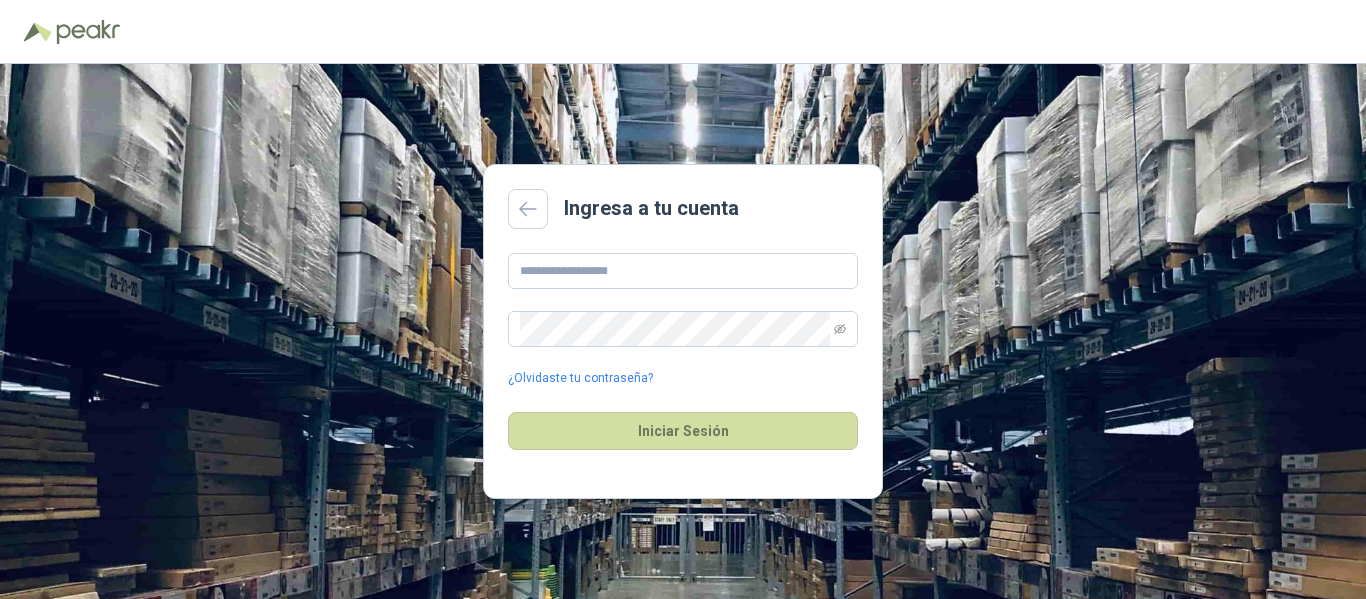 scroll, scrollTop: 0, scrollLeft: 0, axis: both 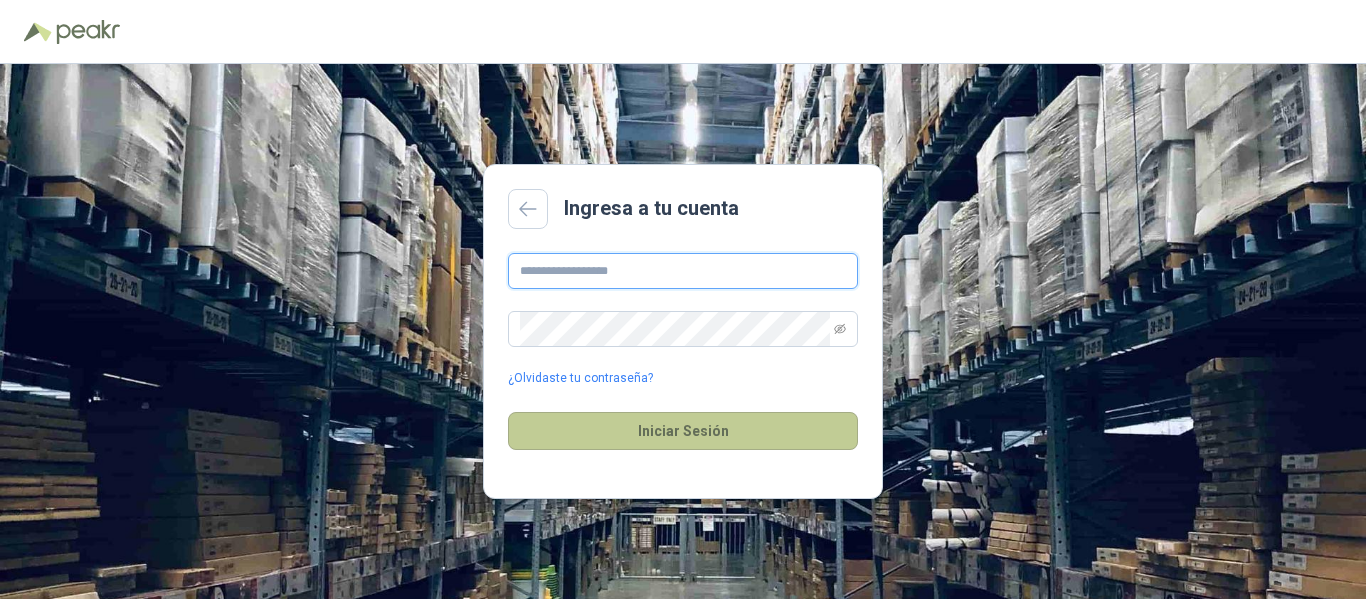 type on "**********" 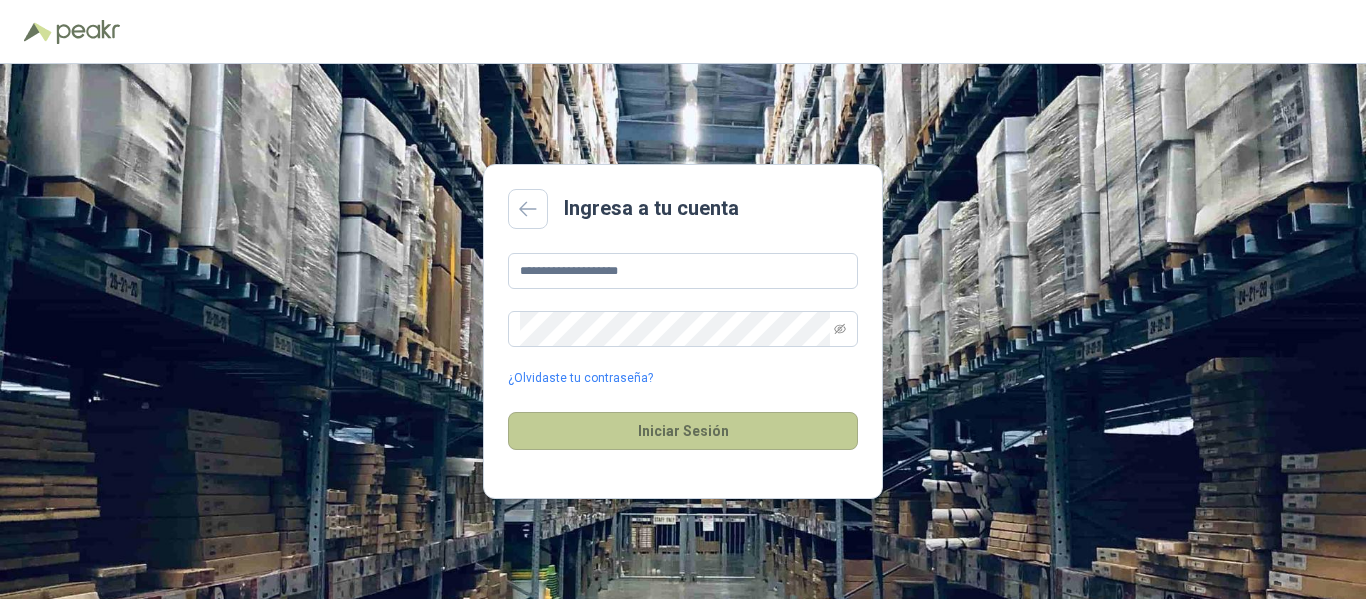 click on "Iniciar Sesión" at bounding box center [683, 431] 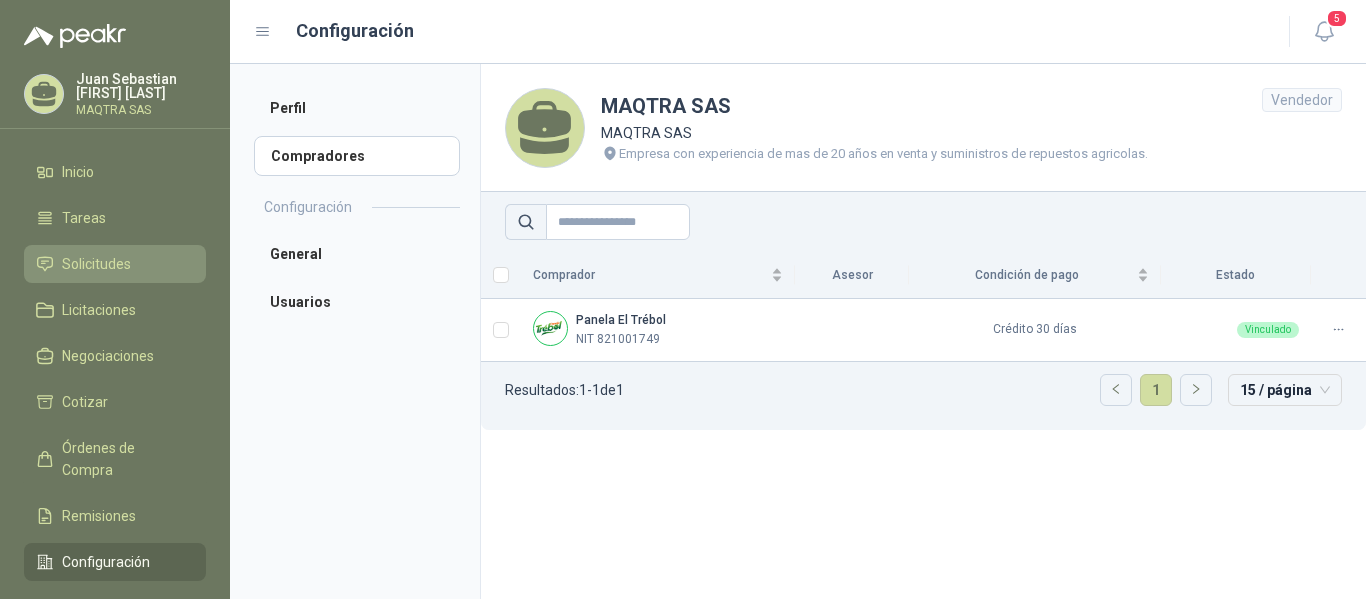 click on "Solicitudes" at bounding box center (96, 264) 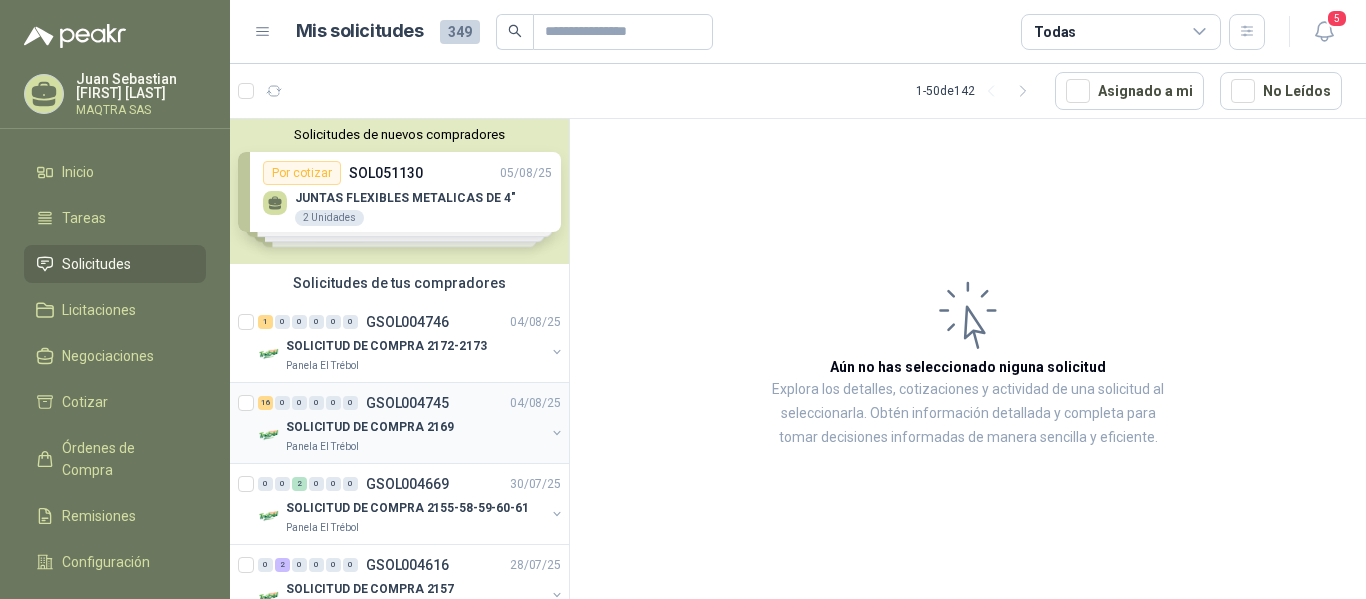 click on "SOLICITUD DE COMPRA 2169" at bounding box center (415, 427) 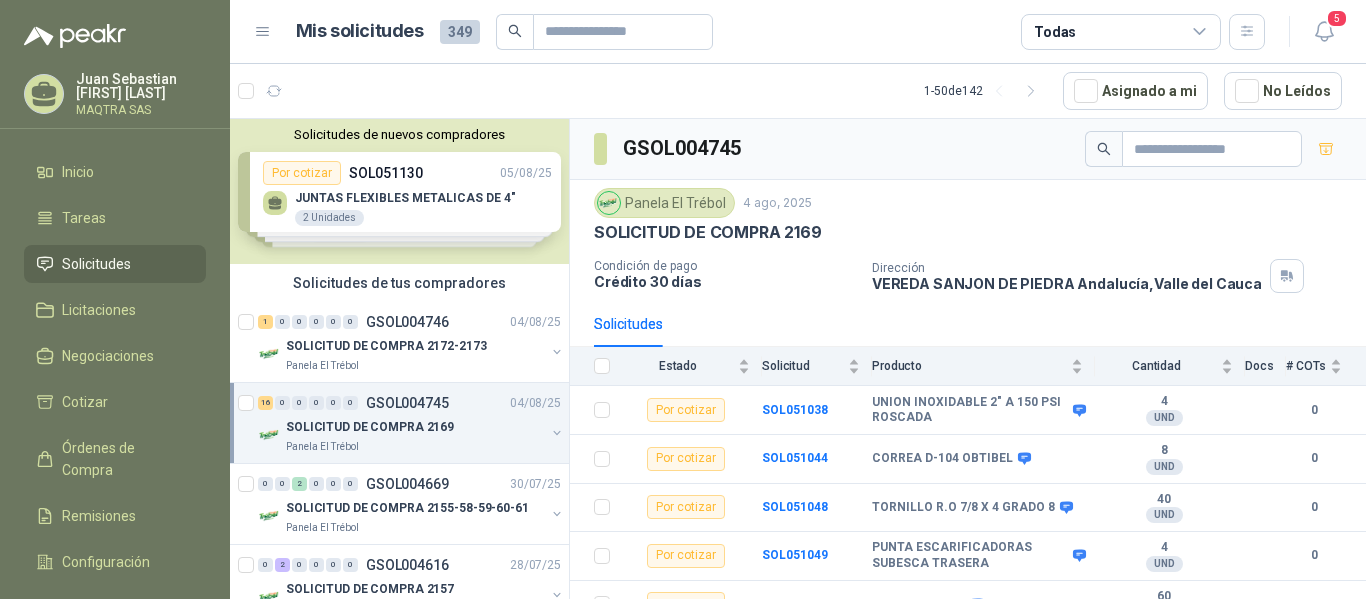 click on "SOLICITUD DE COMPRA 2169" at bounding box center (370, 427) 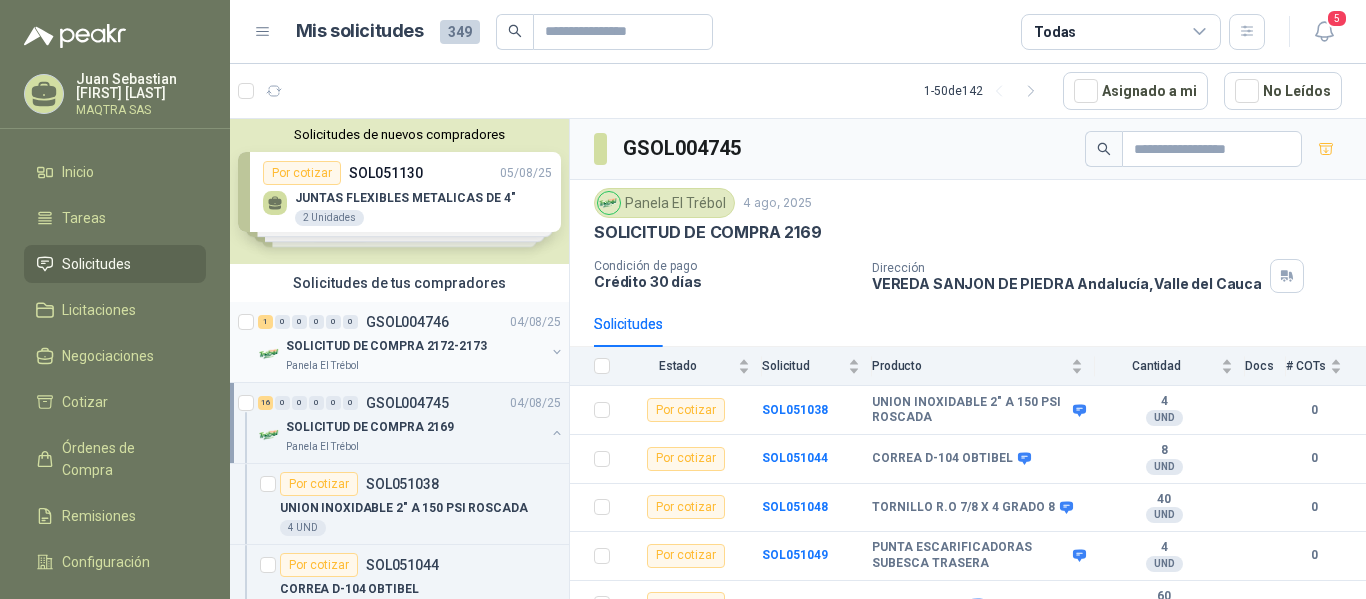 scroll, scrollTop: 7, scrollLeft: 0, axis: vertical 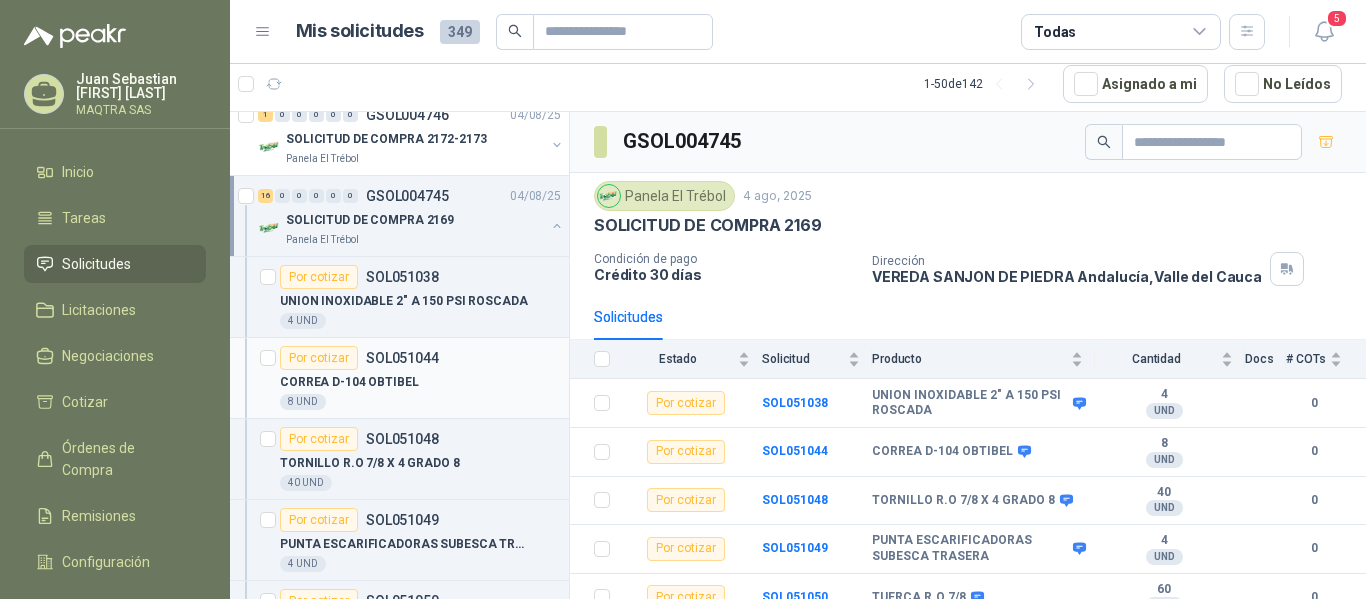 click on "Por cotizar SOL051044" at bounding box center (420, 358) 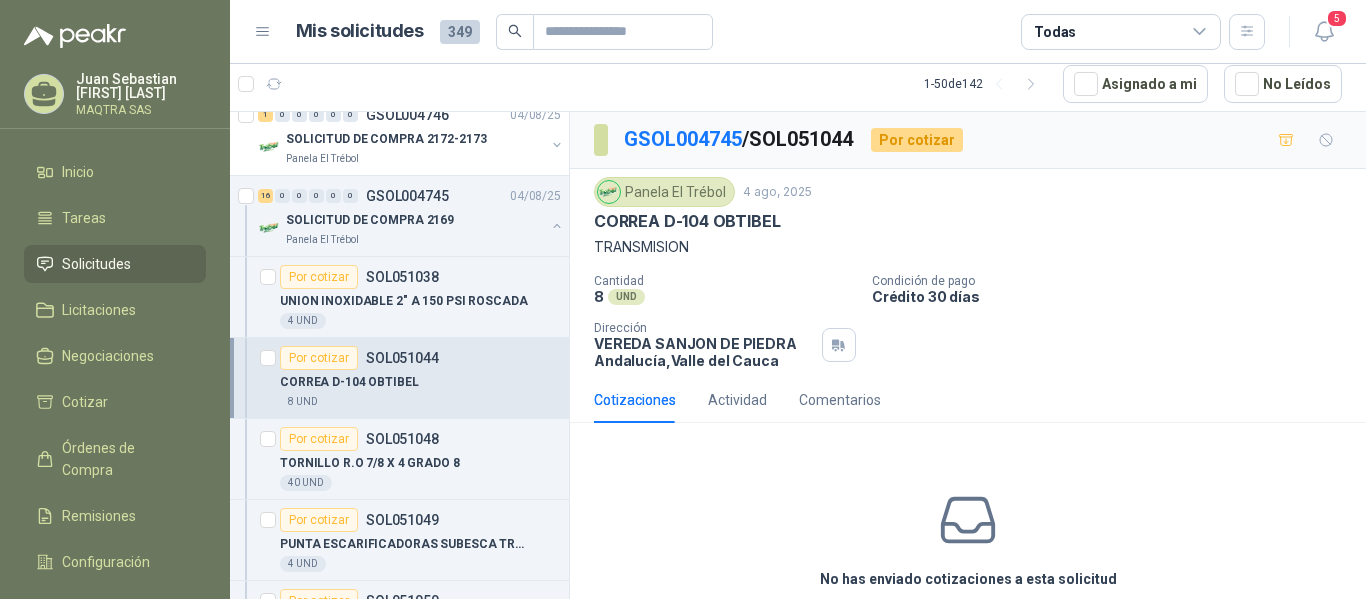 click on "CORREA D-104 OBTIBEL" at bounding box center (687, 221) 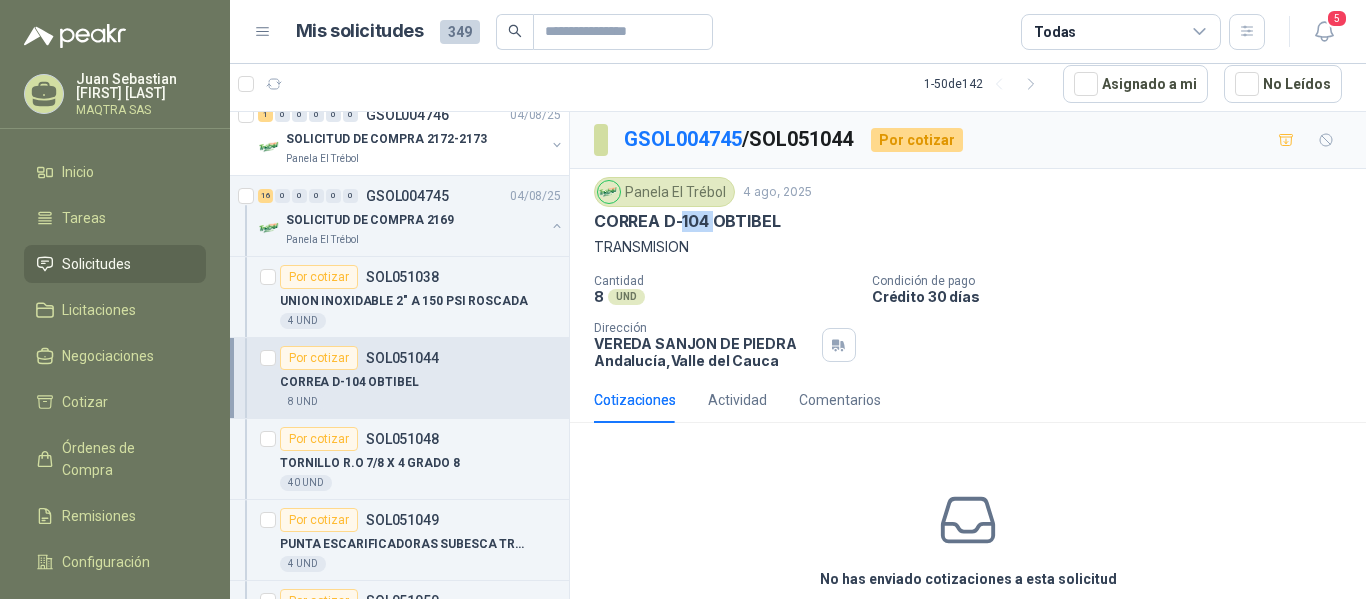 click on "CORREA D-104 OBTIBEL" at bounding box center [687, 221] 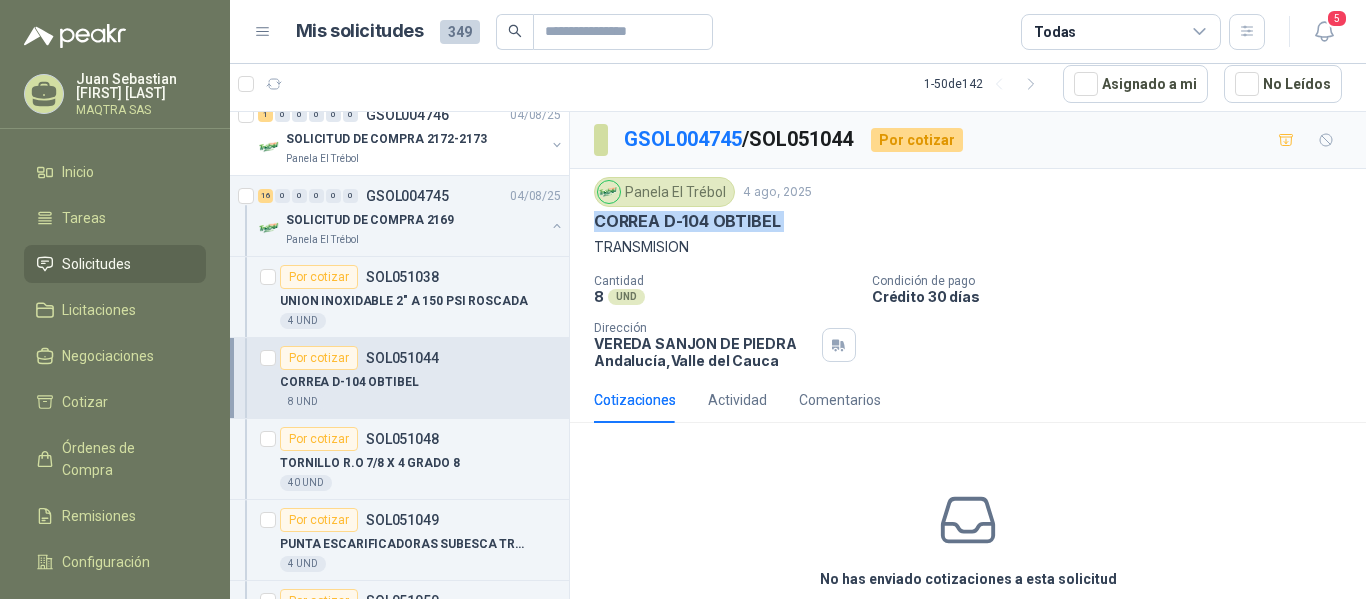 click on "CORREA D-104 OBTIBEL" at bounding box center (687, 221) 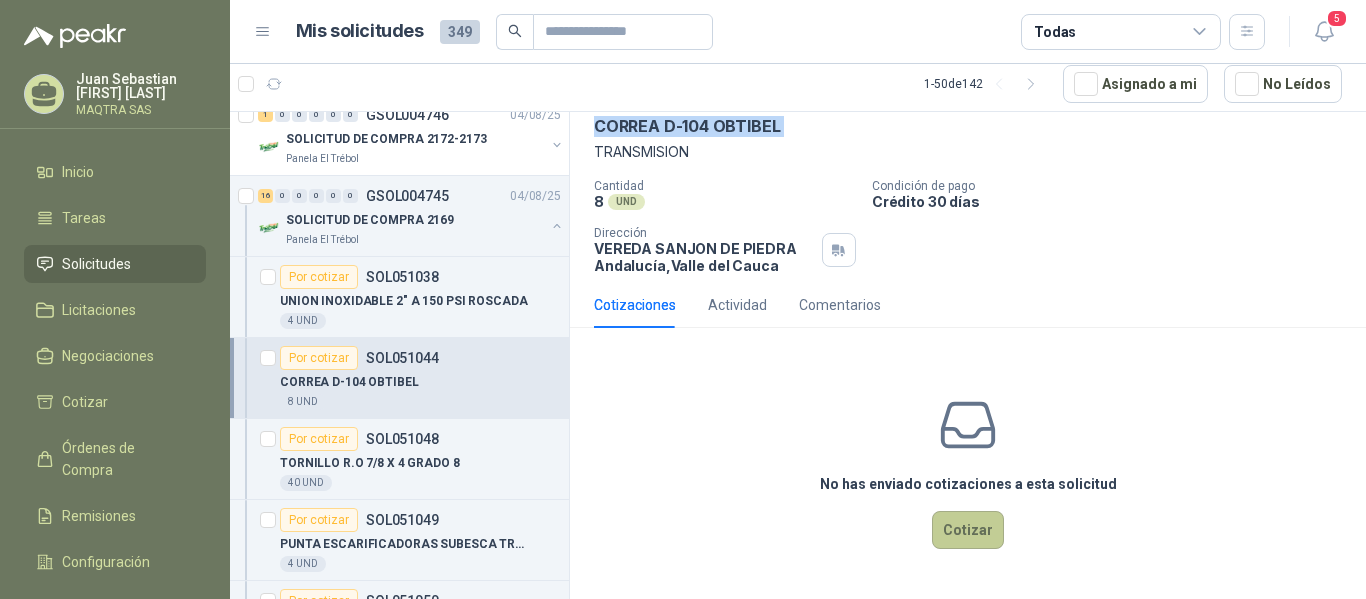 click on "Cotizar" at bounding box center [968, 530] 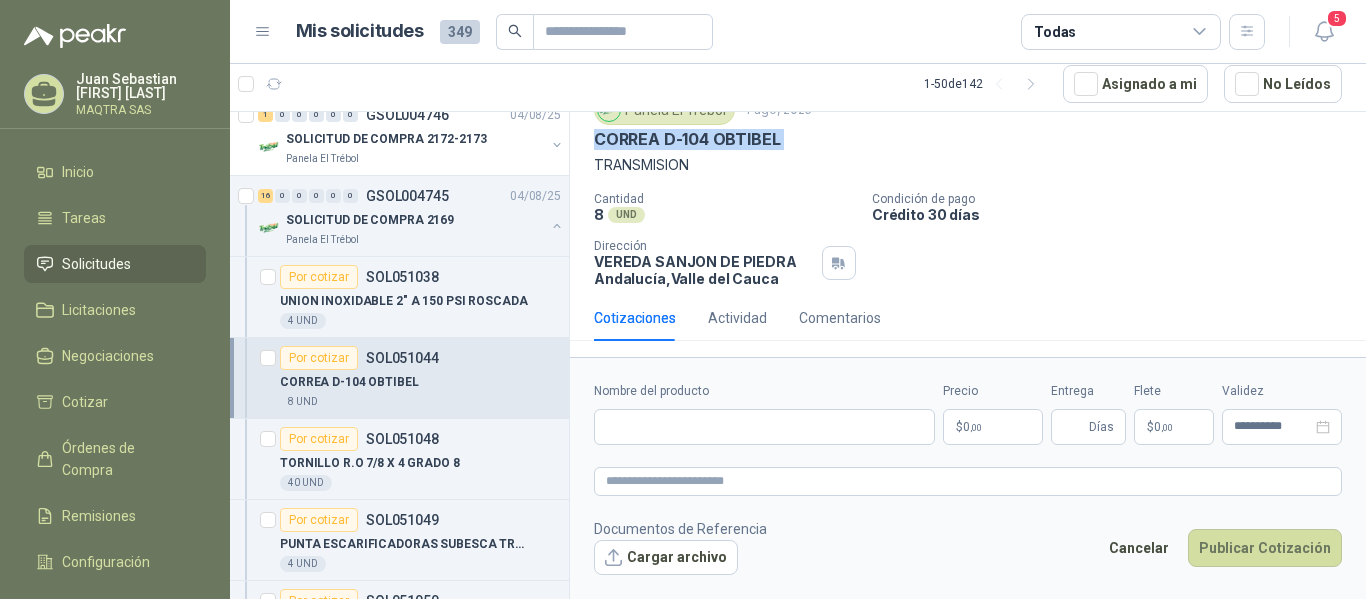type 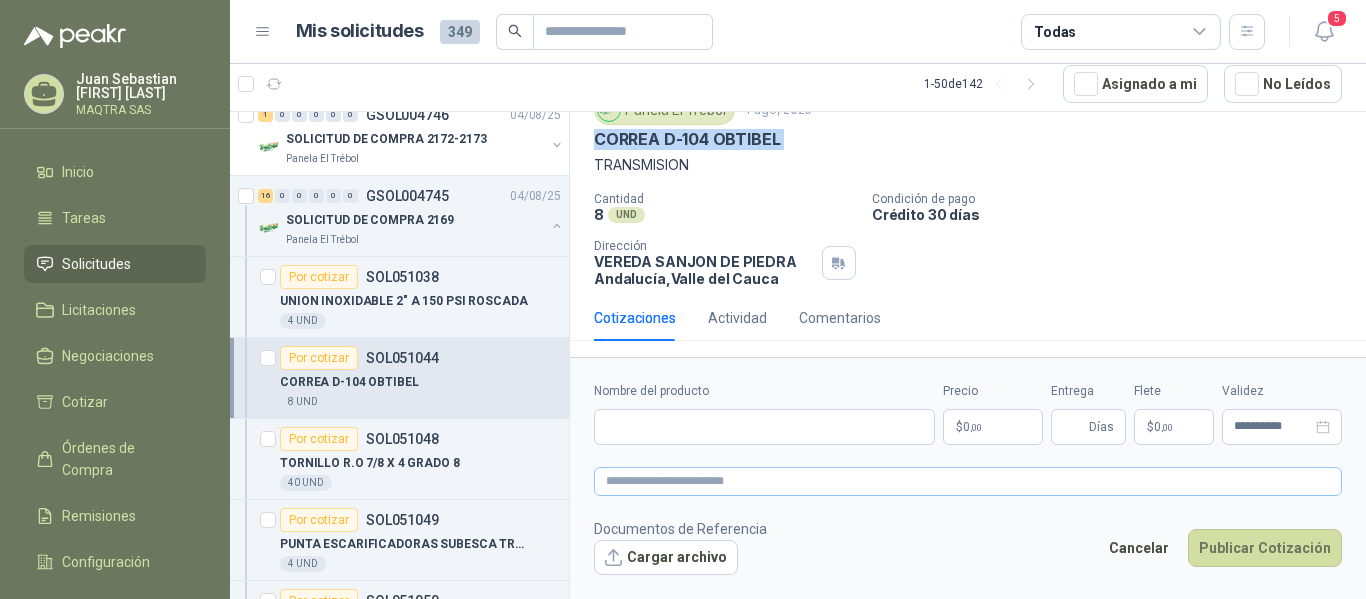 scroll, scrollTop: 82, scrollLeft: 0, axis: vertical 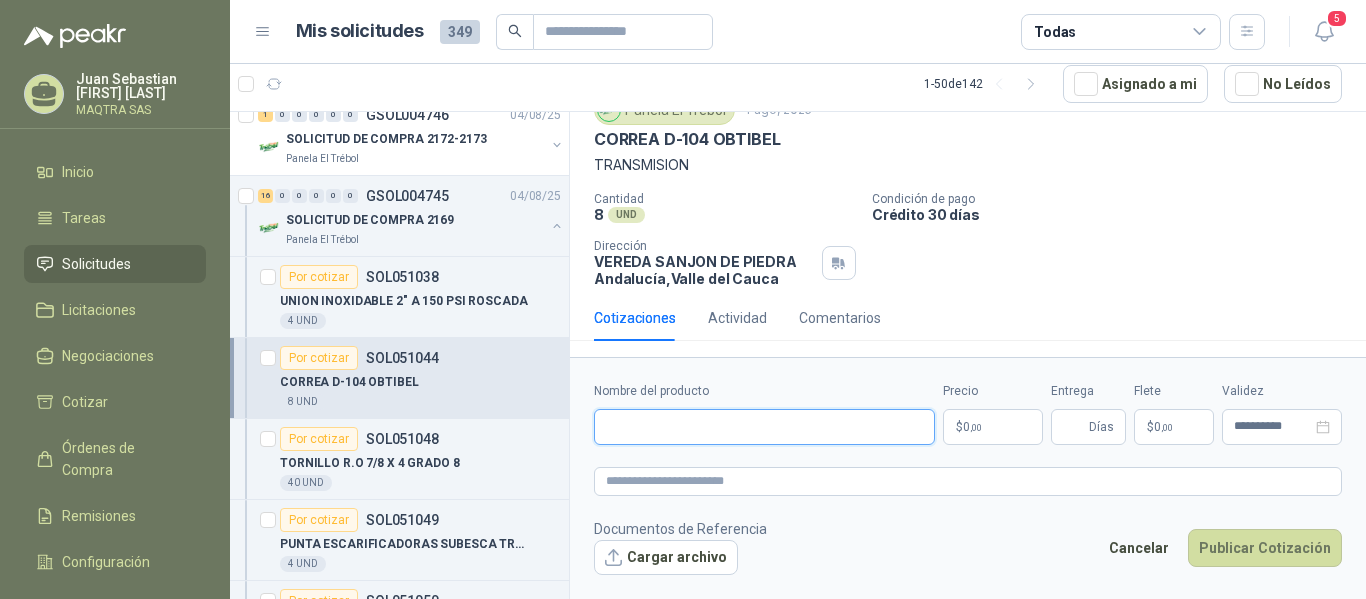 click on "Nombre del producto" at bounding box center (764, 427) 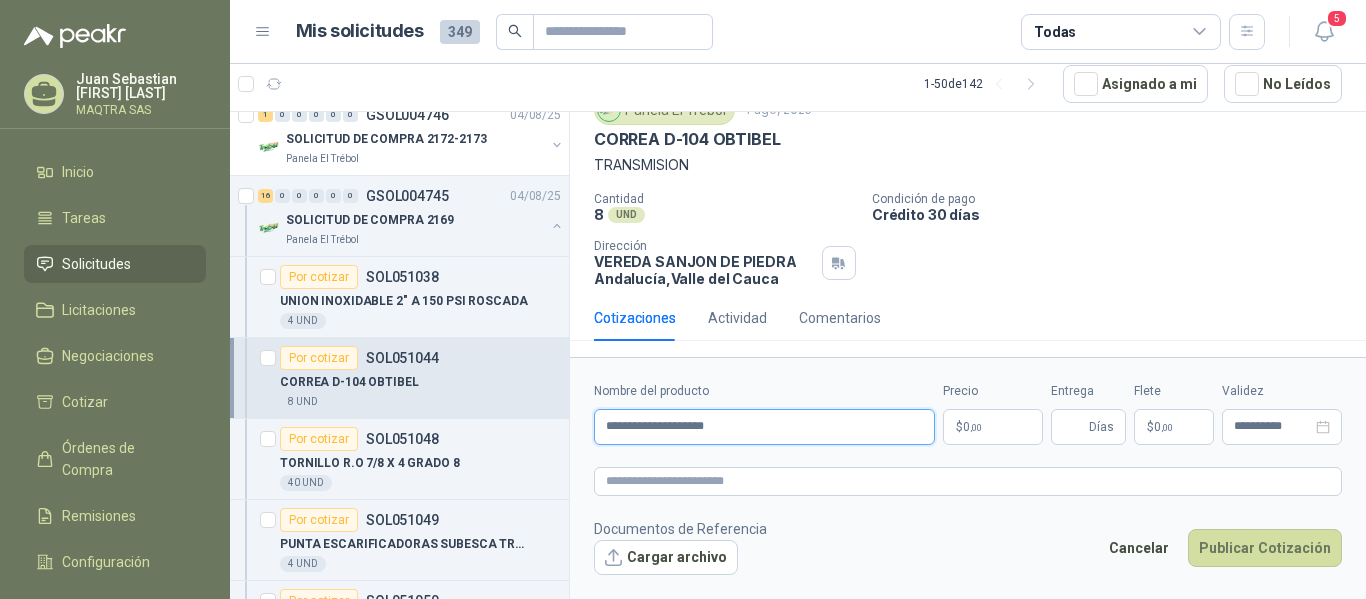 type on "**********" 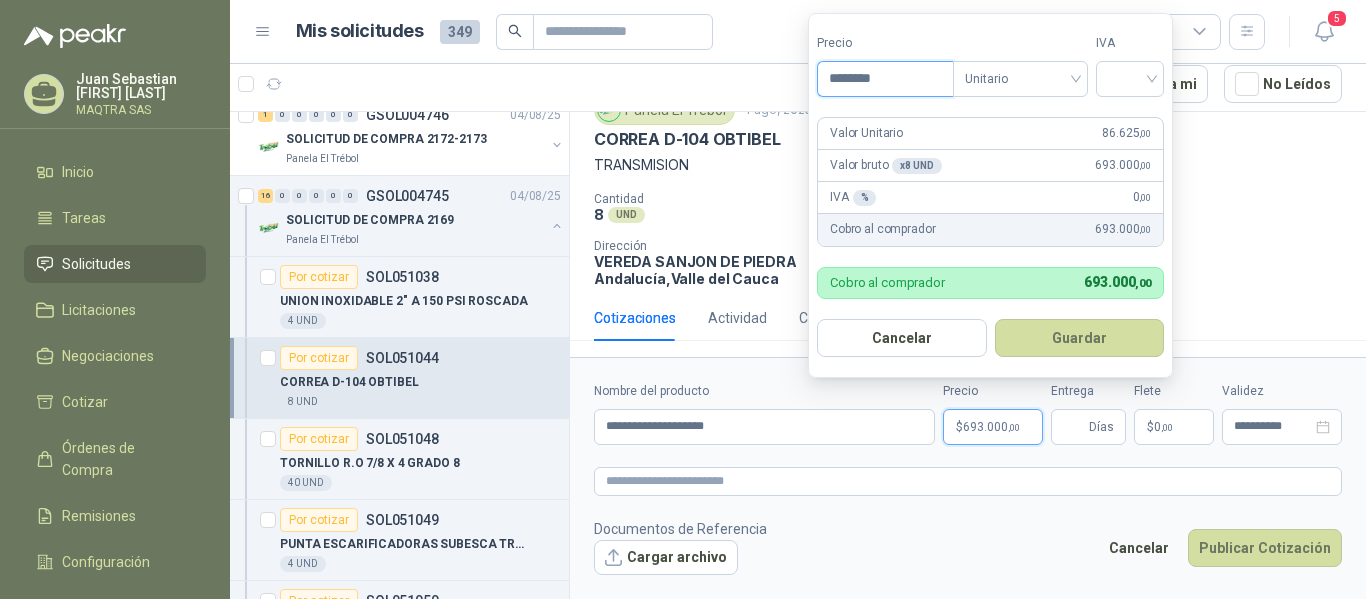 type on "********" 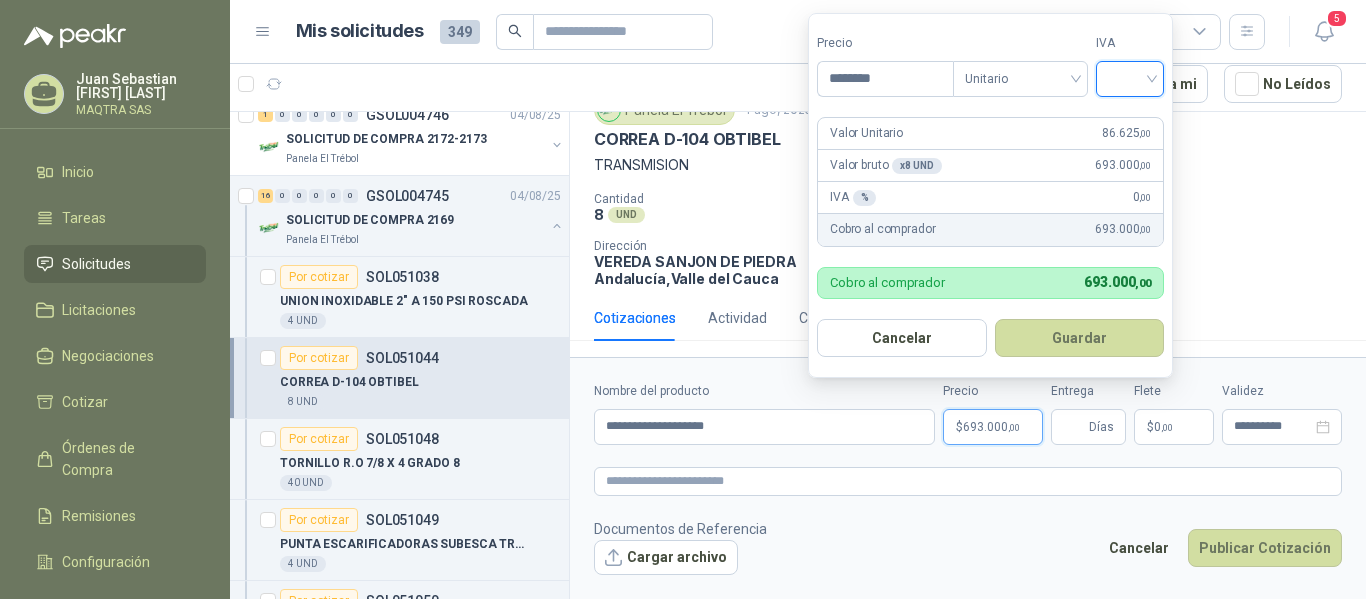 click at bounding box center (1130, 77) 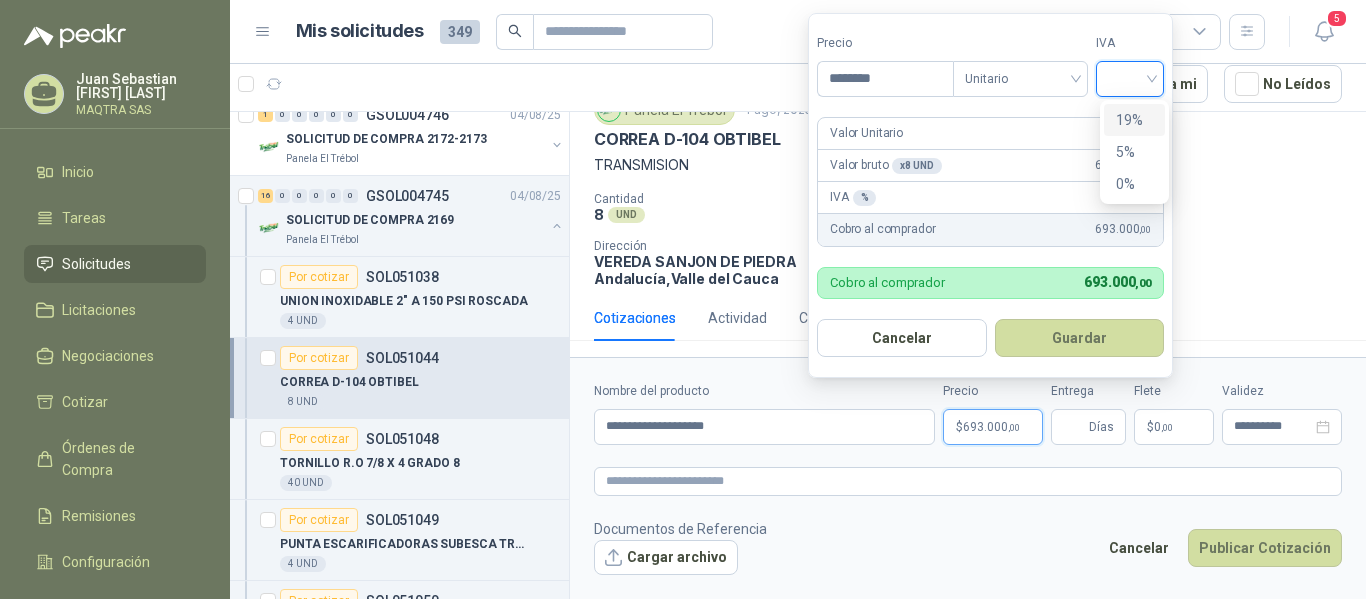 click on "19%" at bounding box center [1134, 120] 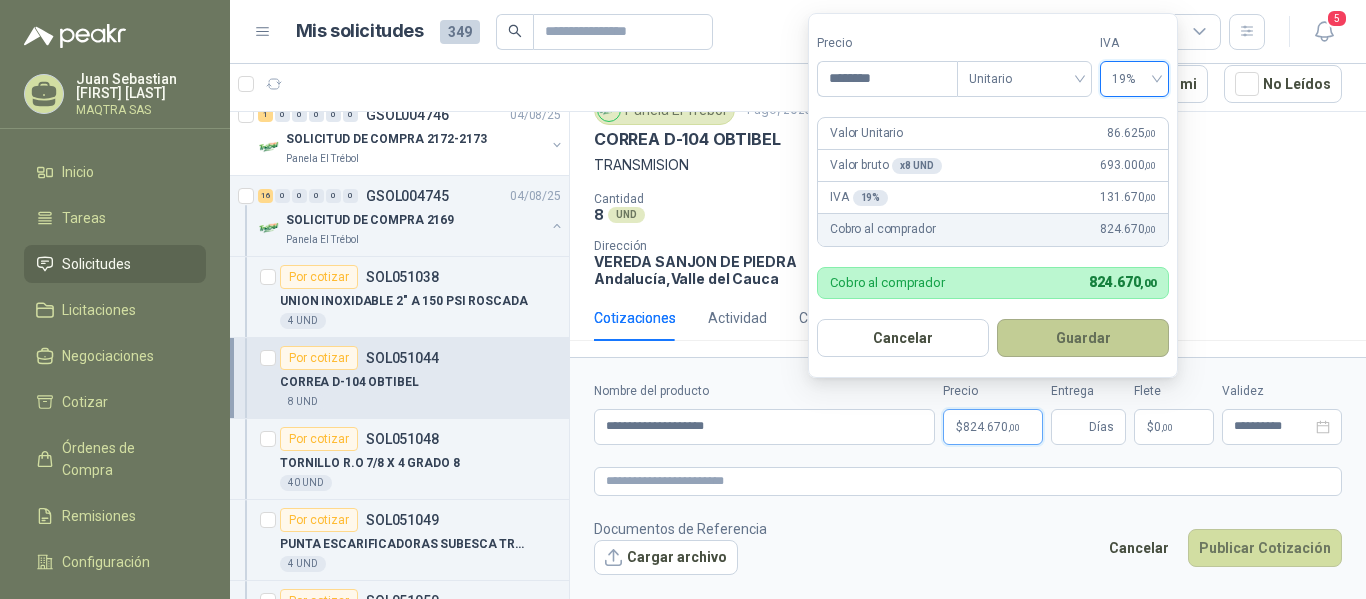click on "Guardar" at bounding box center [1083, 338] 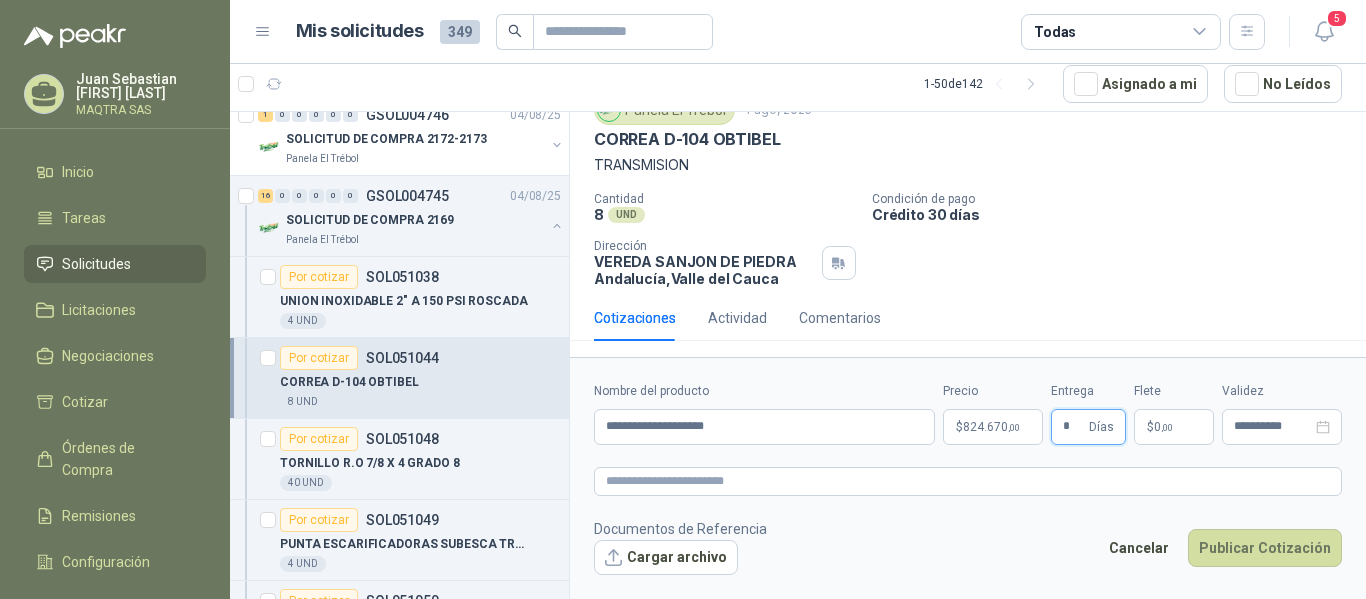 type on "*" 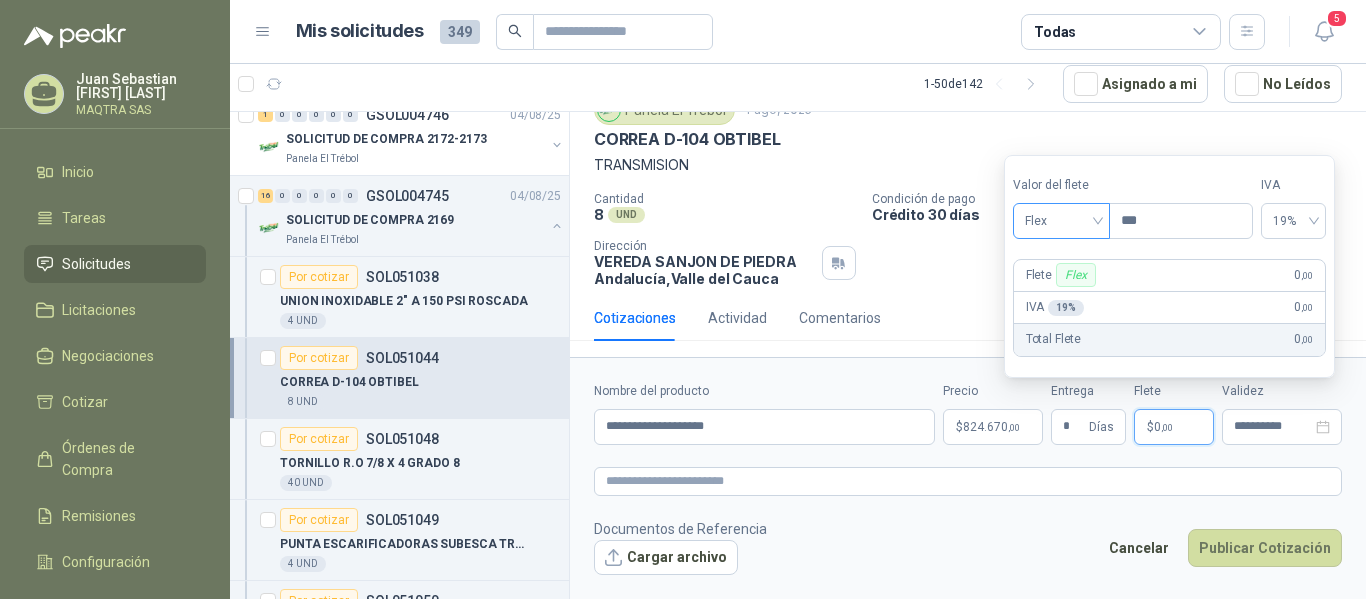 drag, startPoint x: 1075, startPoint y: 212, endPoint x: 1061, endPoint y: 235, distance: 26.925823 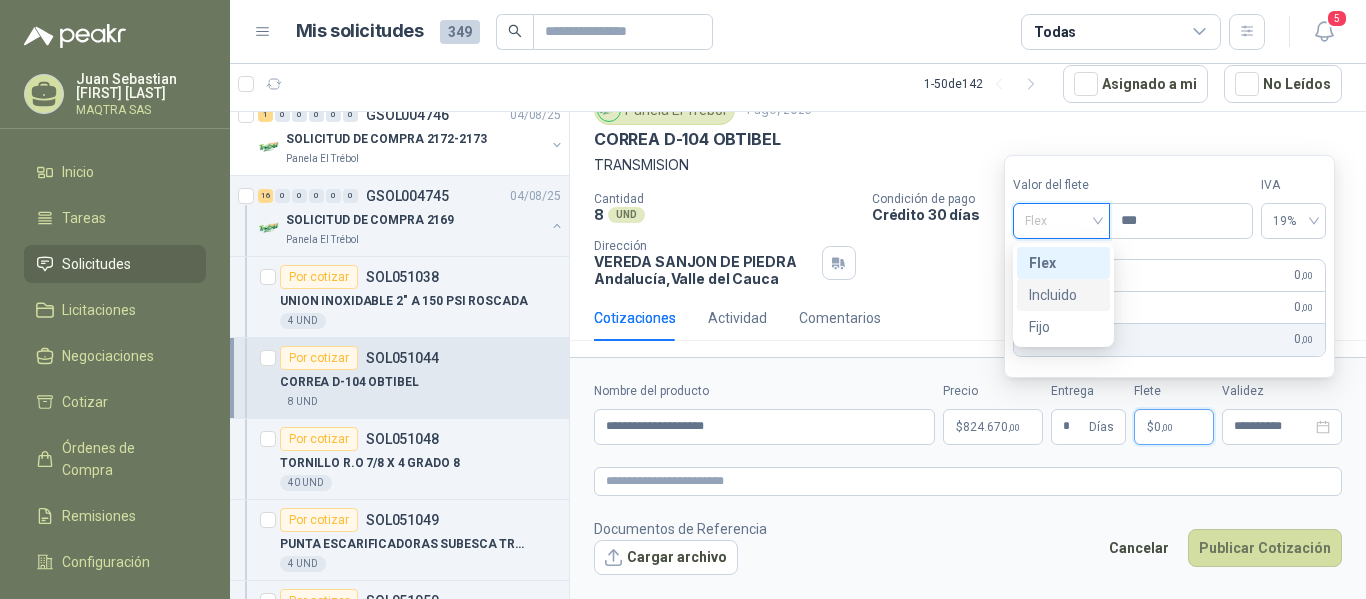 click on "Incluido" at bounding box center [1063, 295] 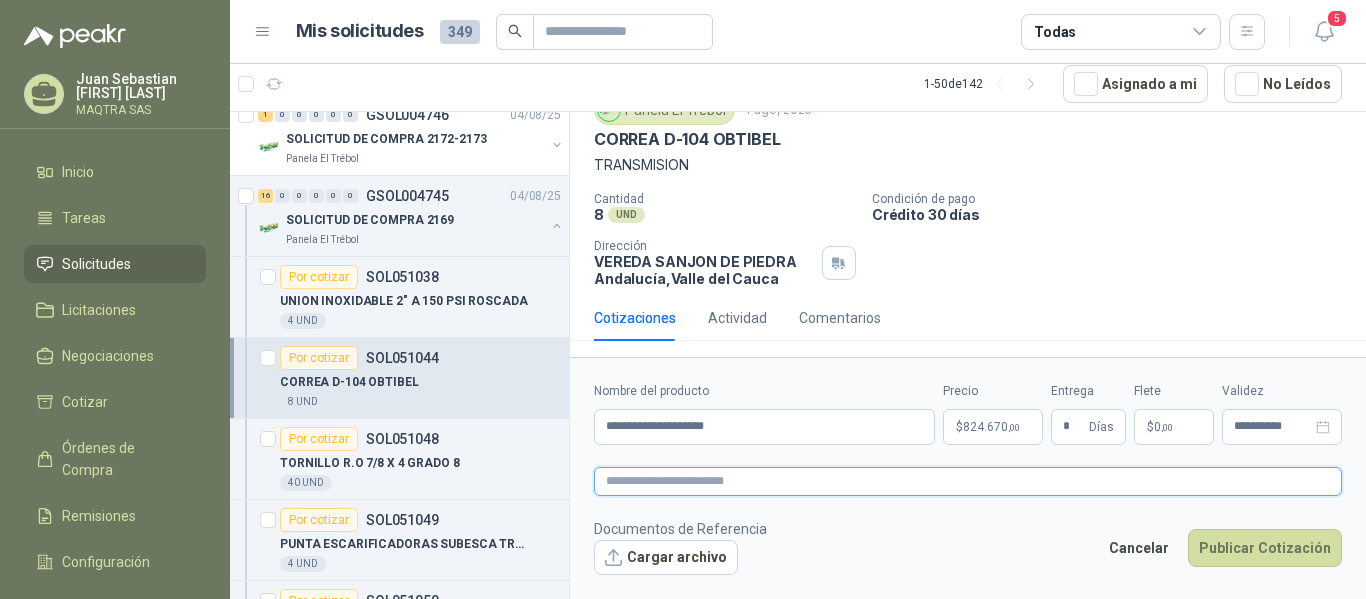 click at bounding box center [968, 481] 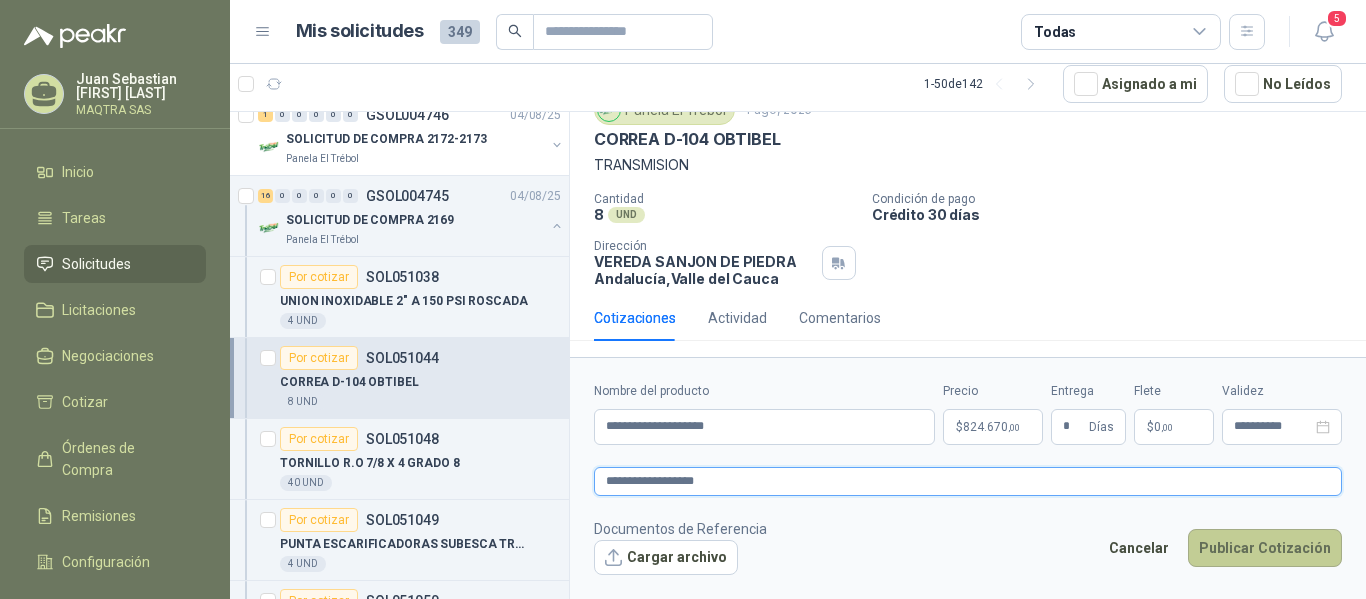 type on "**********" 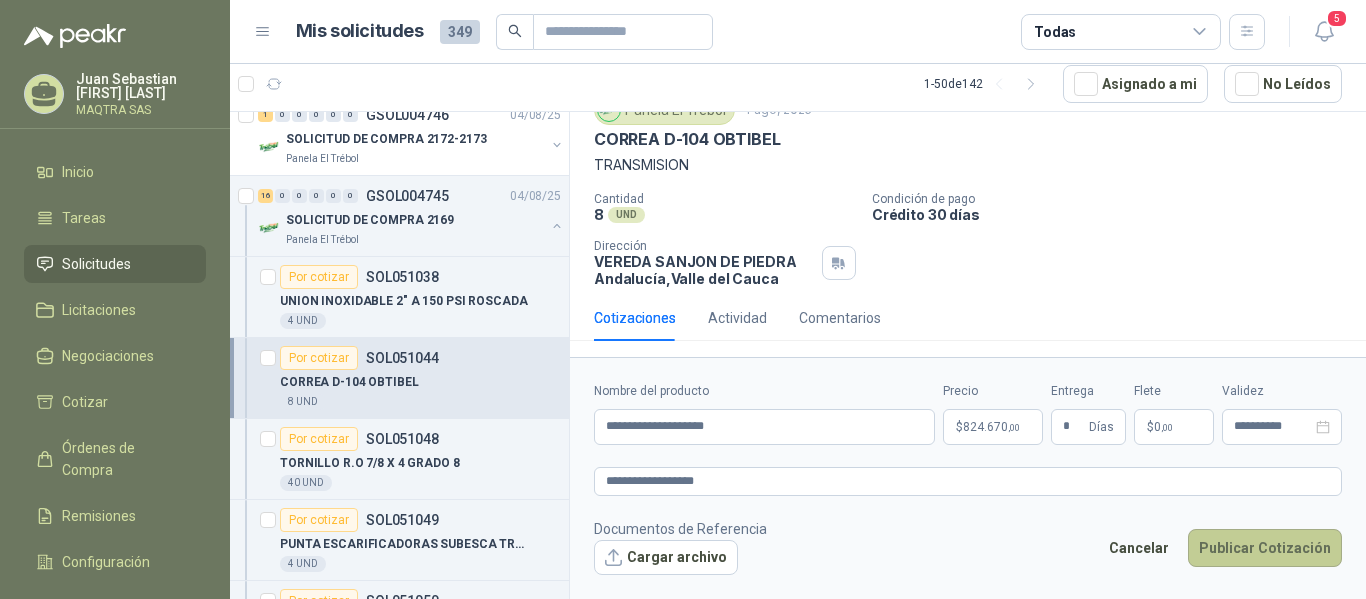 click on "Publicar Cotización" at bounding box center (1265, 548) 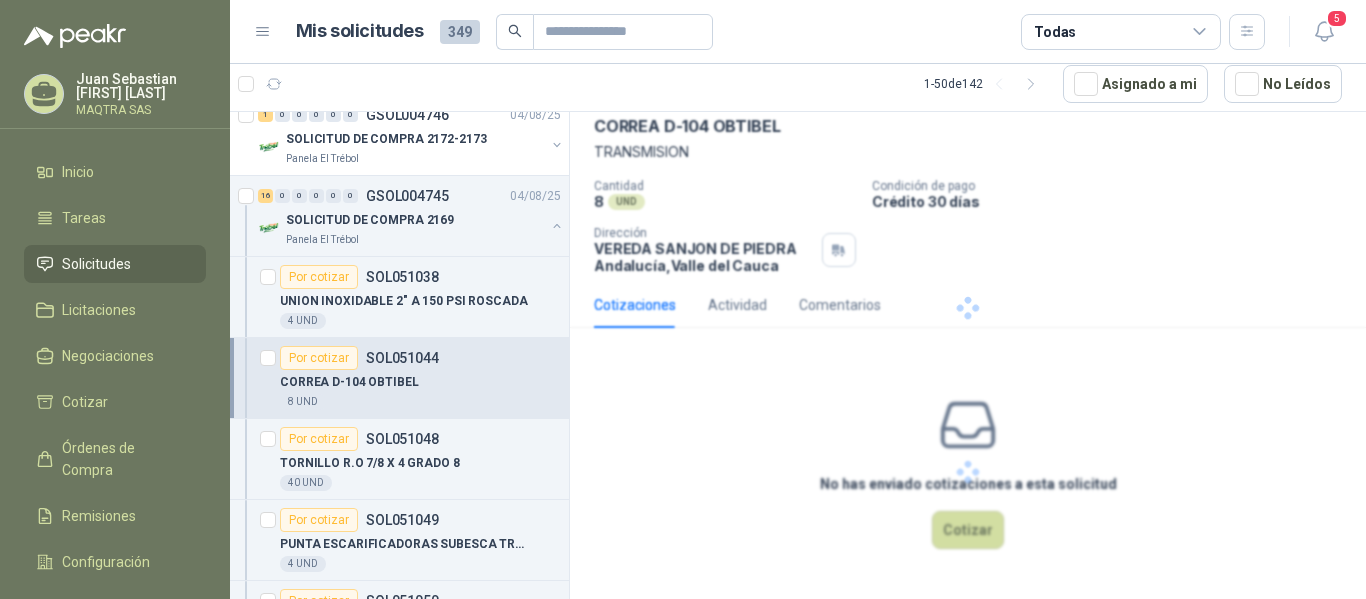 scroll, scrollTop: 0, scrollLeft: 0, axis: both 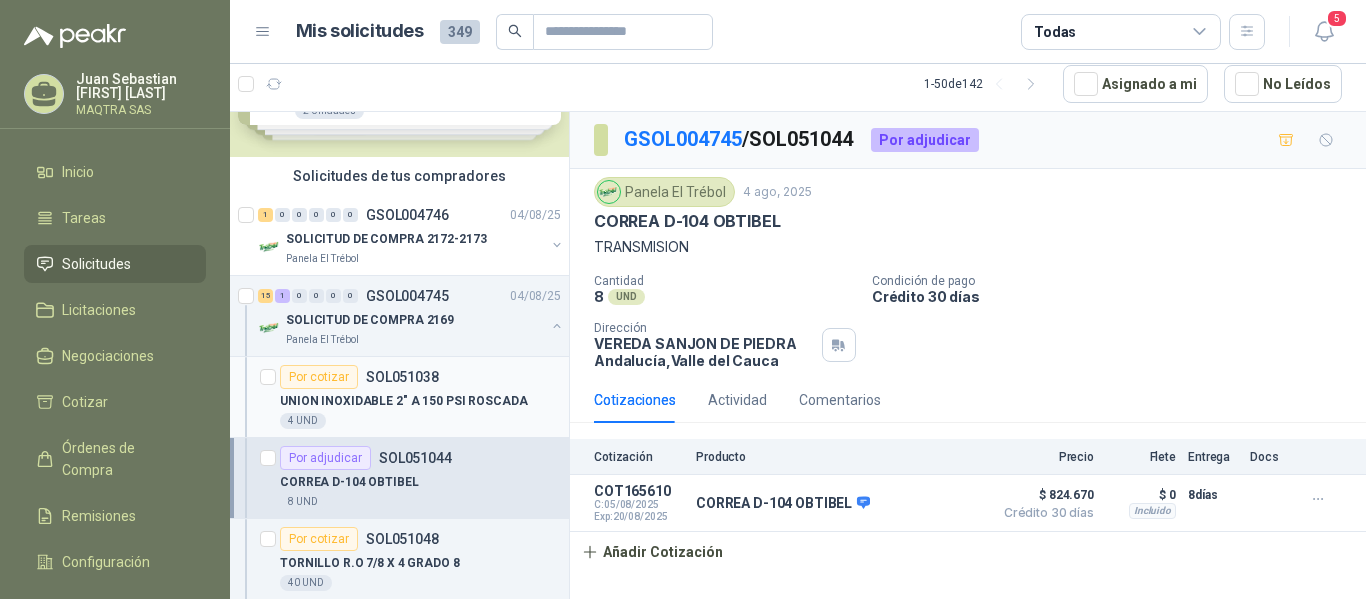 click on "UNION INOXIDABLE 2" A 150 PSI ROSCADA" at bounding box center [404, 401] 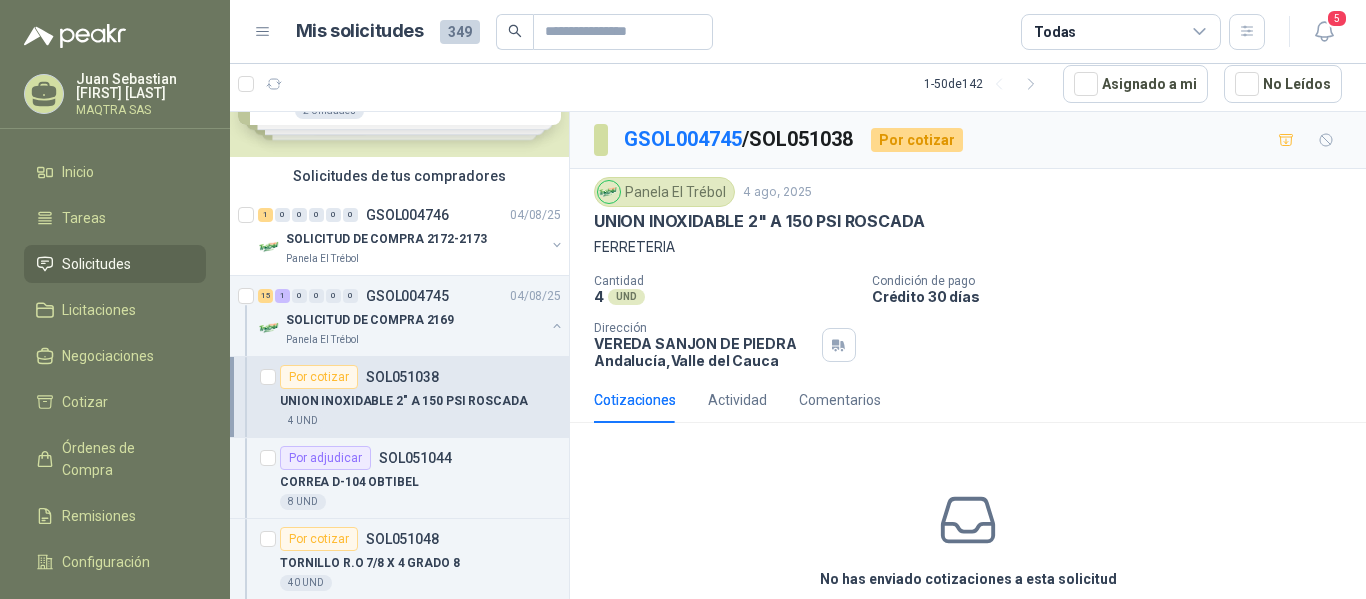 click on "UNION INOXIDABLE 2" A 150 PSI ROSCADA" at bounding box center (759, 221) 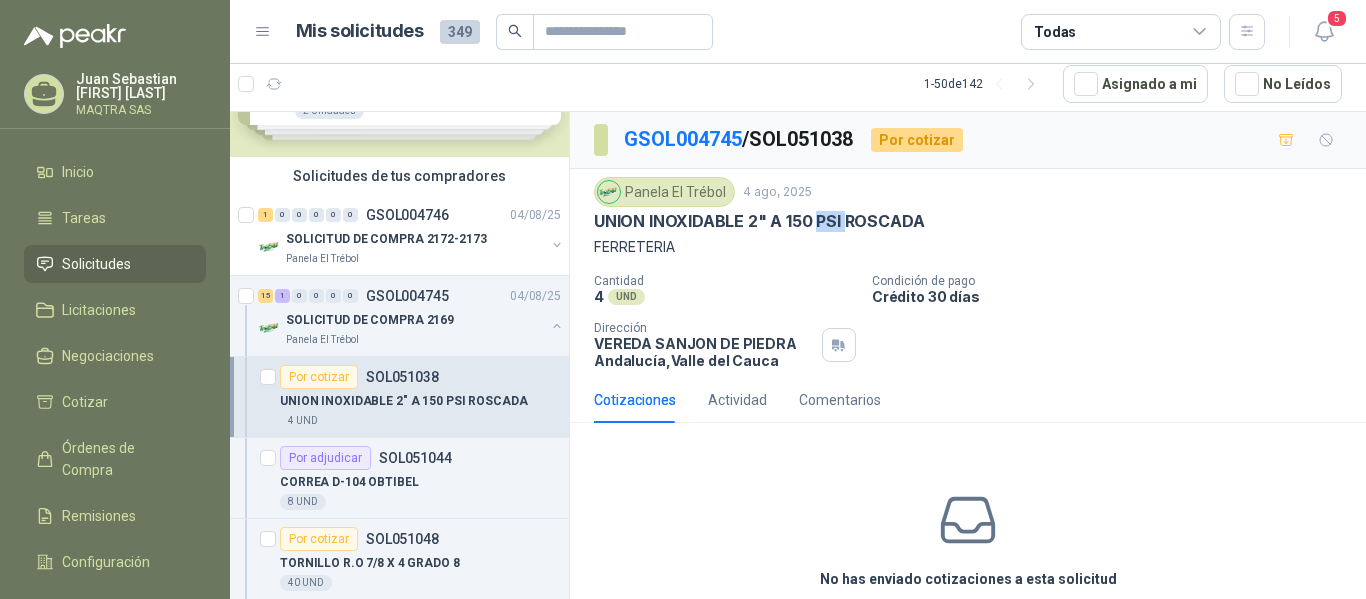 click on "UNION INOXIDABLE 2" A 150 PSI ROSCADA" at bounding box center (759, 221) 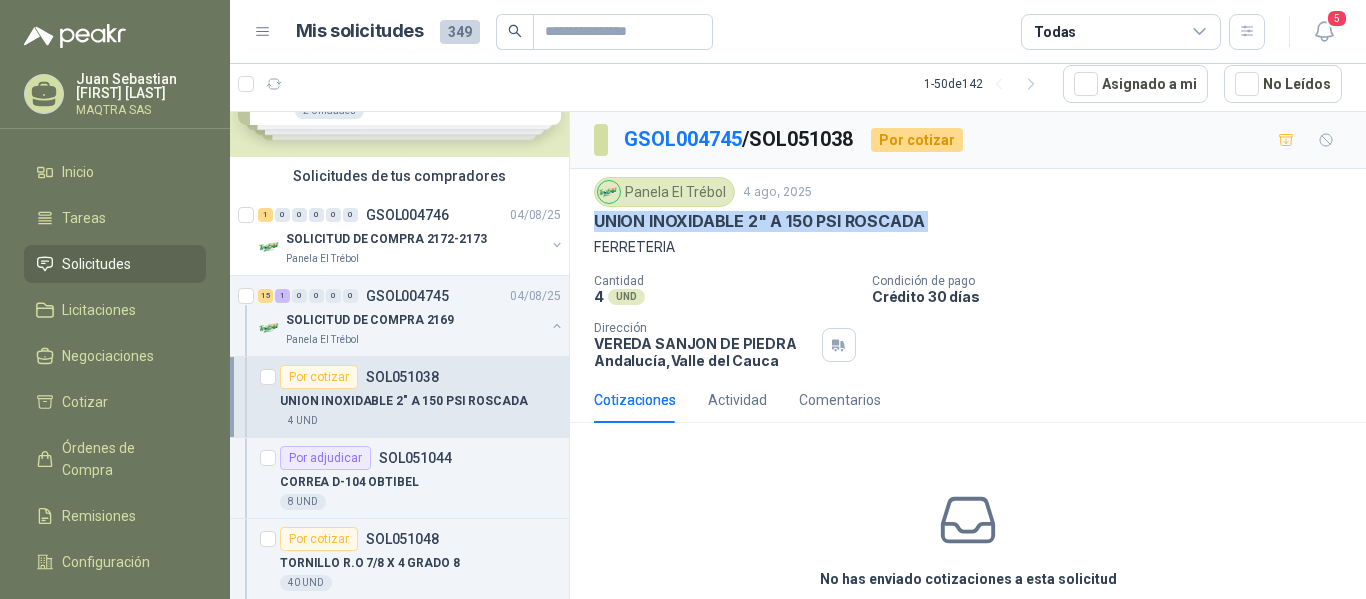 click on "UNION INOXIDABLE 2" A 150 PSI ROSCADA" at bounding box center (759, 221) 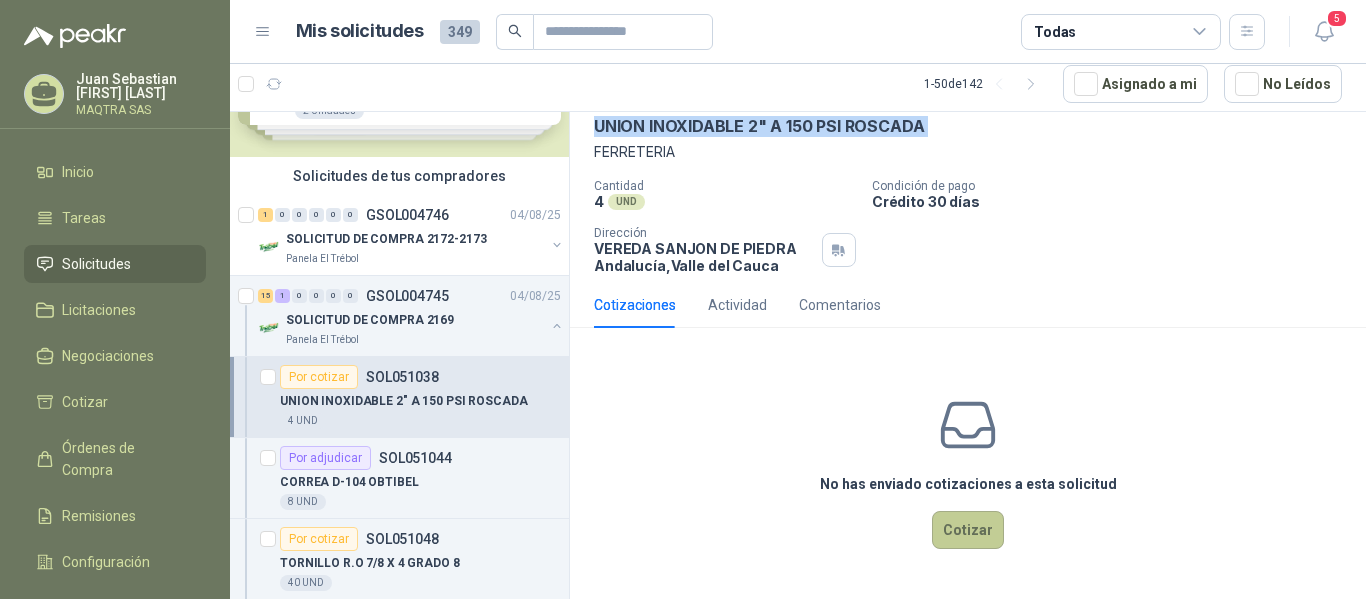 click on "Cotizar" at bounding box center (968, 530) 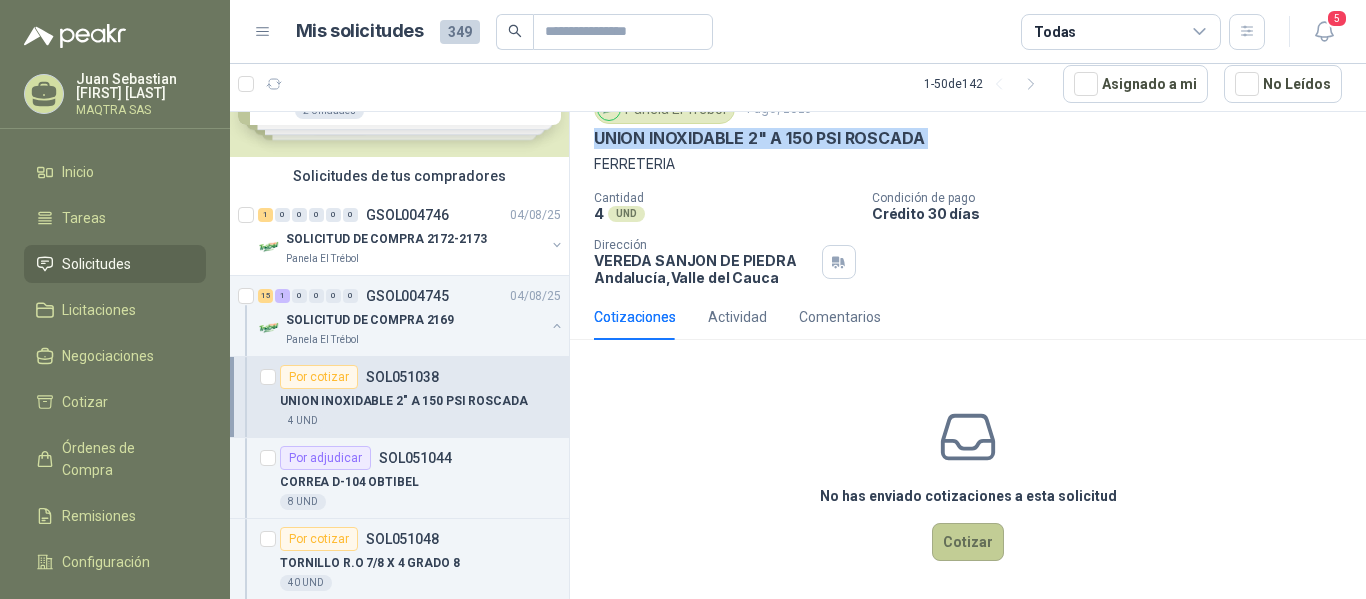 type 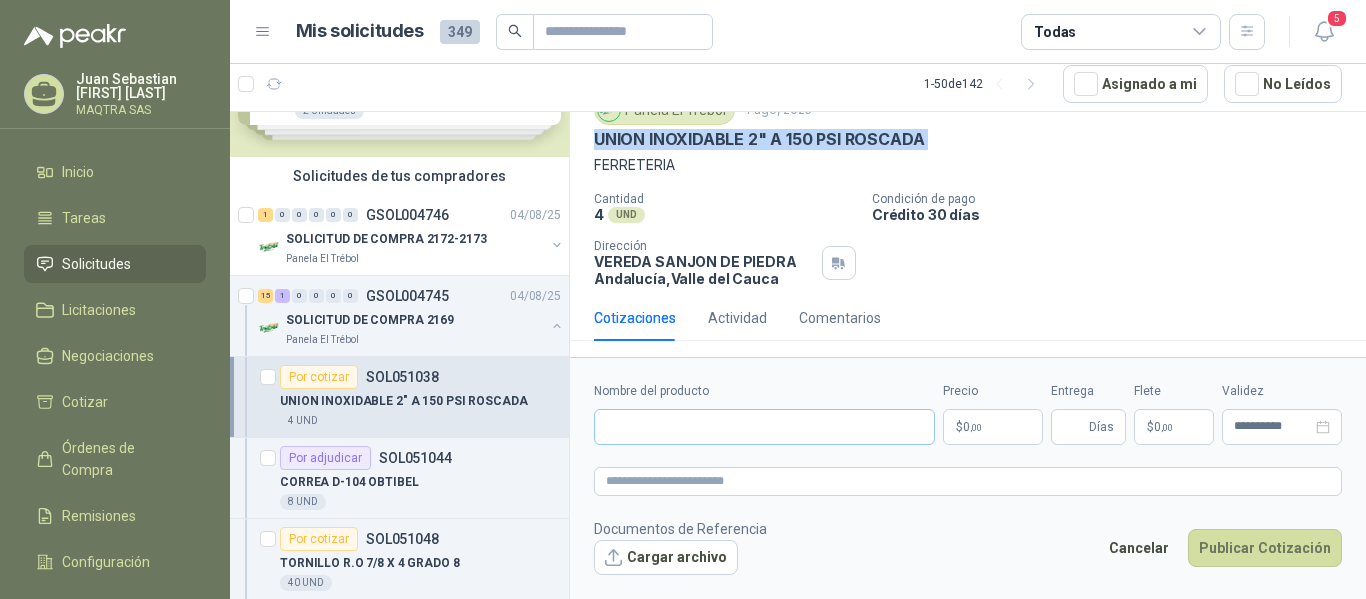 scroll, scrollTop: 82, scrollLeft: 0, axis: vertical 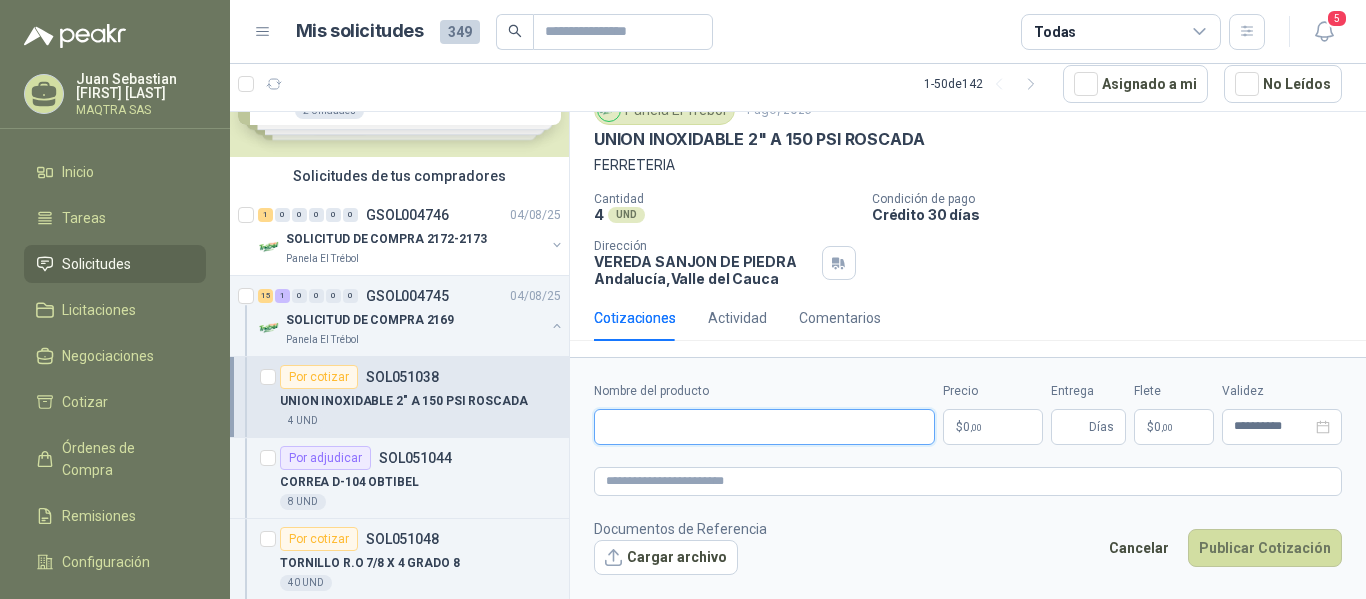 click on "Nombre del producto" at bounding box center [764, 427] 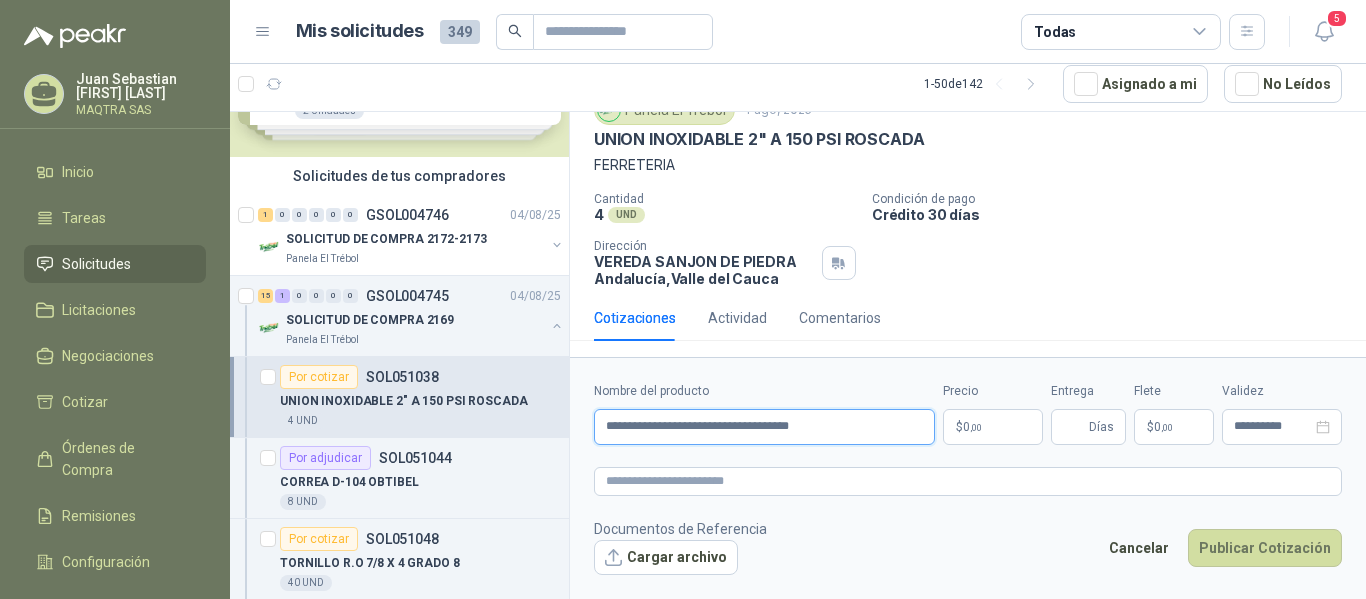 type on "**********" 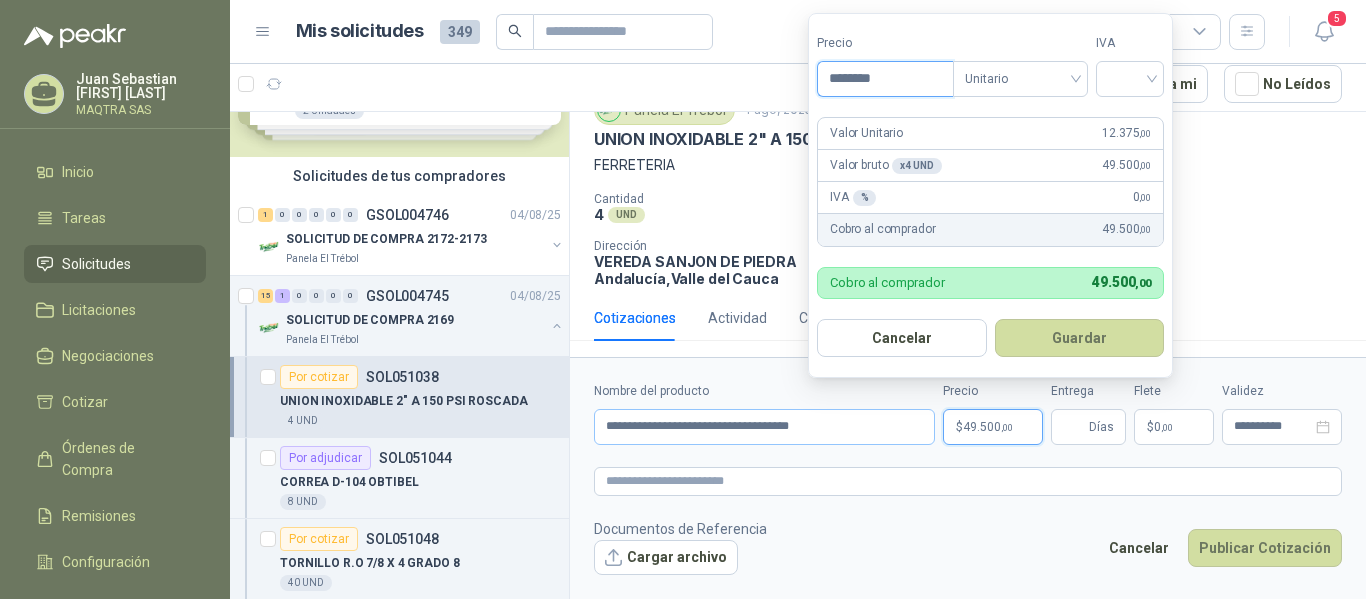 type on "********" 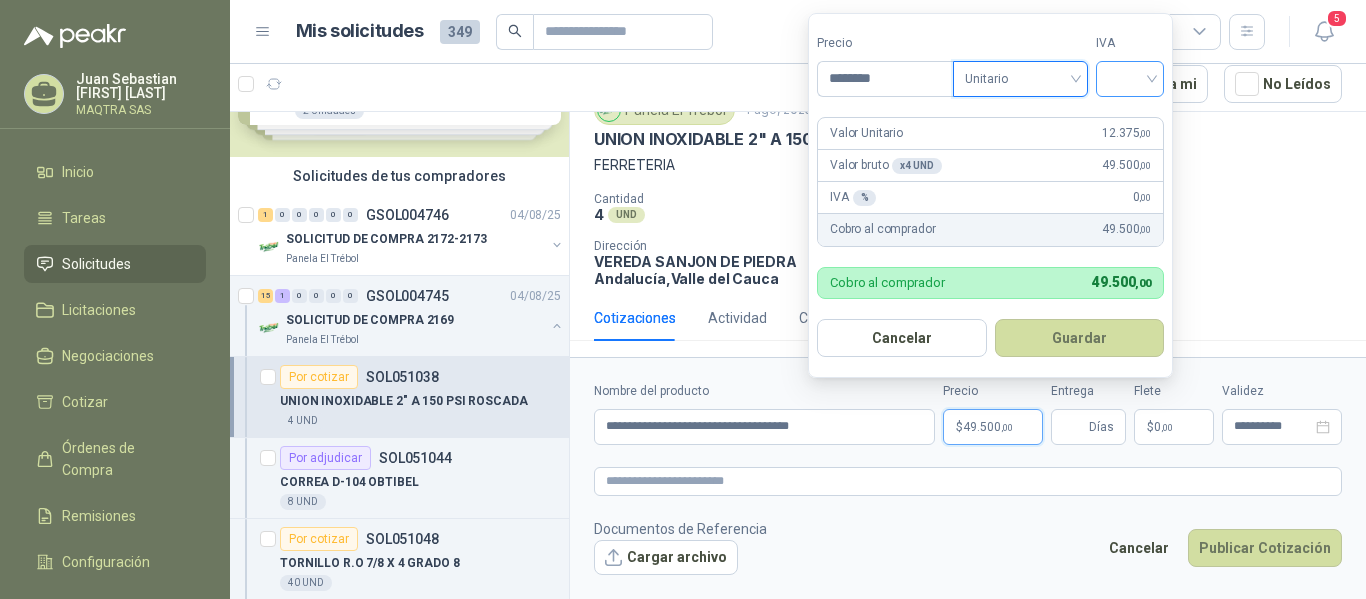 click at bounding box center [1130, 77] 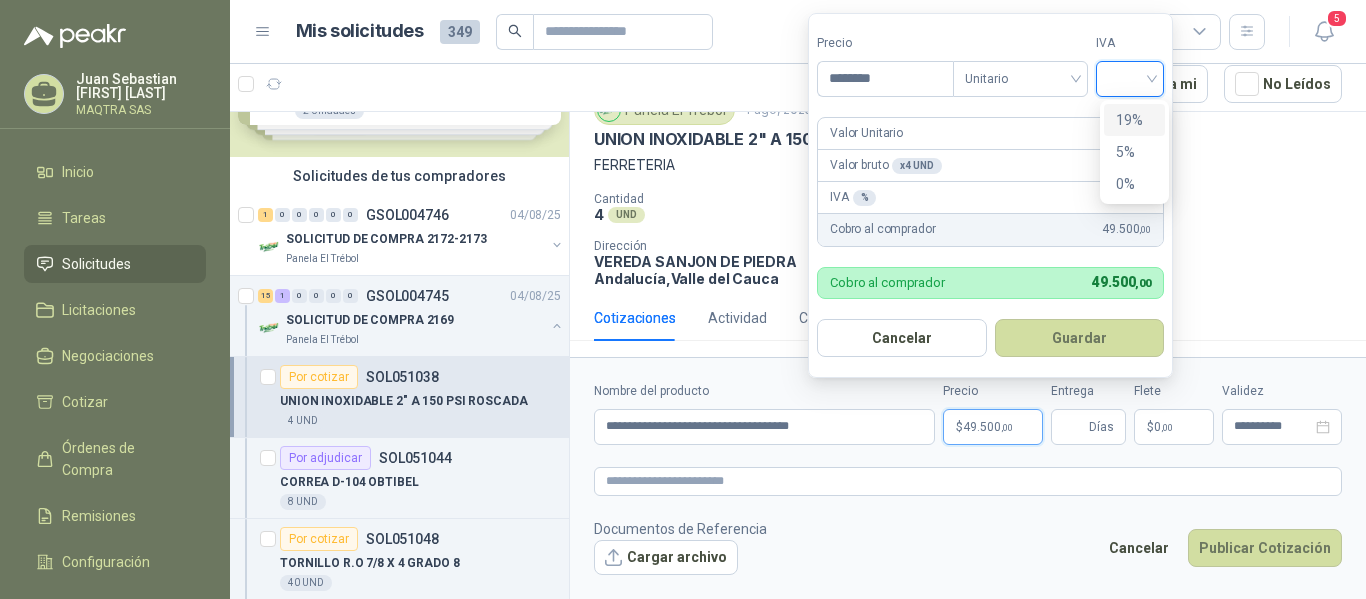 click on "19%" at bounding box center (1134, 120) 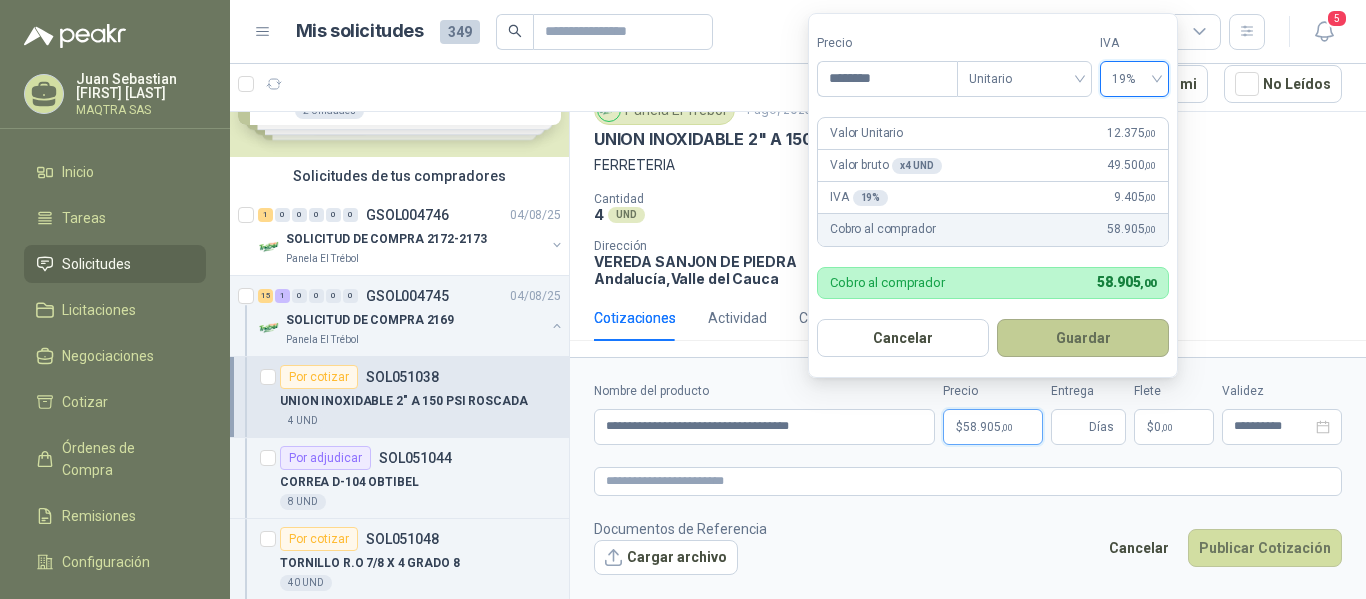 click on "Guardar" at bounding box center [1083, 338] 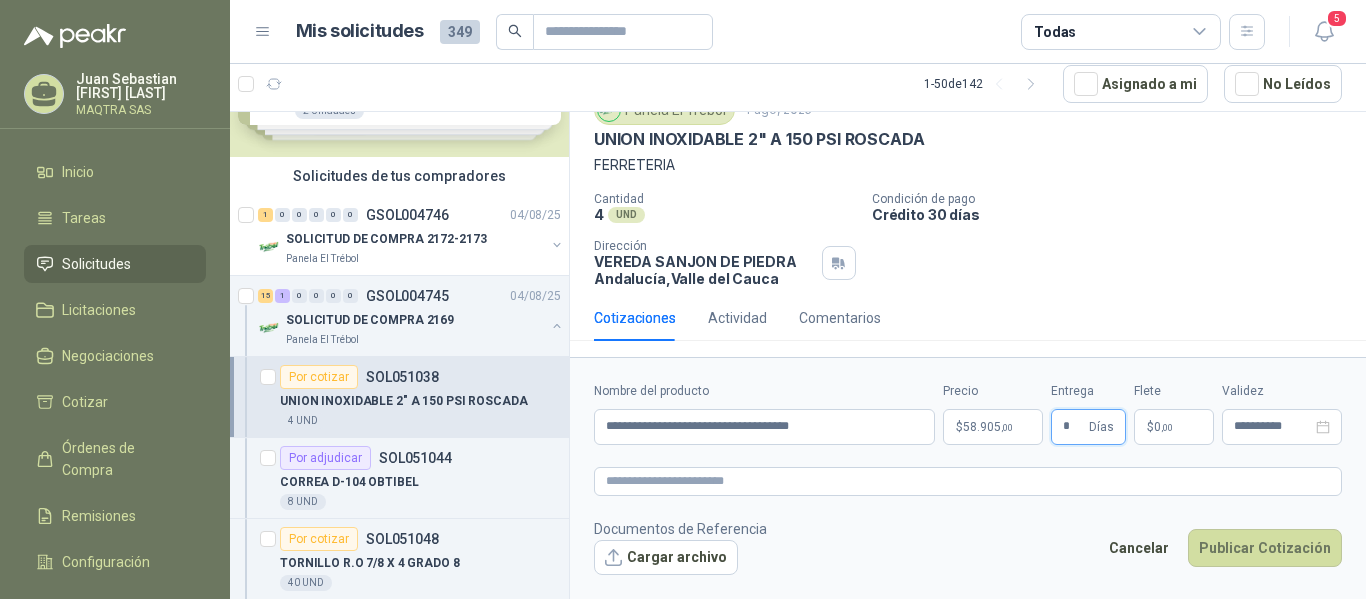 type on "*" 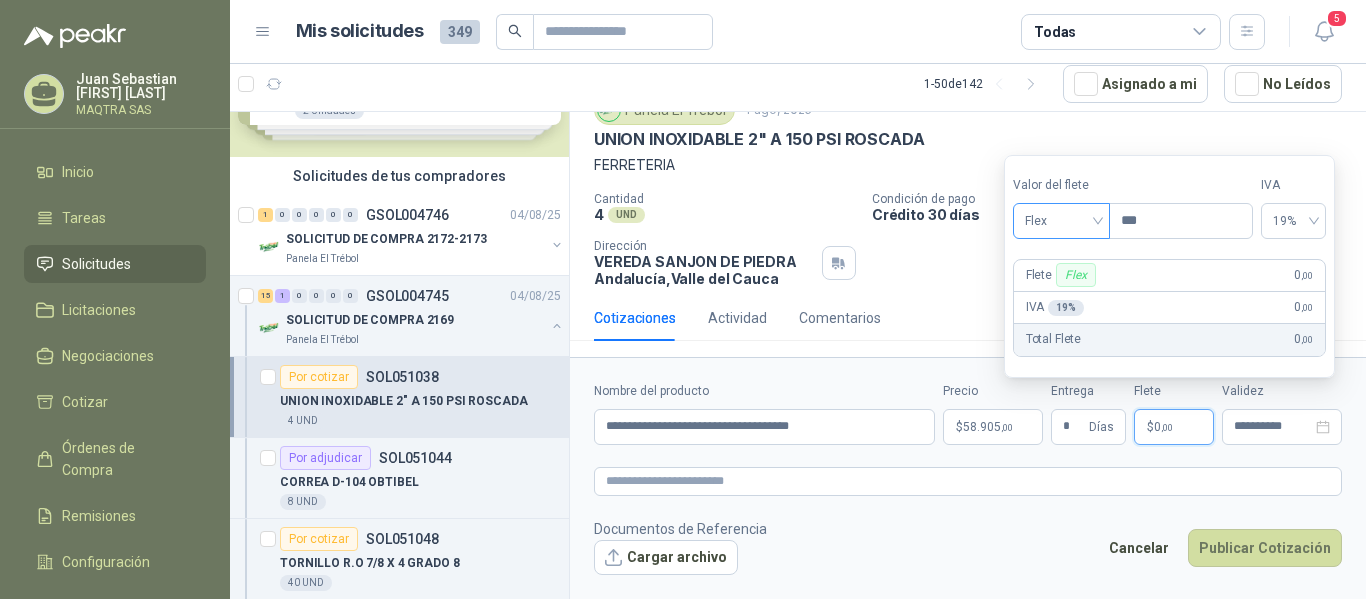 click on "Flex" at bounding box center (1061, 221) 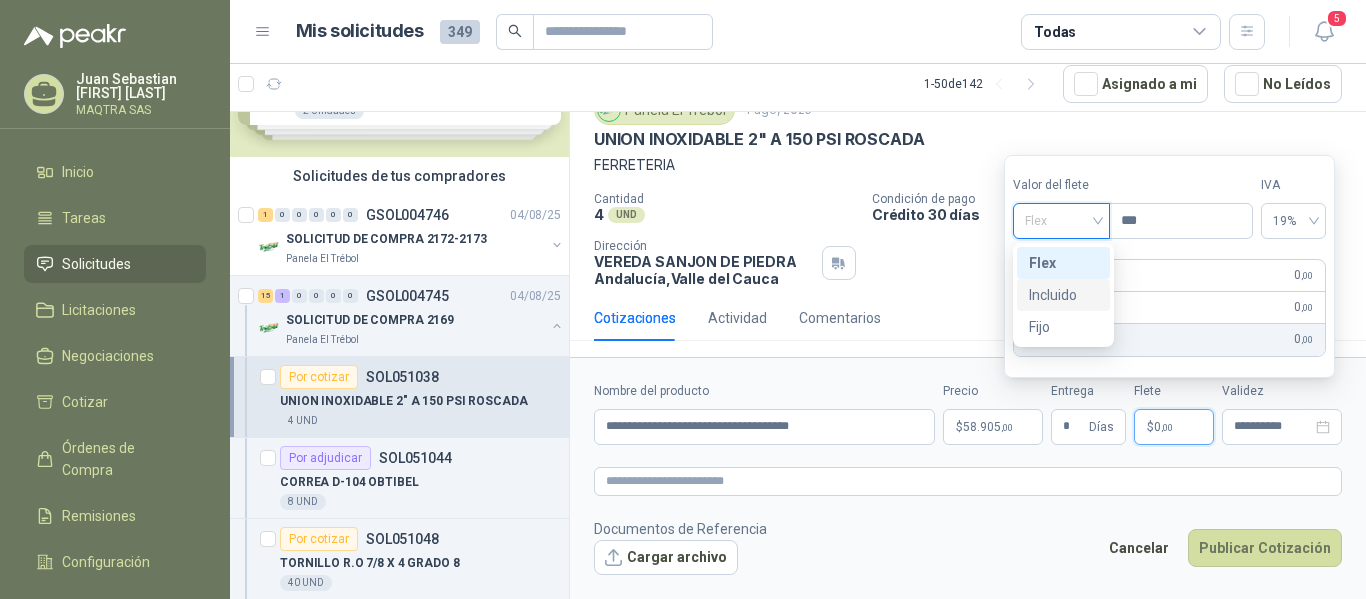 drag, startPoint x: 1072, startPoint y: 299, endPoint x: 1022, endPoint y: 311, distance: 51.41984 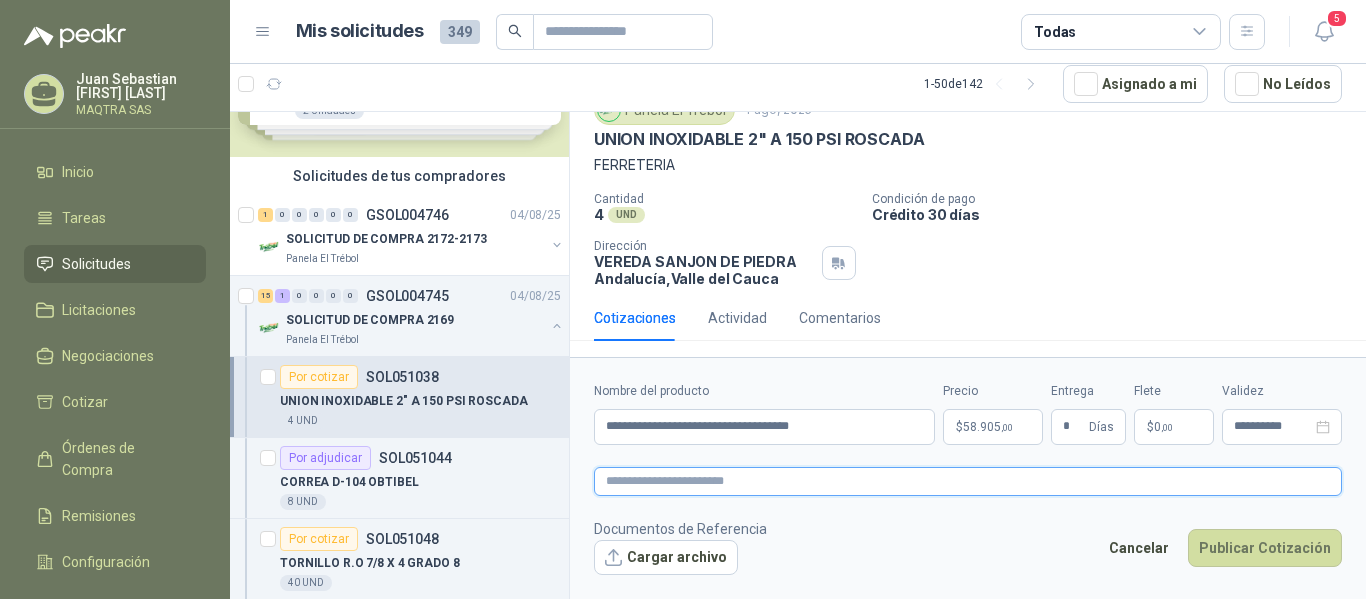 click at bounding box center [968, 481] 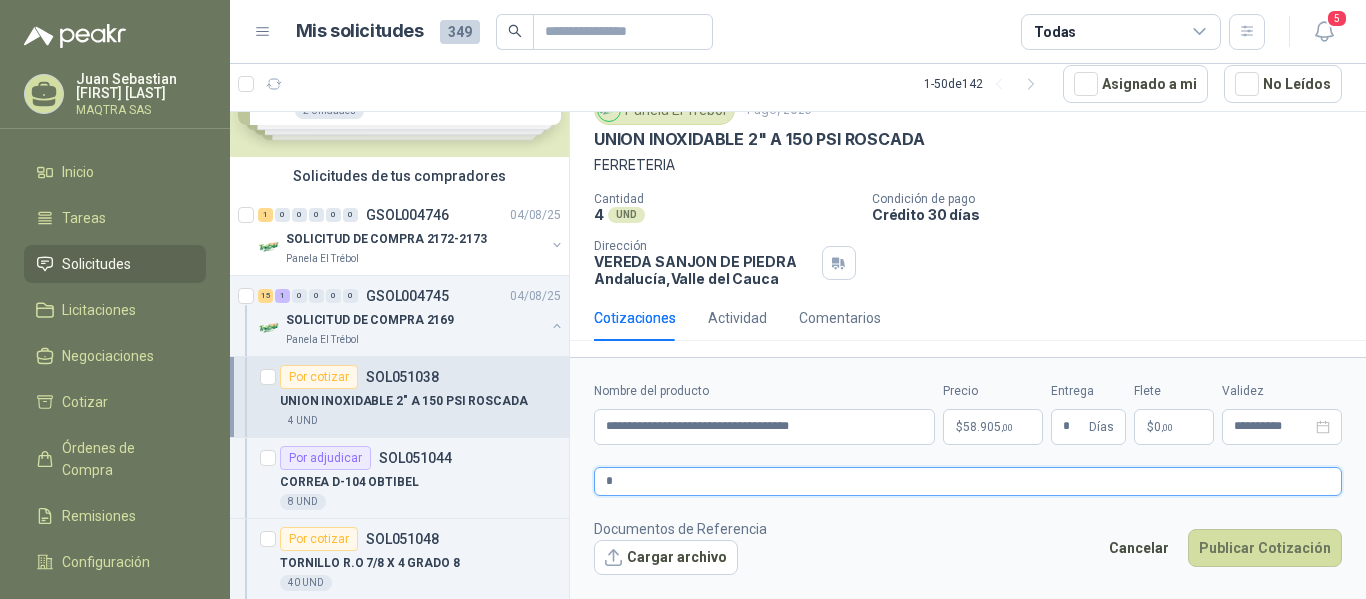 type 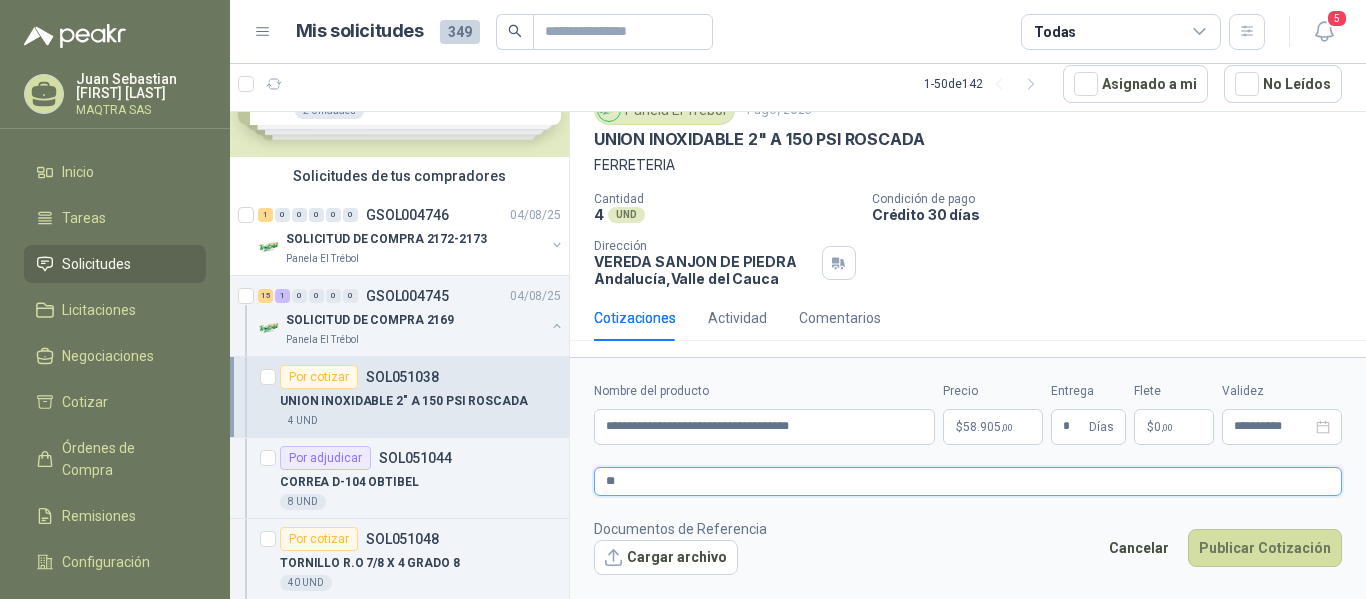 type 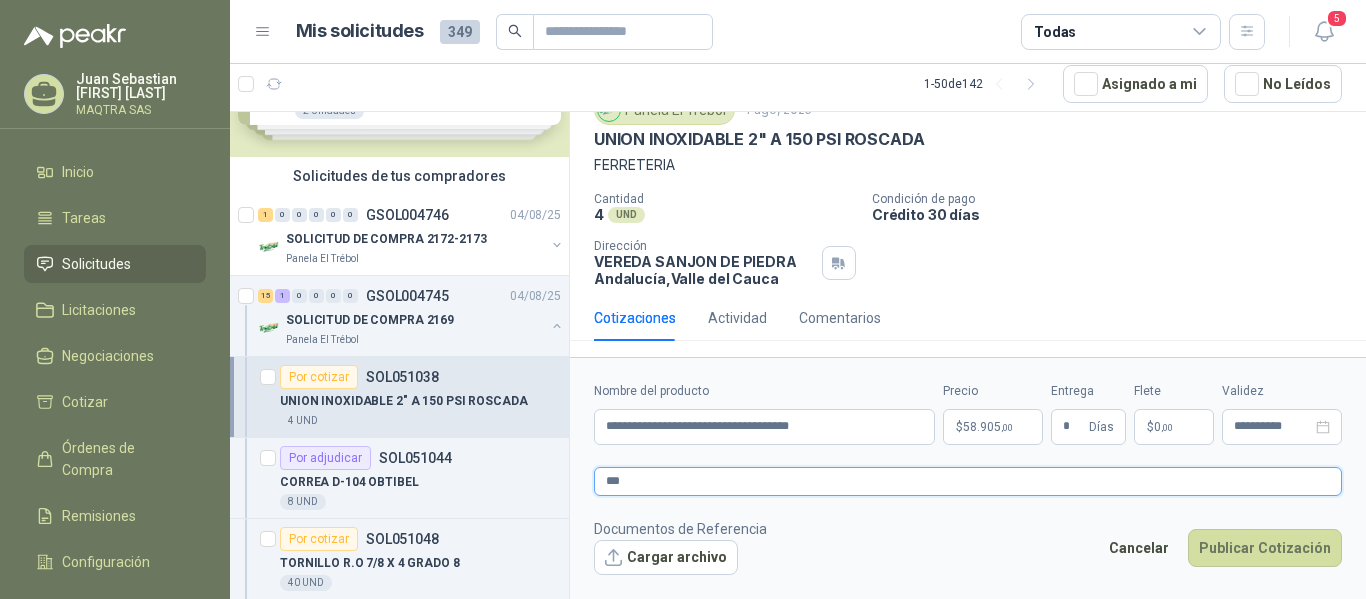 type 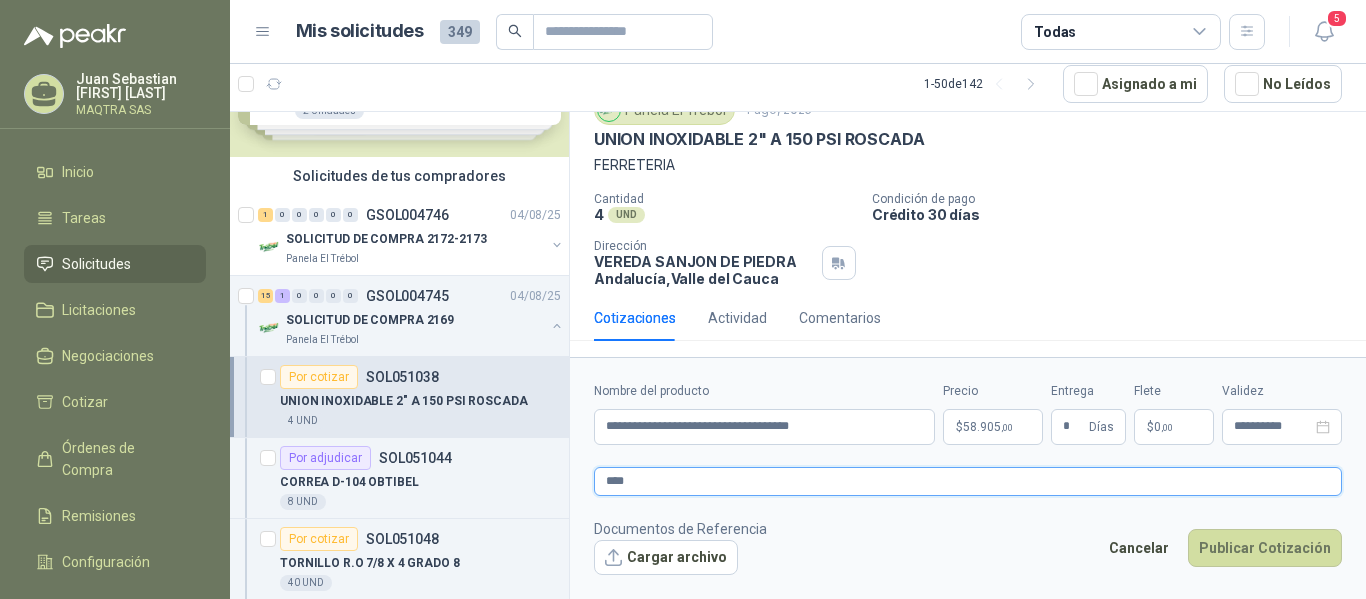 type 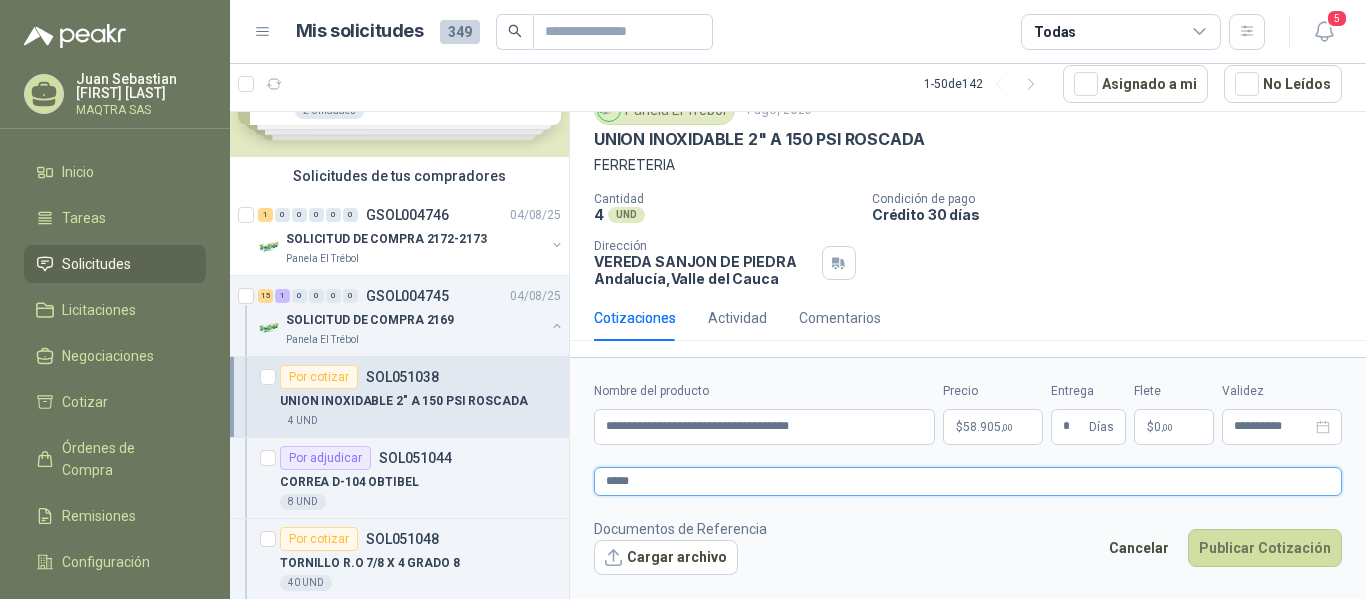 type 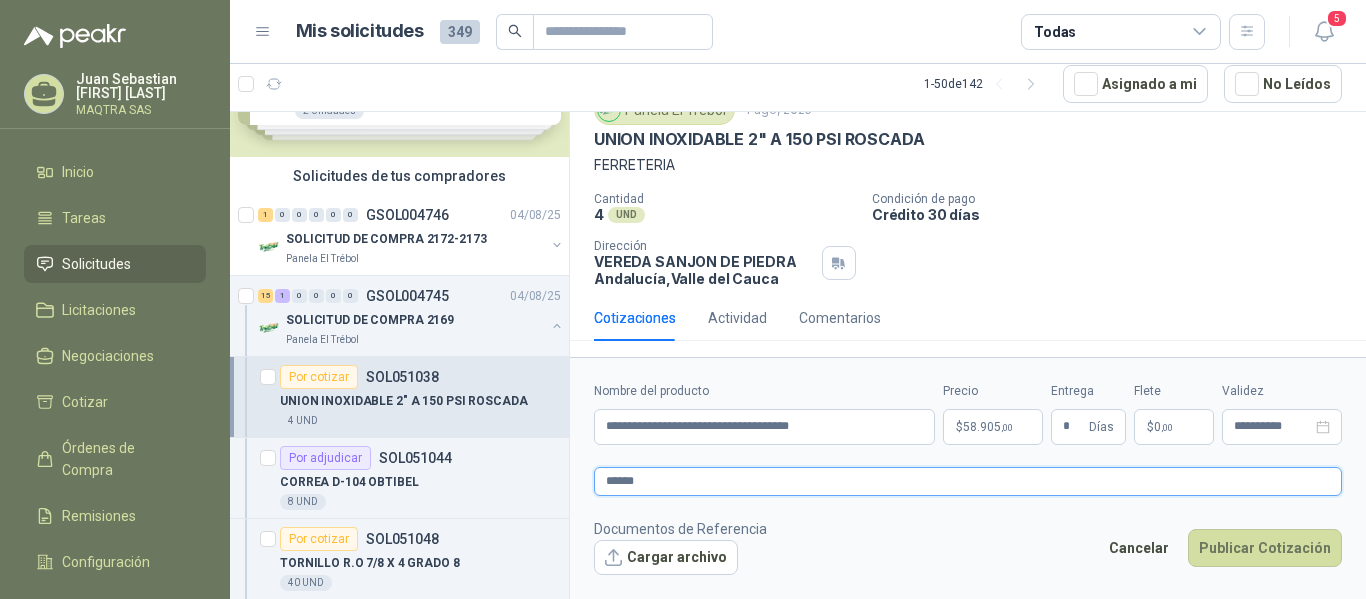 type 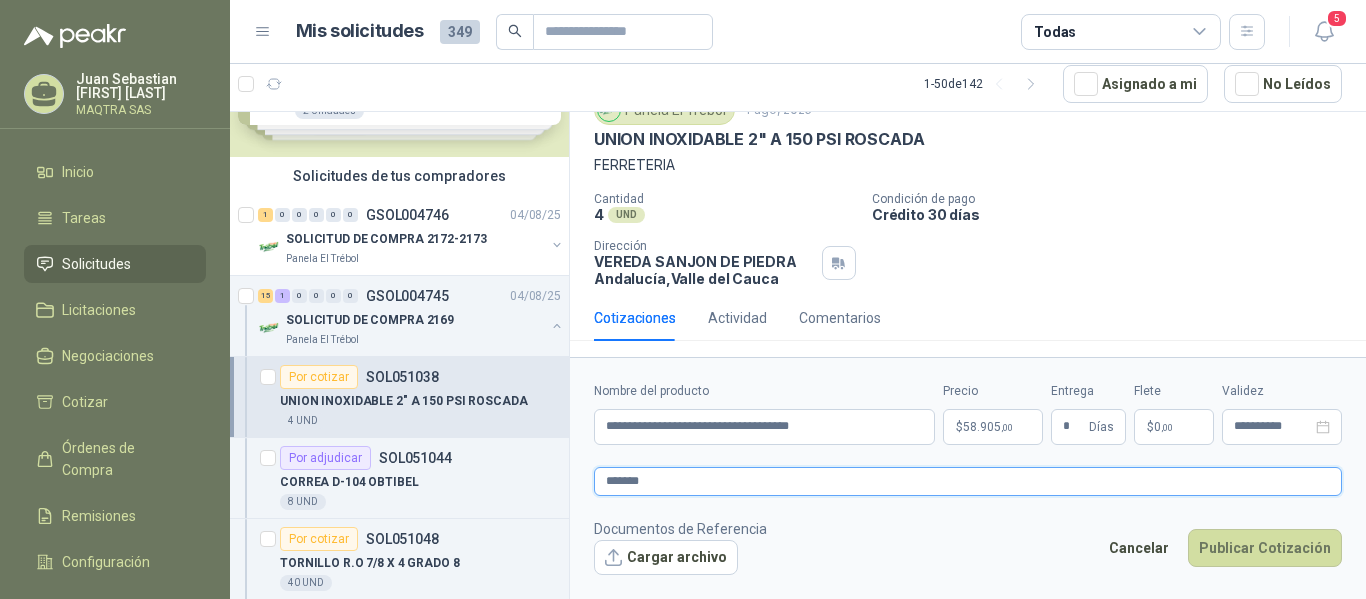 type 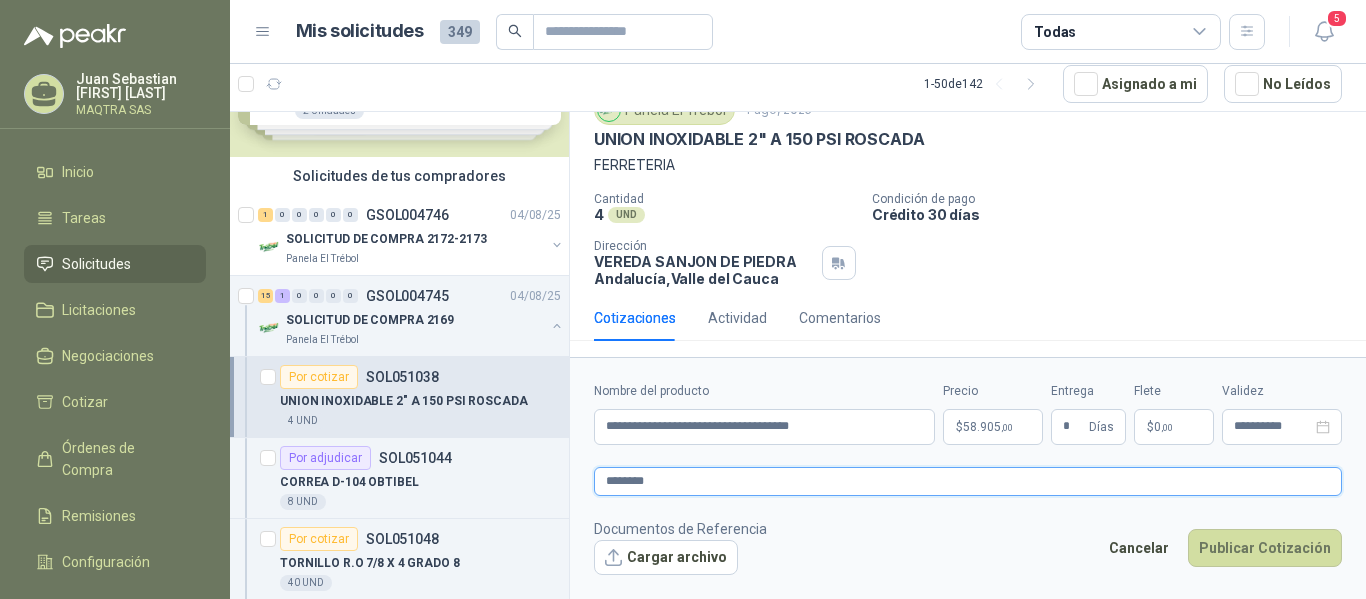 type 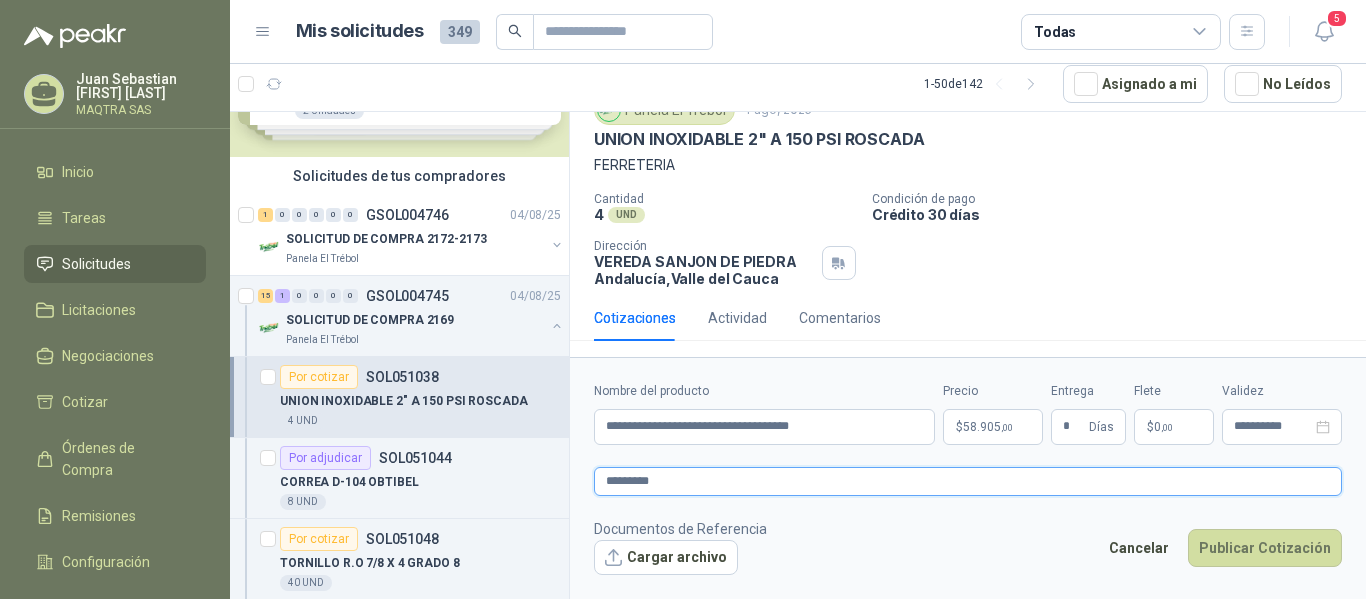 type 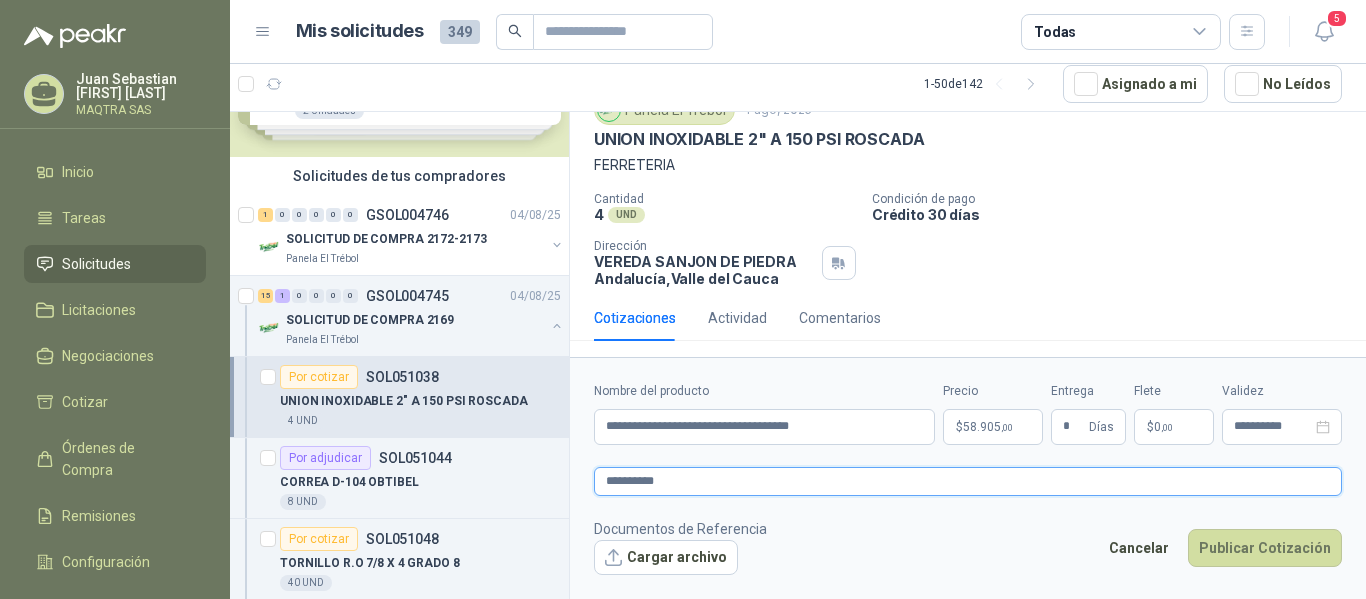 type 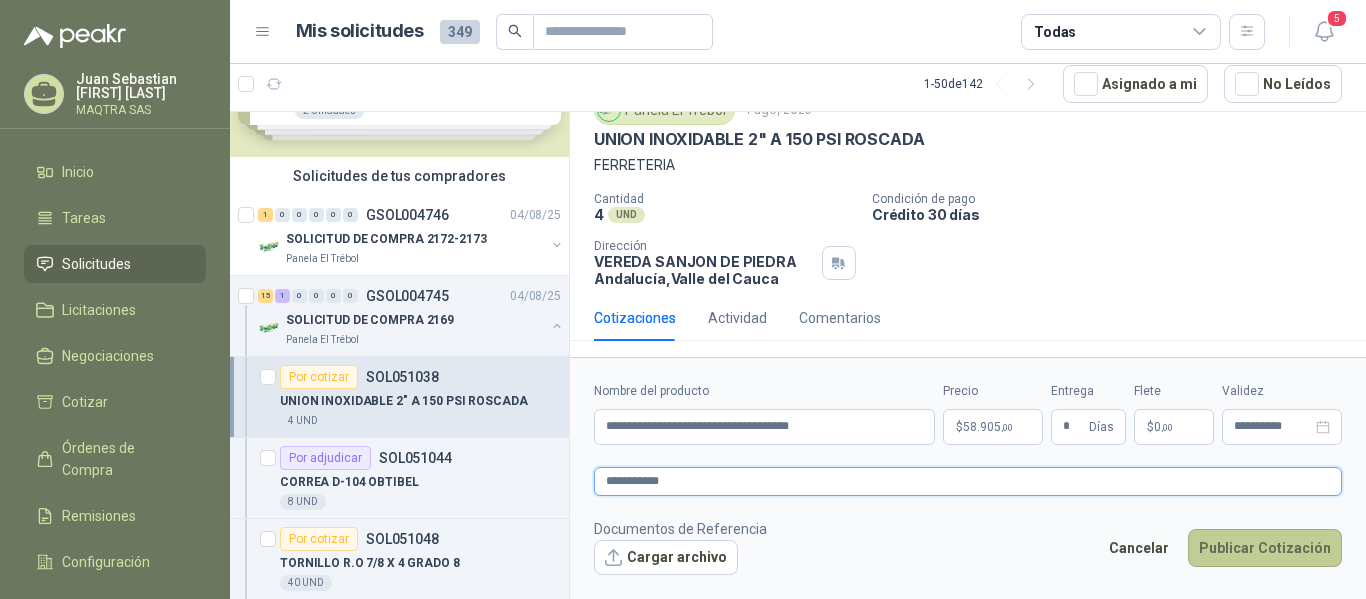 type on "**********" 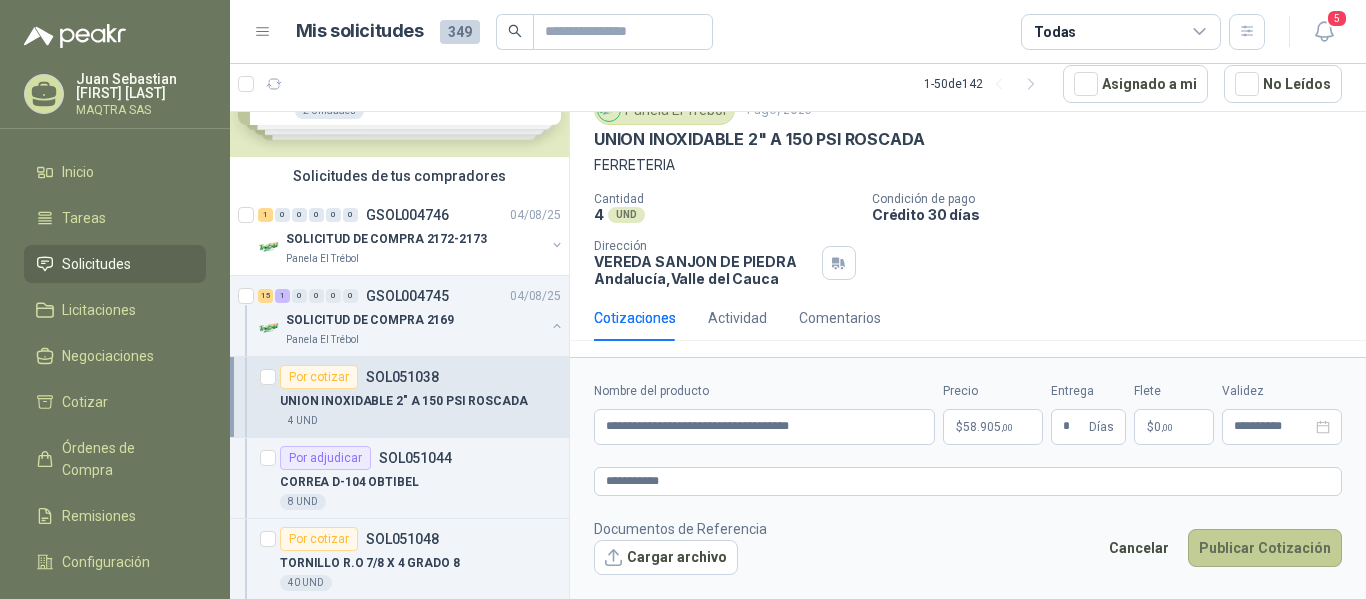 click on "Publicar Cotización" at bounding box center [1265, 548] 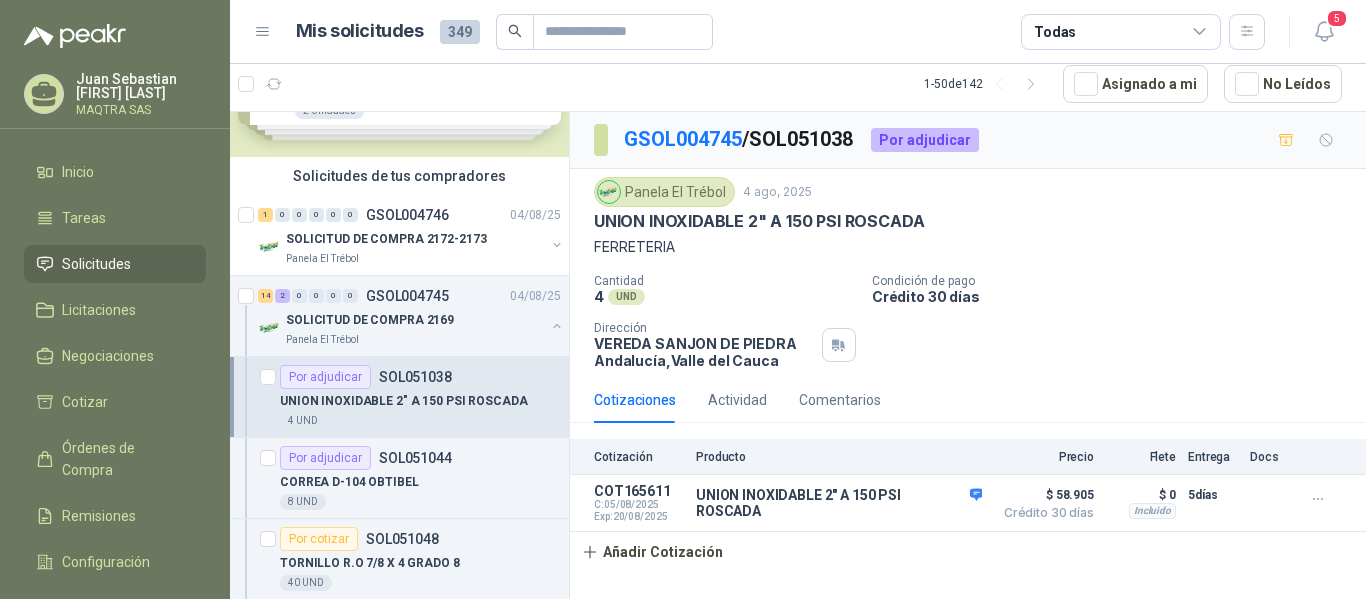 scroll, scrollTop: 0, scrollLeft: 0, axis: both 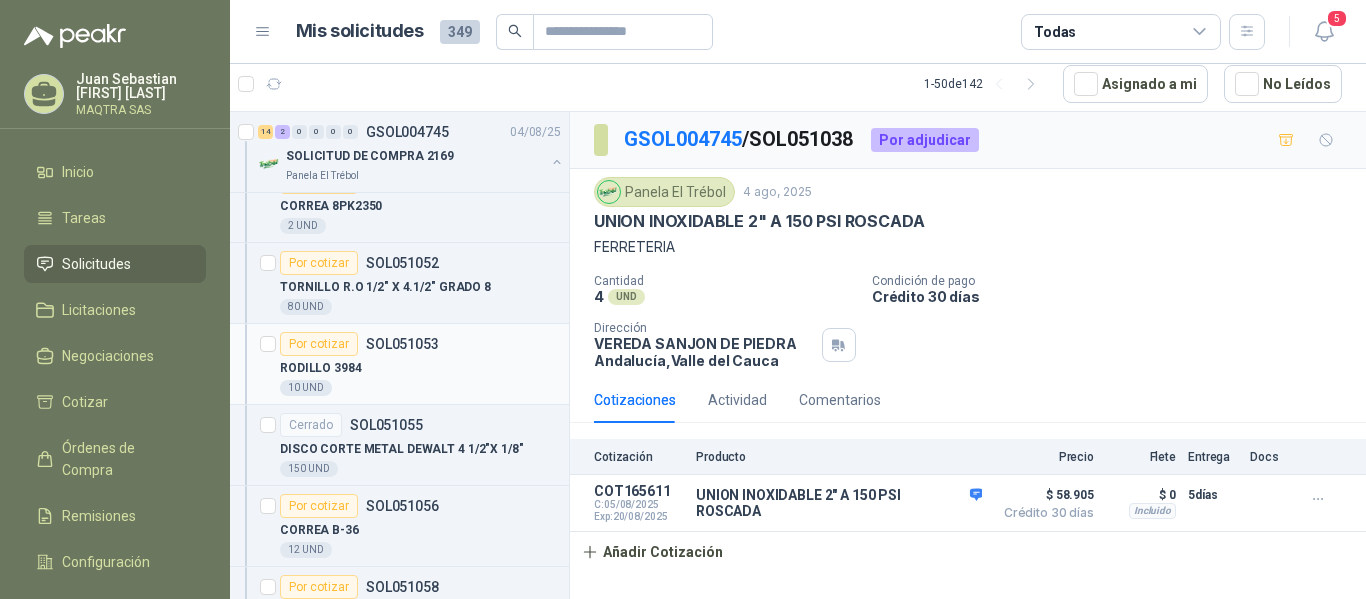 click on "10   UND" at bounding box center (420, 388) 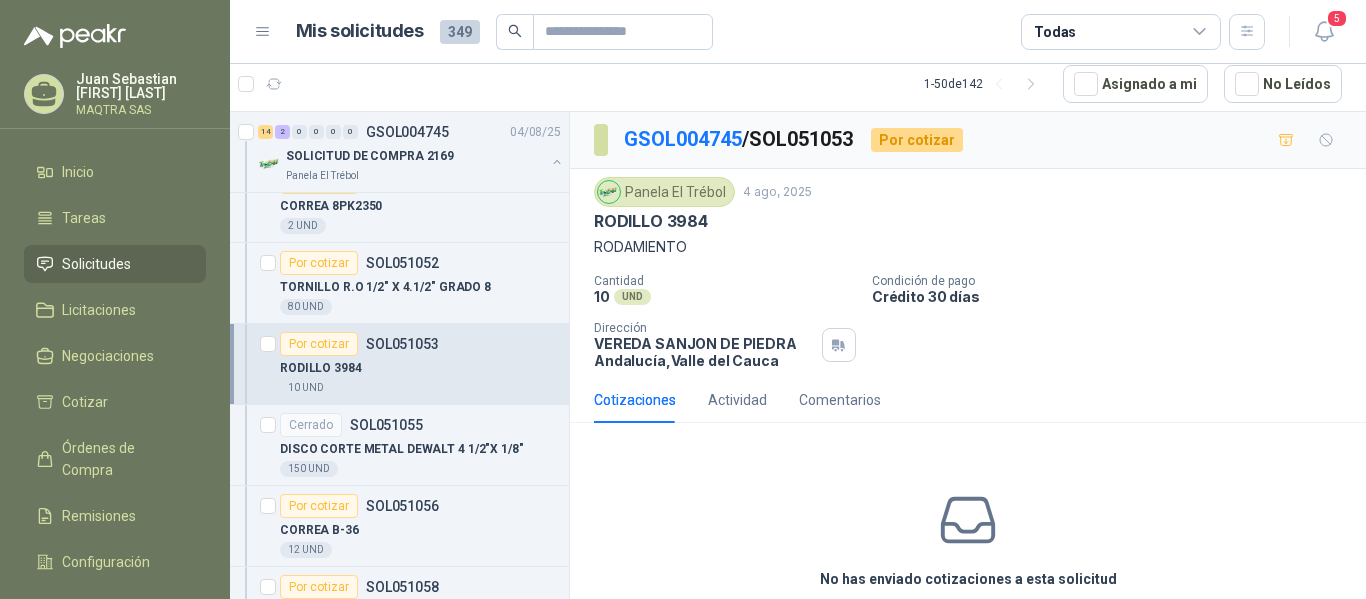 click on "RODILLO 3984" at bounding box center (651, 221) 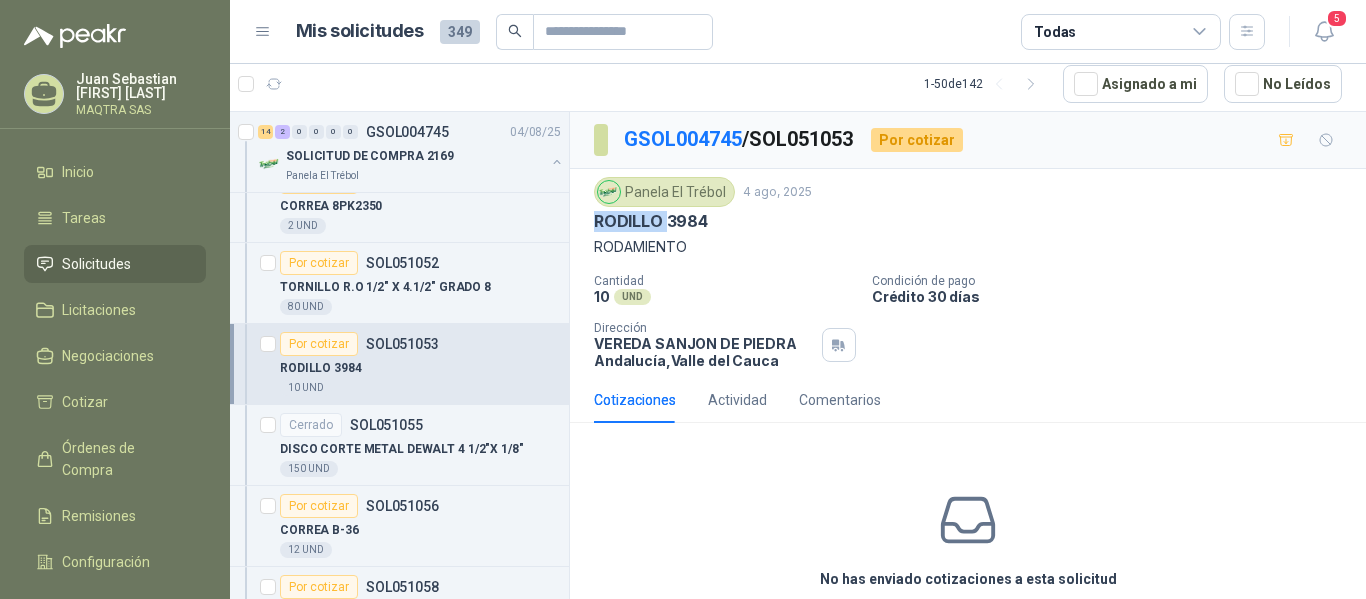 click on "RODILLO 3984" at bounding box center (651, 221) 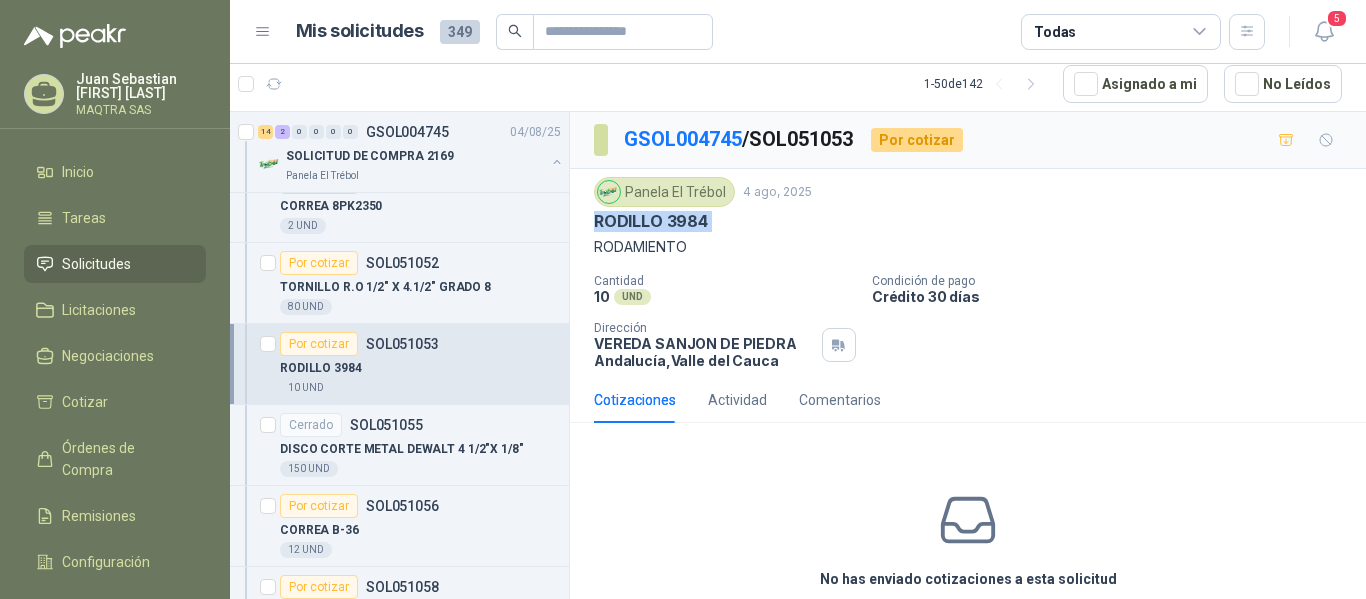 click on "RODILLO 3984" at bounding box center (651, 221) 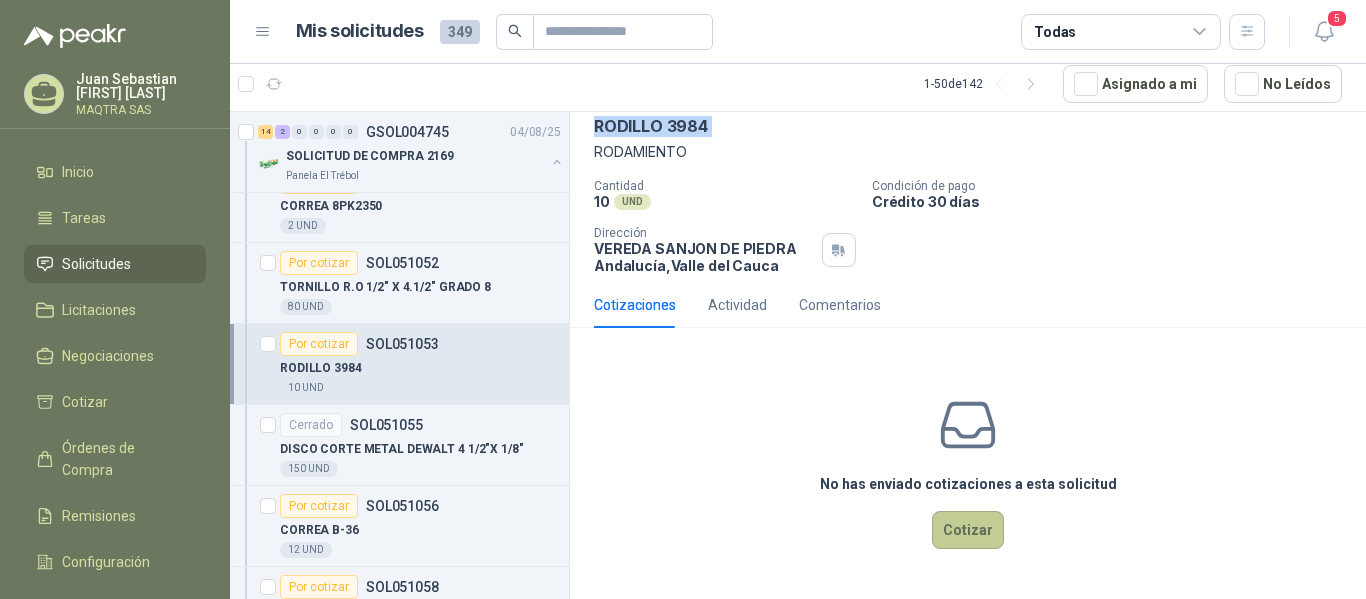 click on "Cotizar" at bounding box center (968, 530) 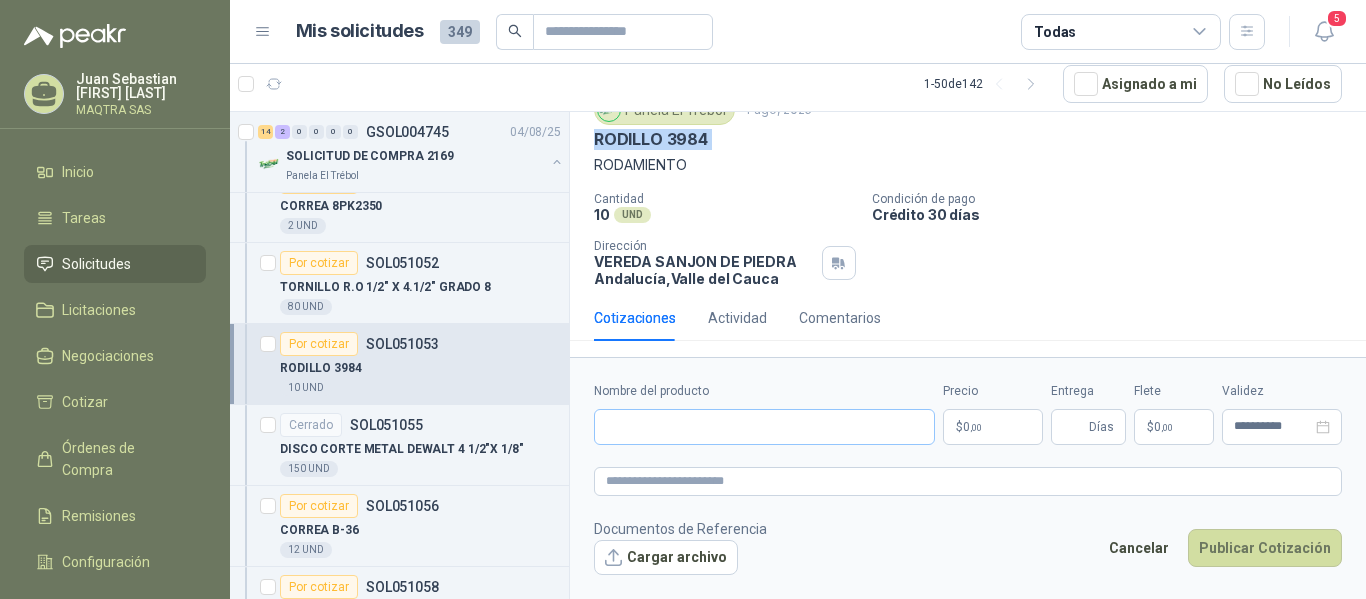 type 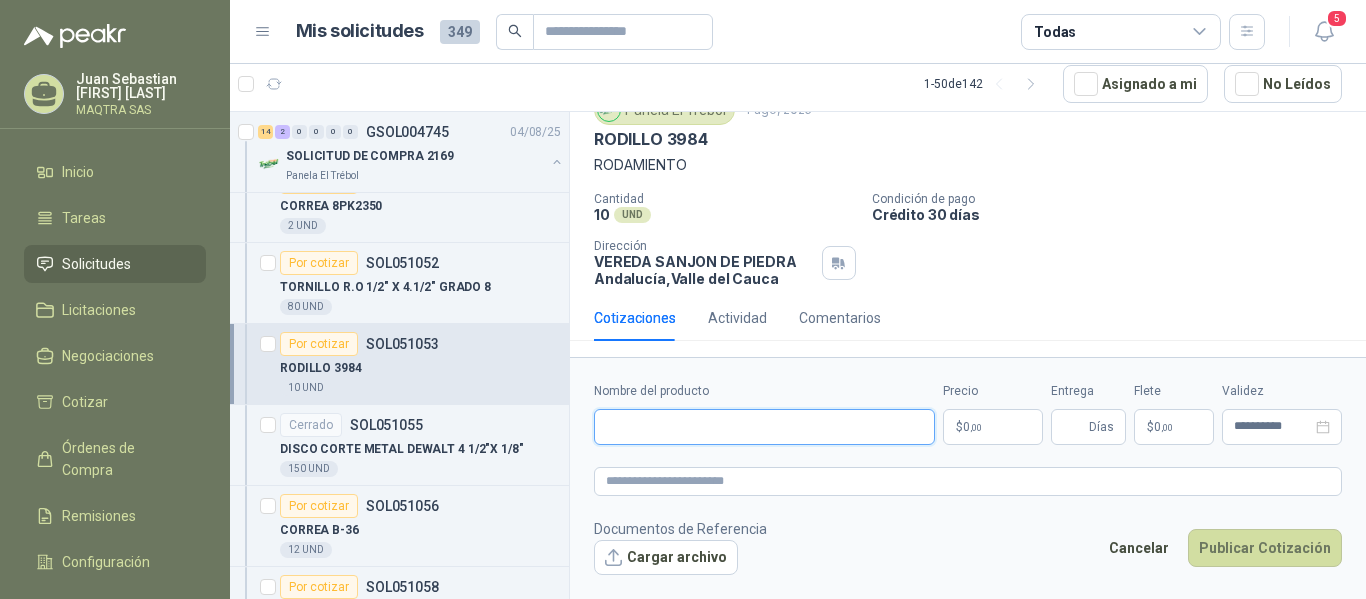 click on "Nombre del producto" at bounding box center (764, 427) 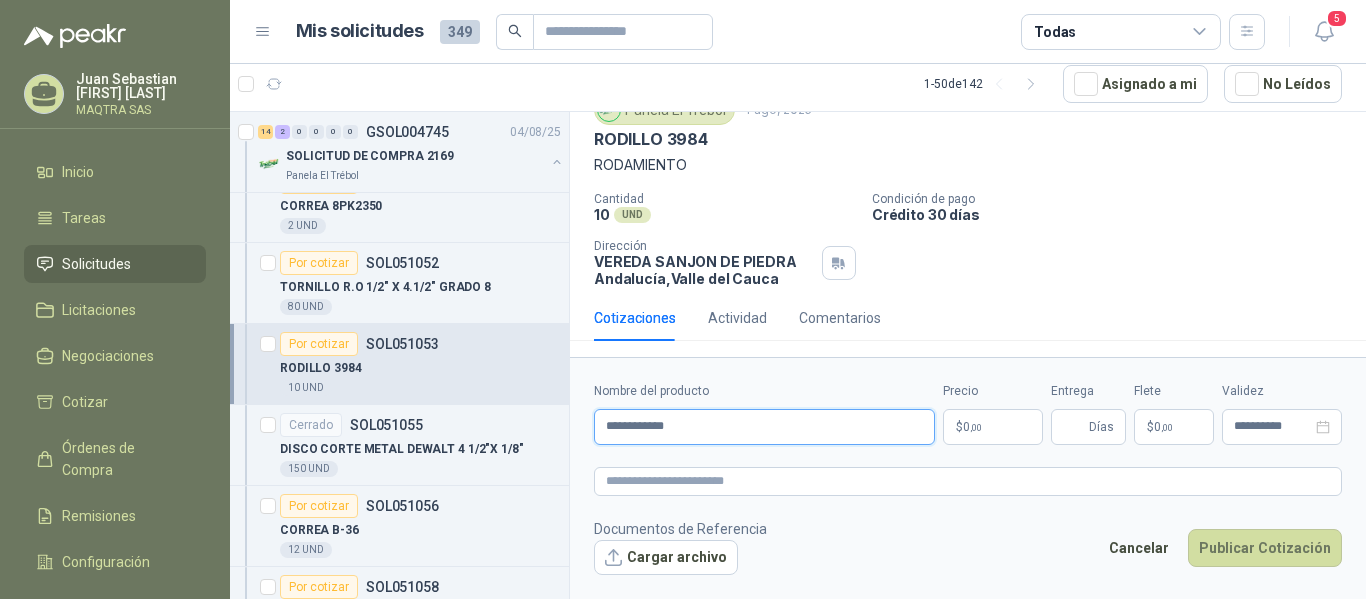 type on "**********" 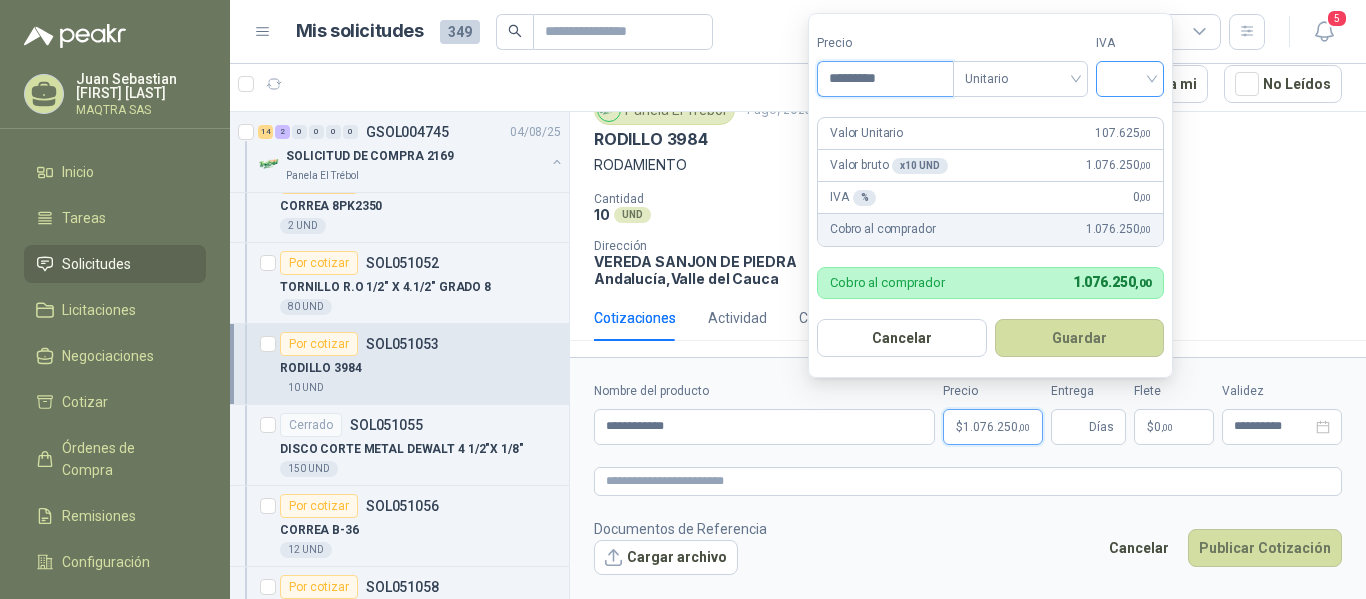 type on "*********" 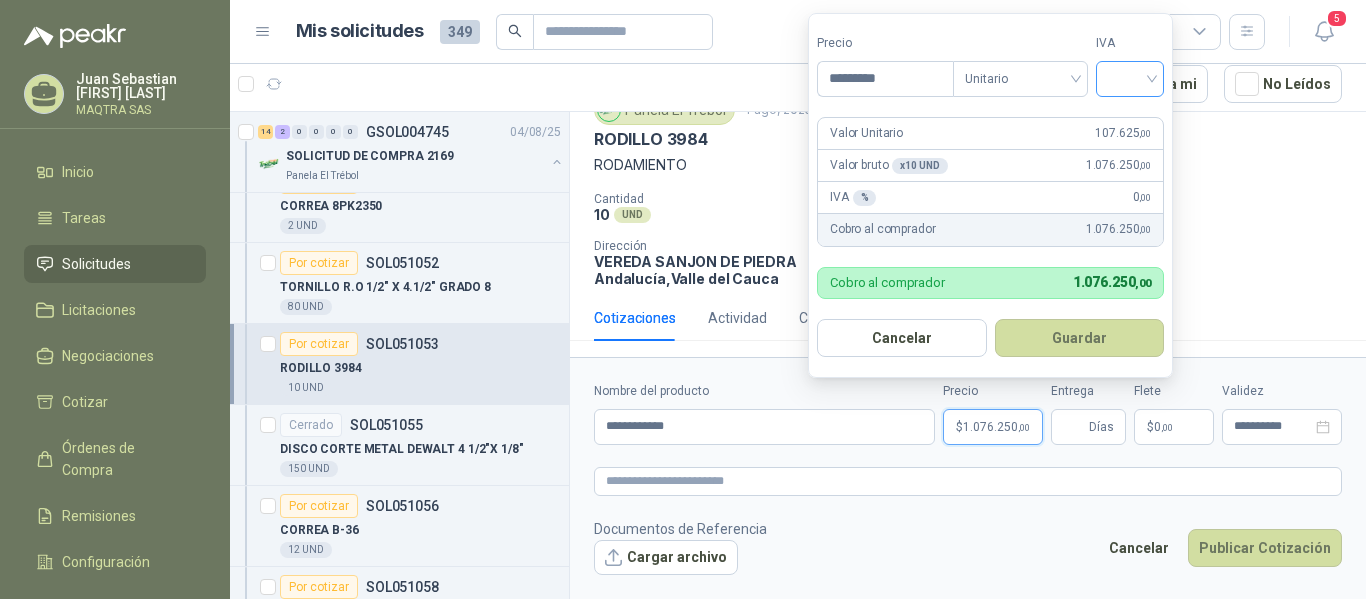 click at bounding box center [1130, 77] 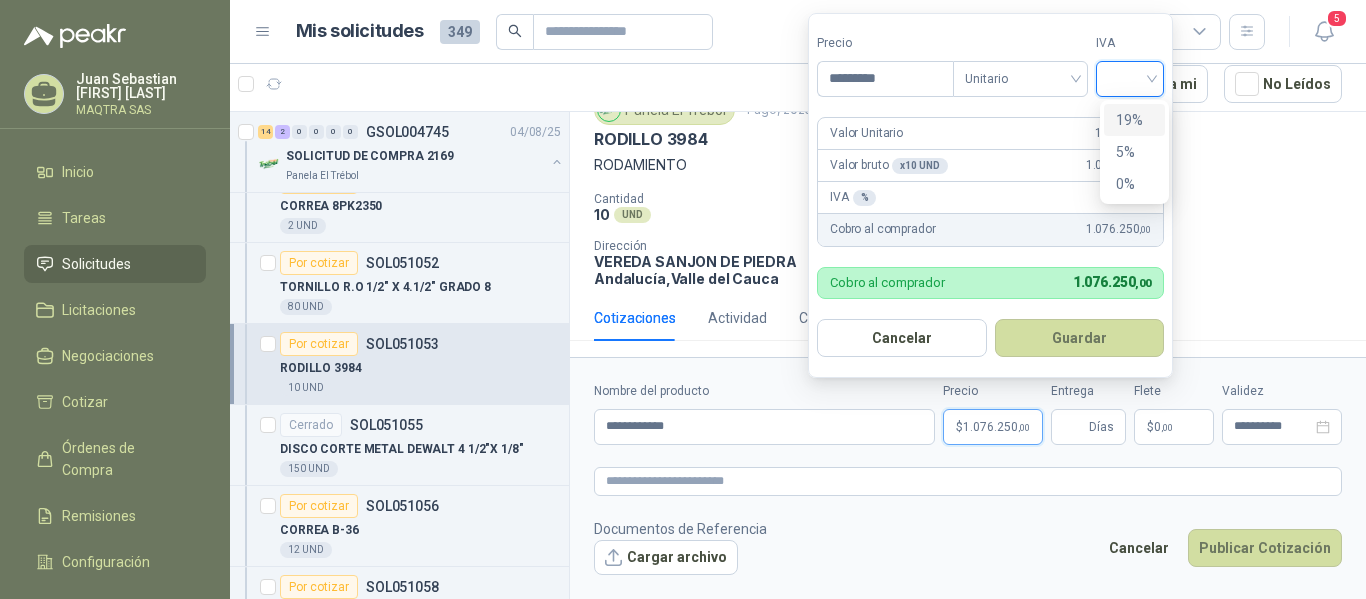 click on "19%" at bounding box center (1134, 120) 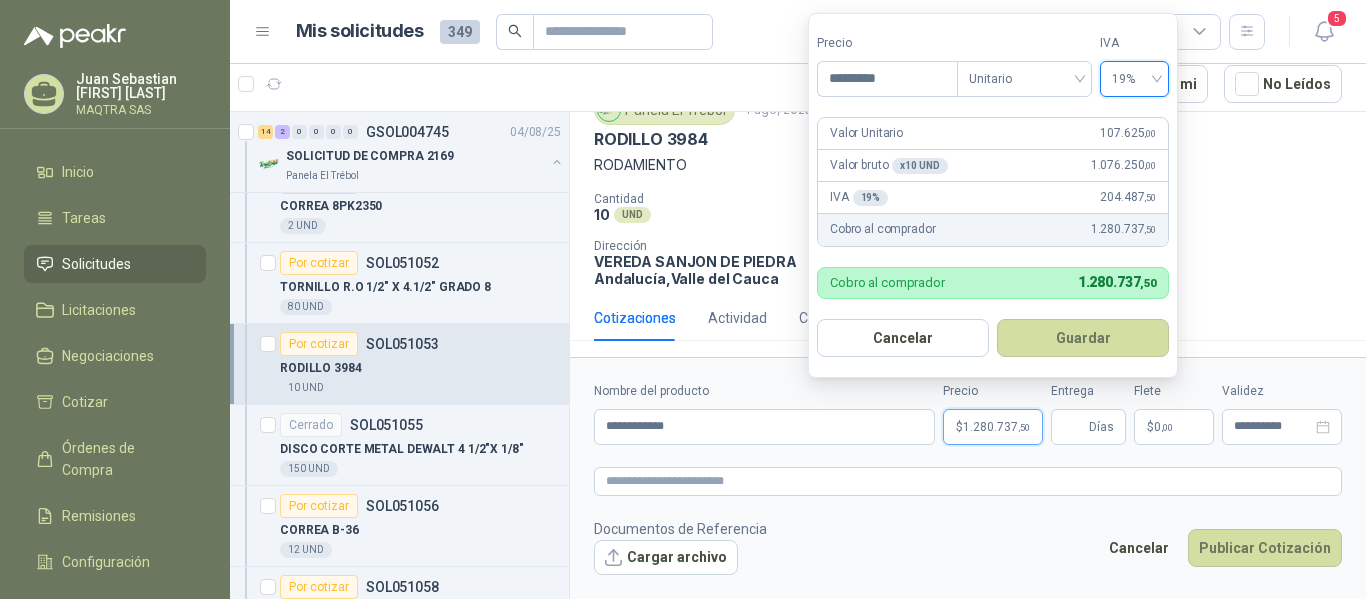 click on "Guardar" at bounding box center [1083, 338] 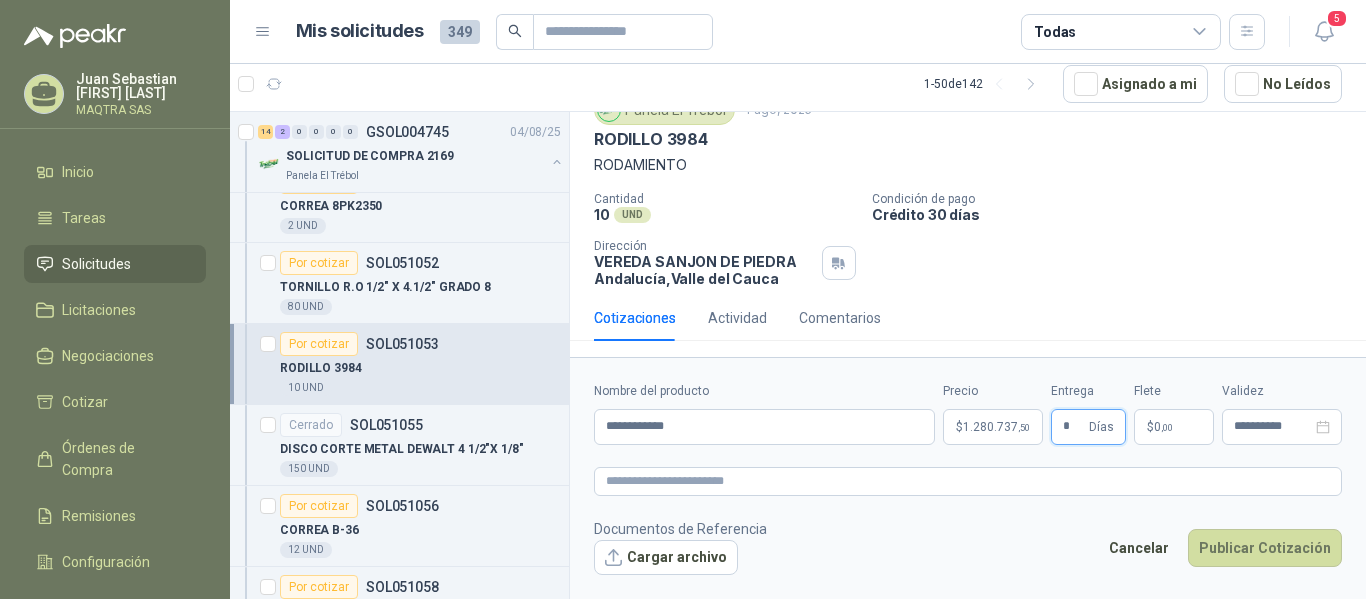 type on "*" 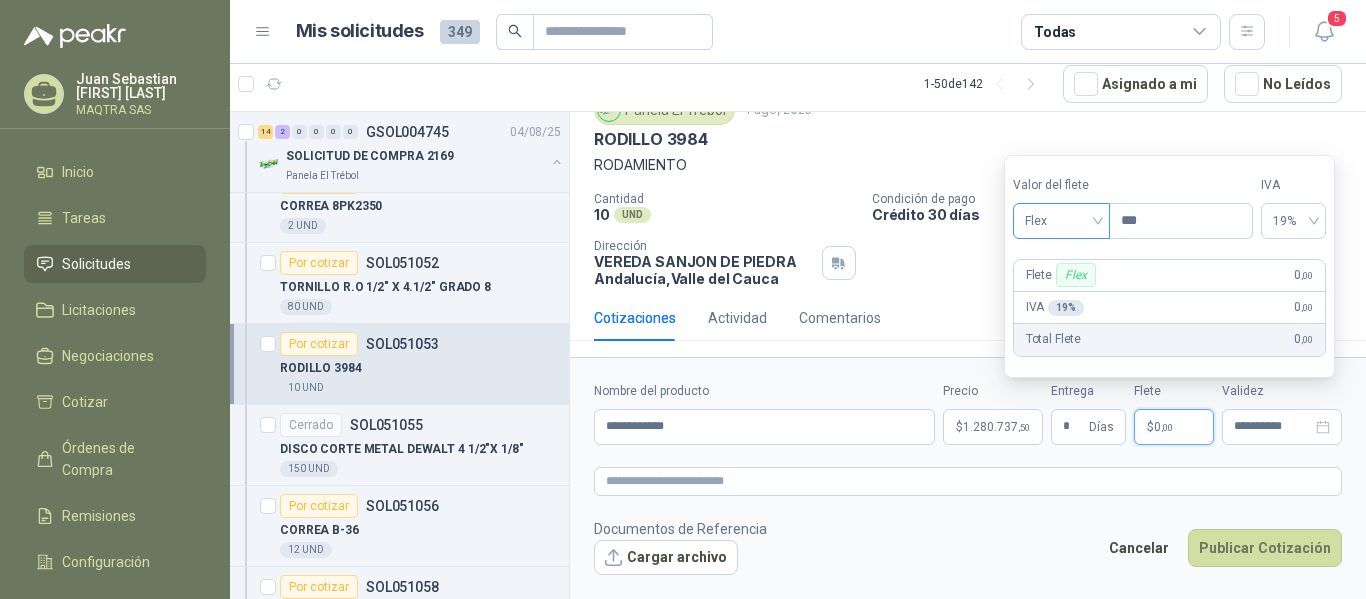 click on "Flex" at bounding box center (1061, 221) 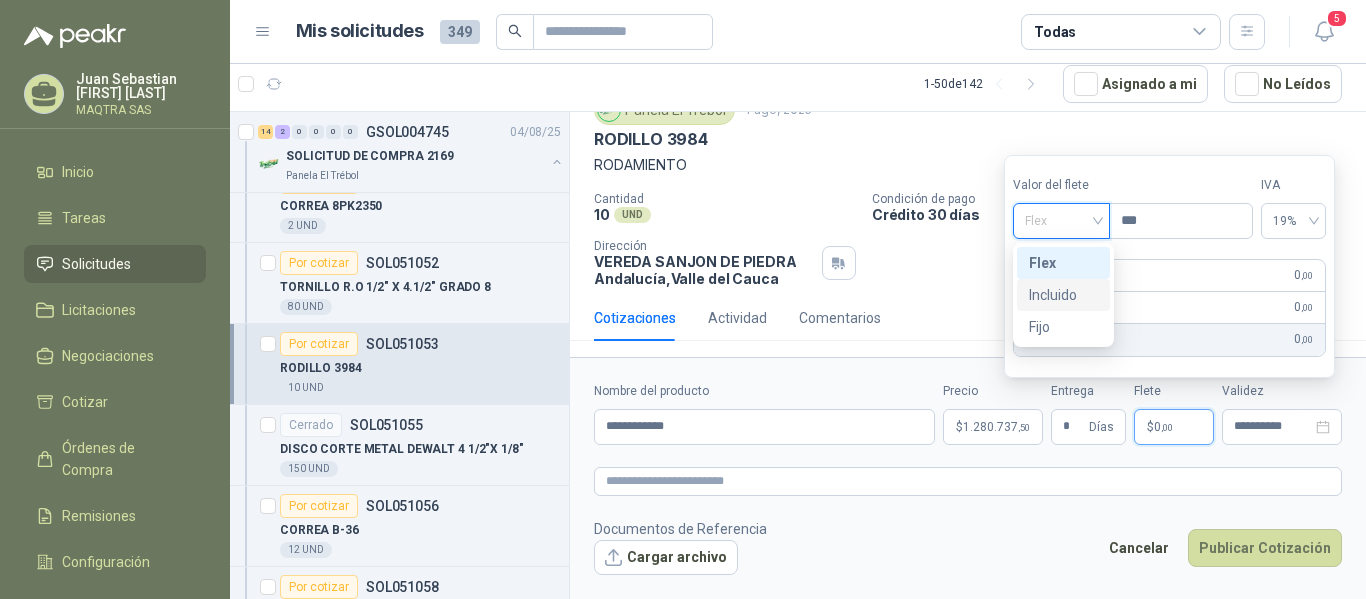 click on "Incluido" at bounding box center (1063, 295) 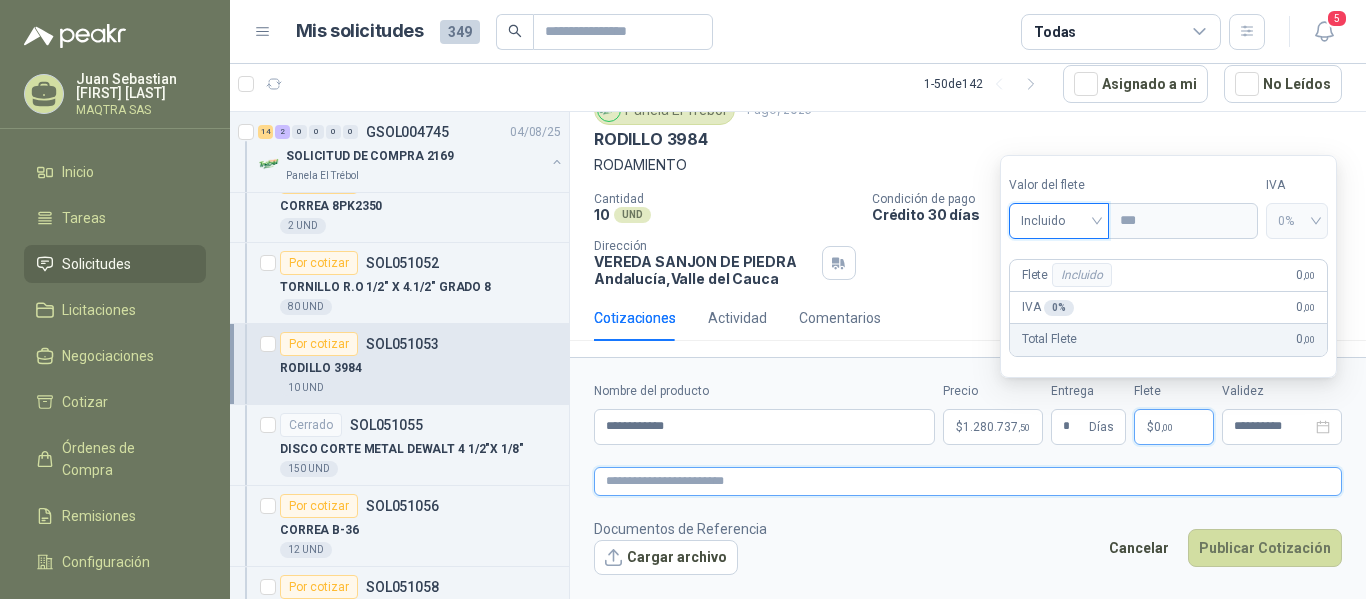 click at bounding box center (968, 481) 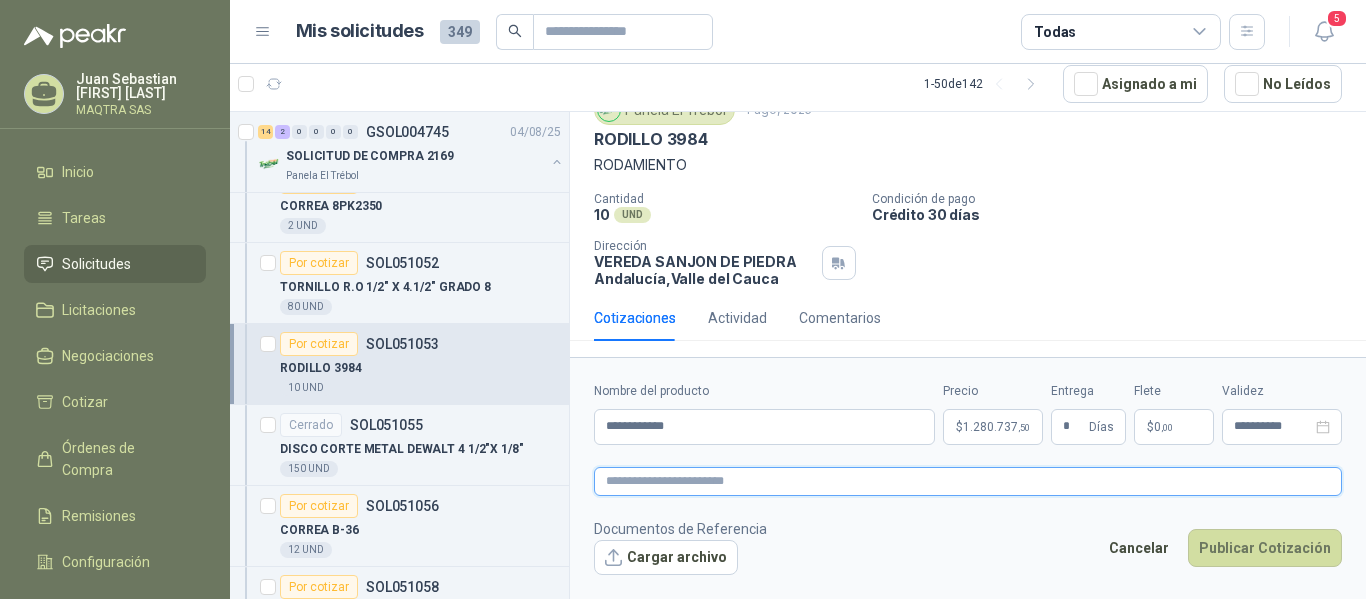 type 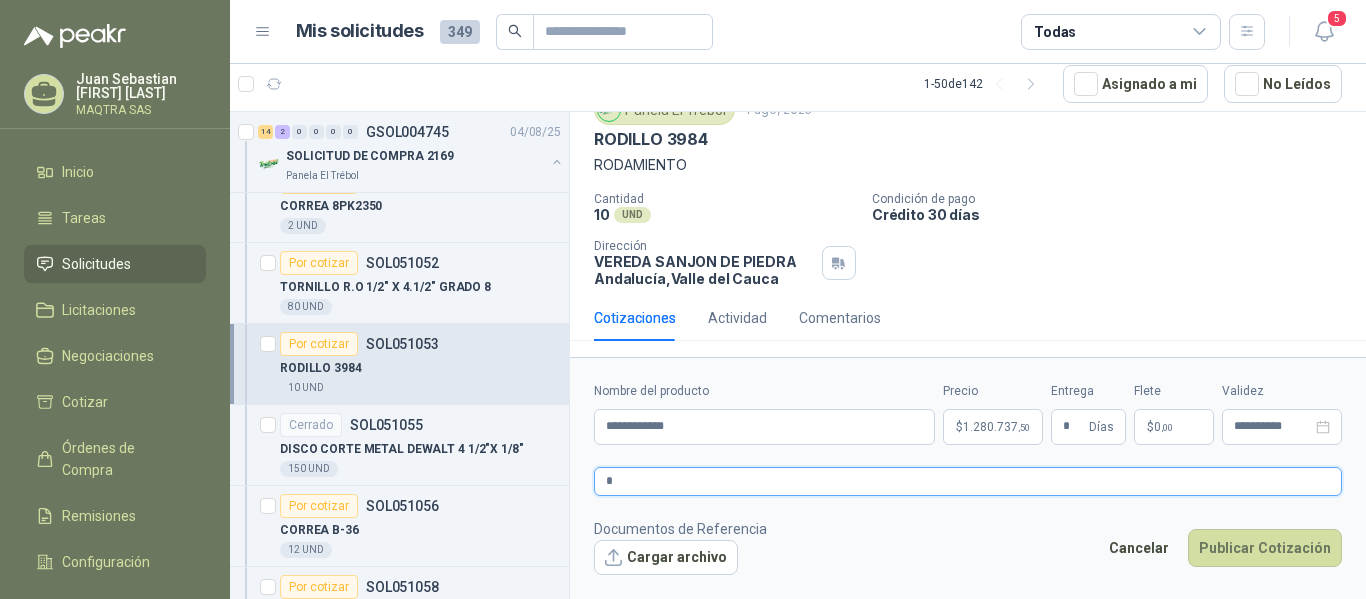 type 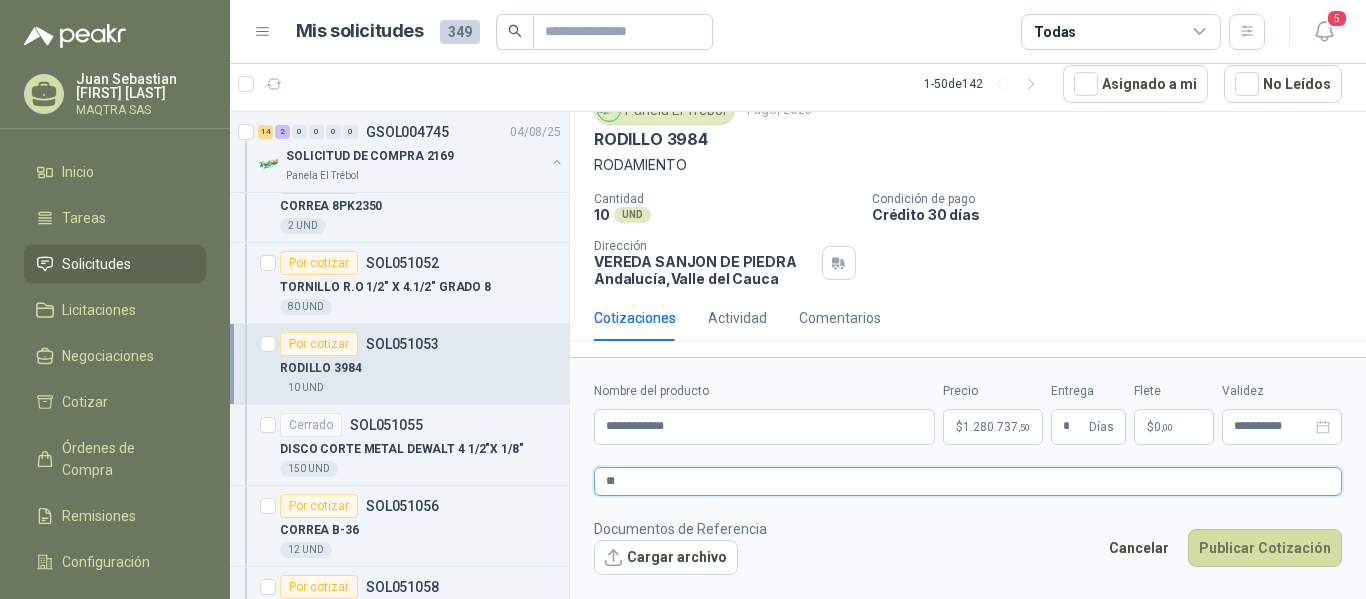 type 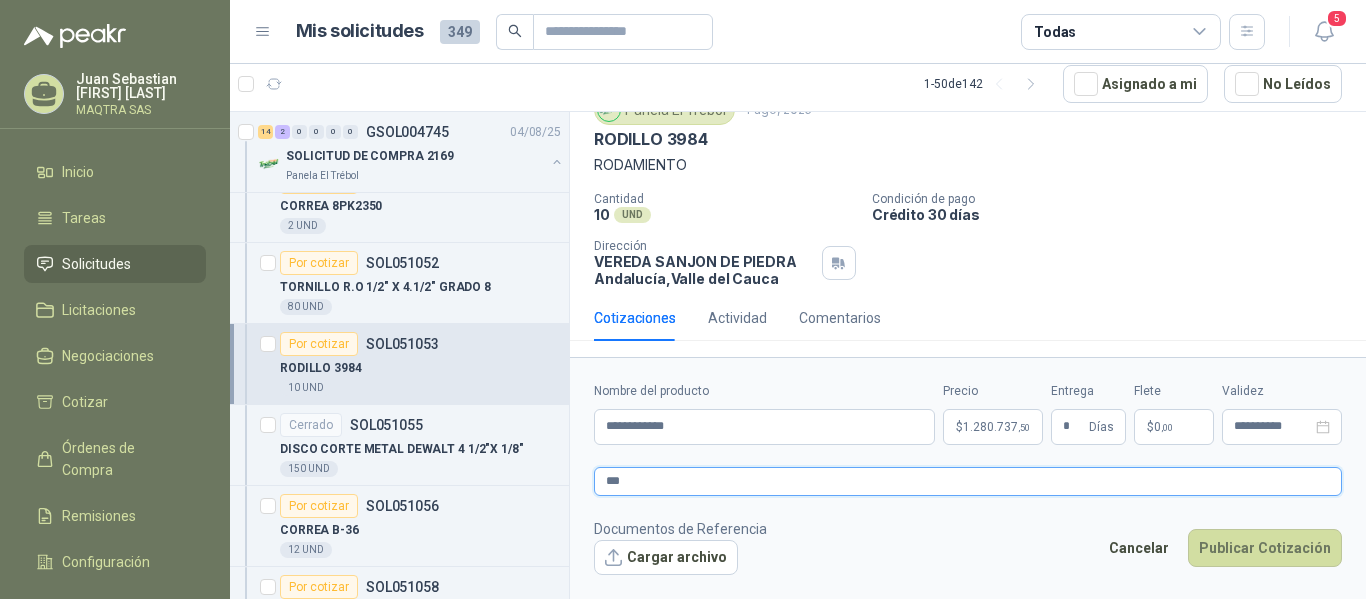 type 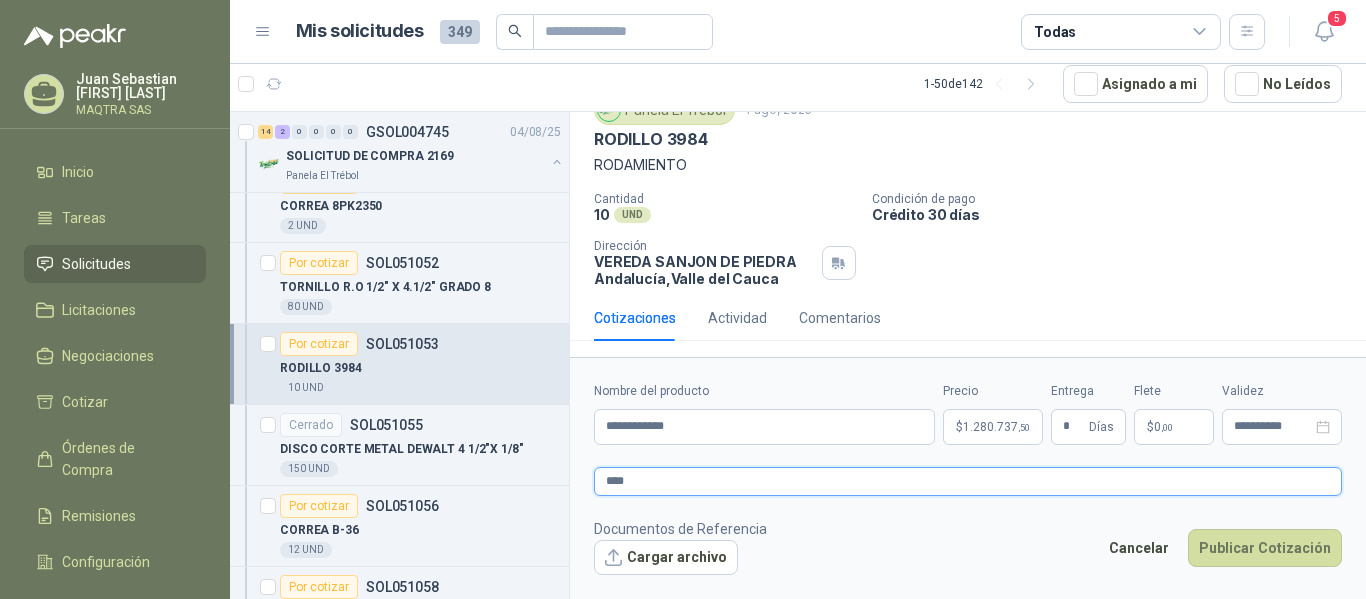 type 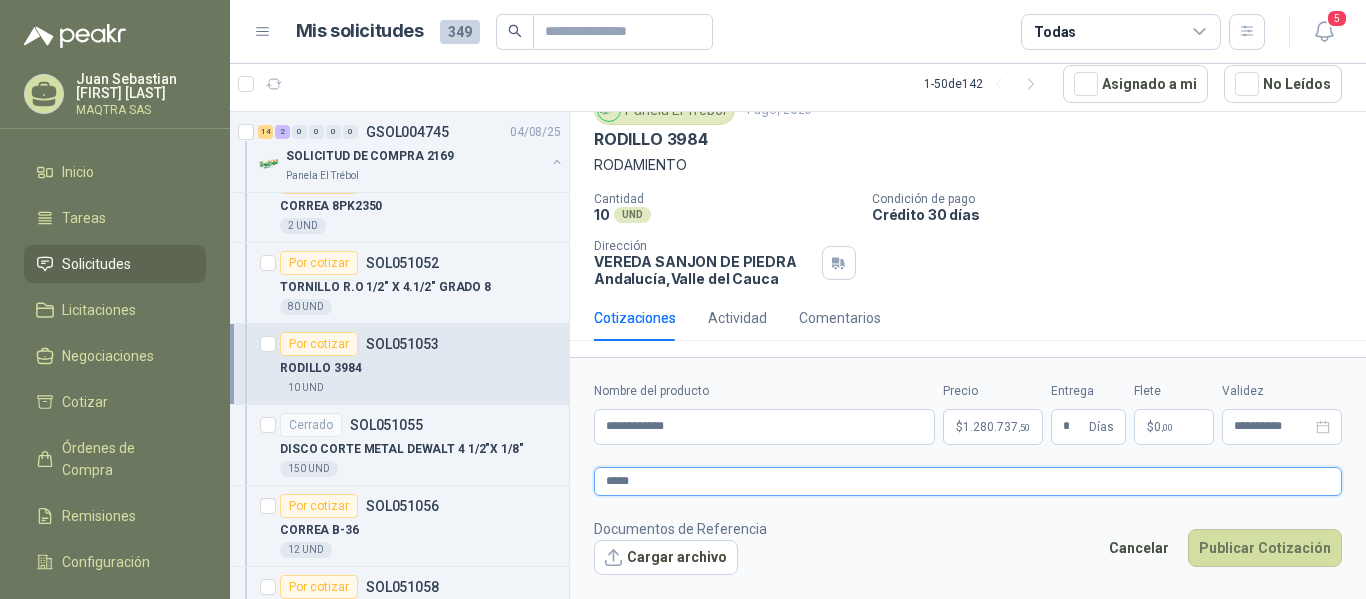 type 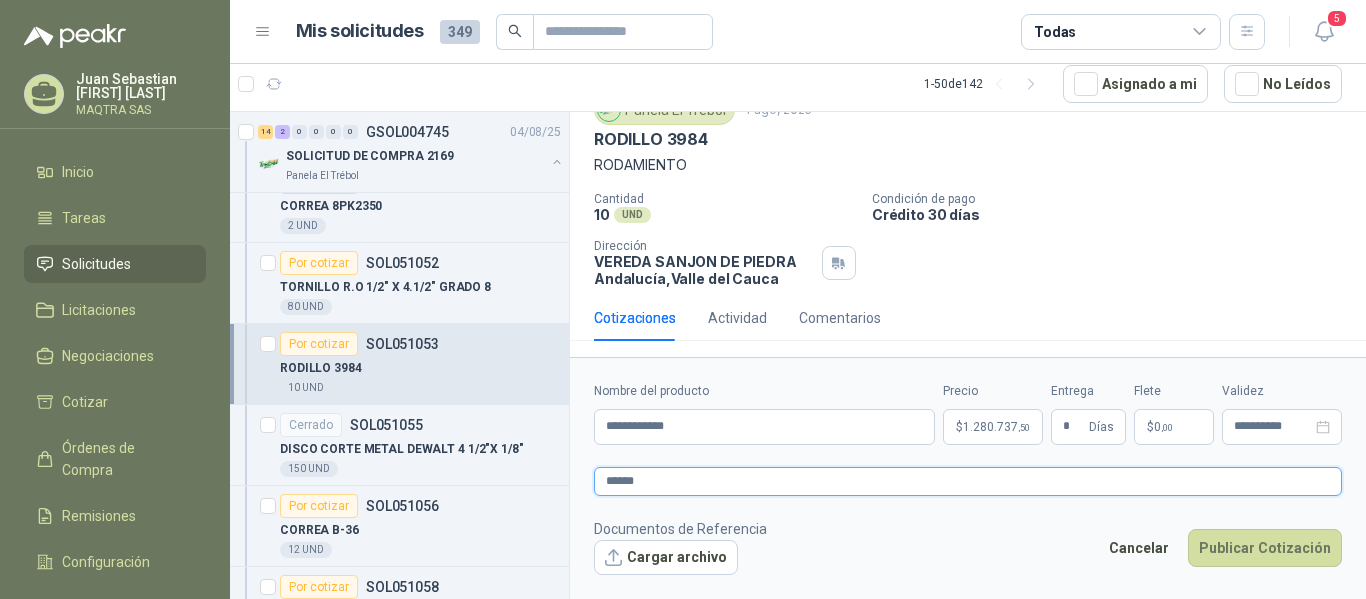 type 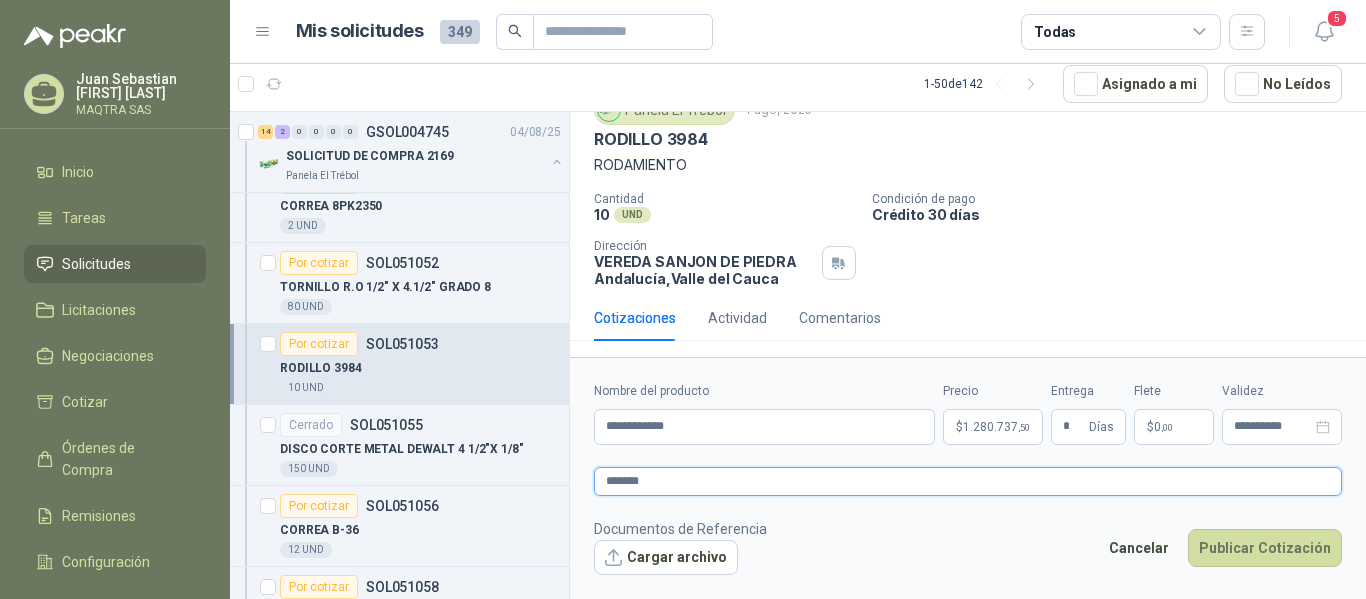 type 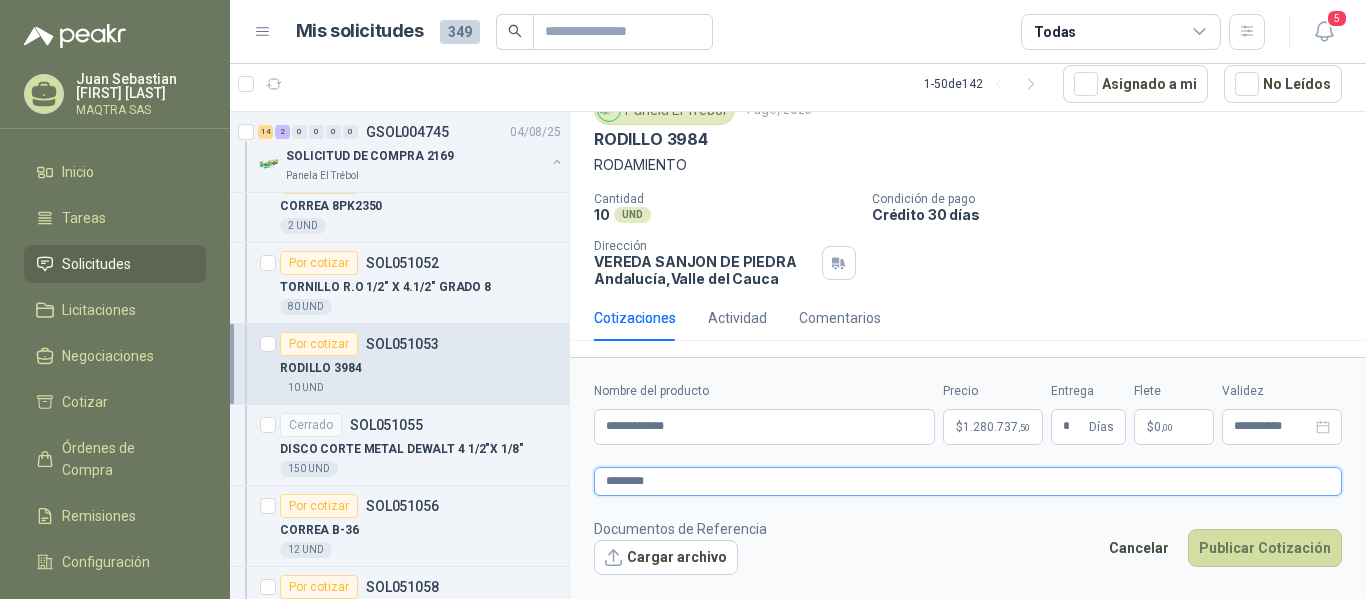 type 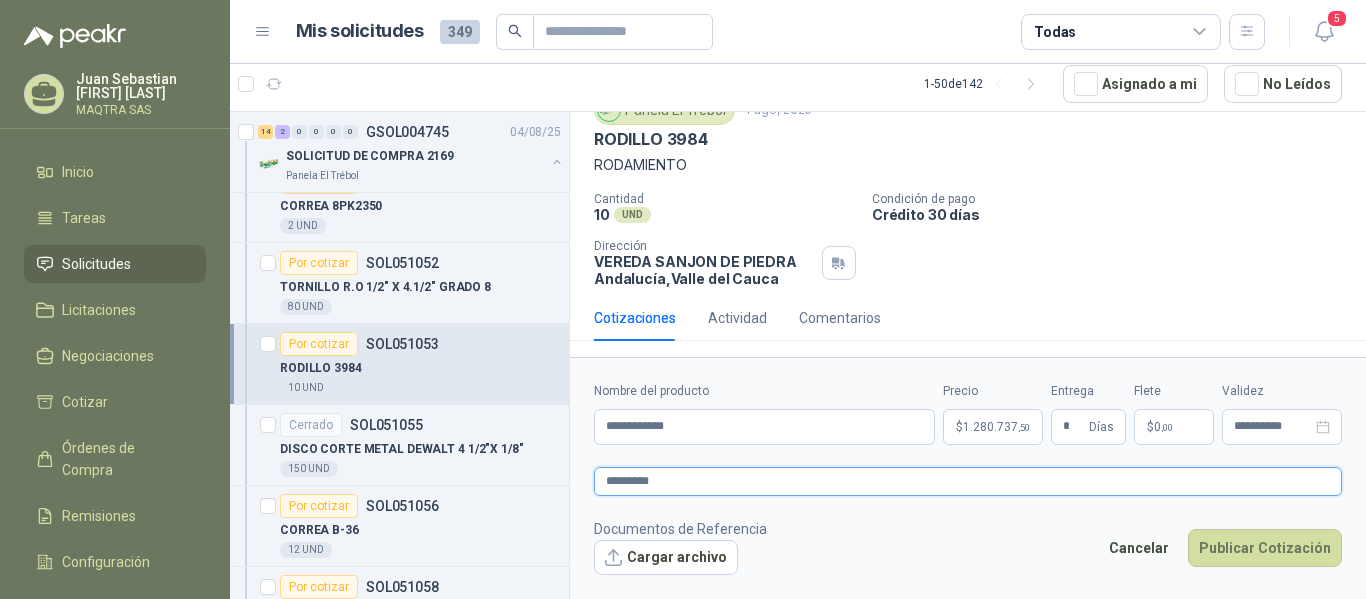 type 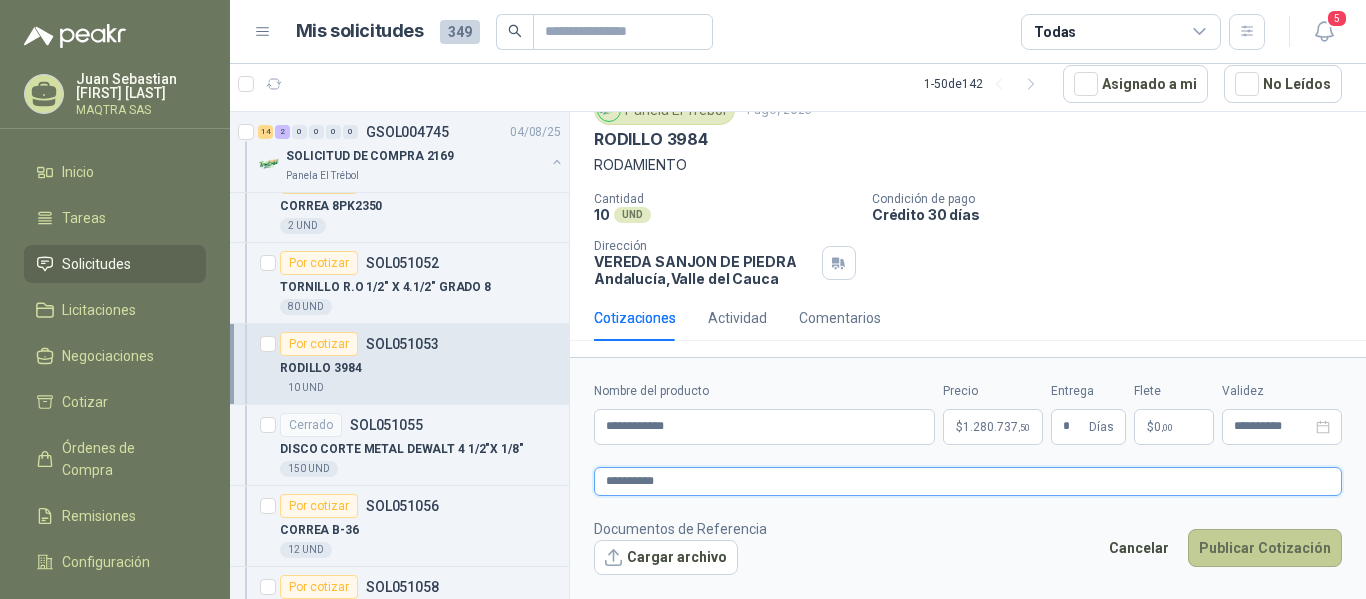 type on "**********" 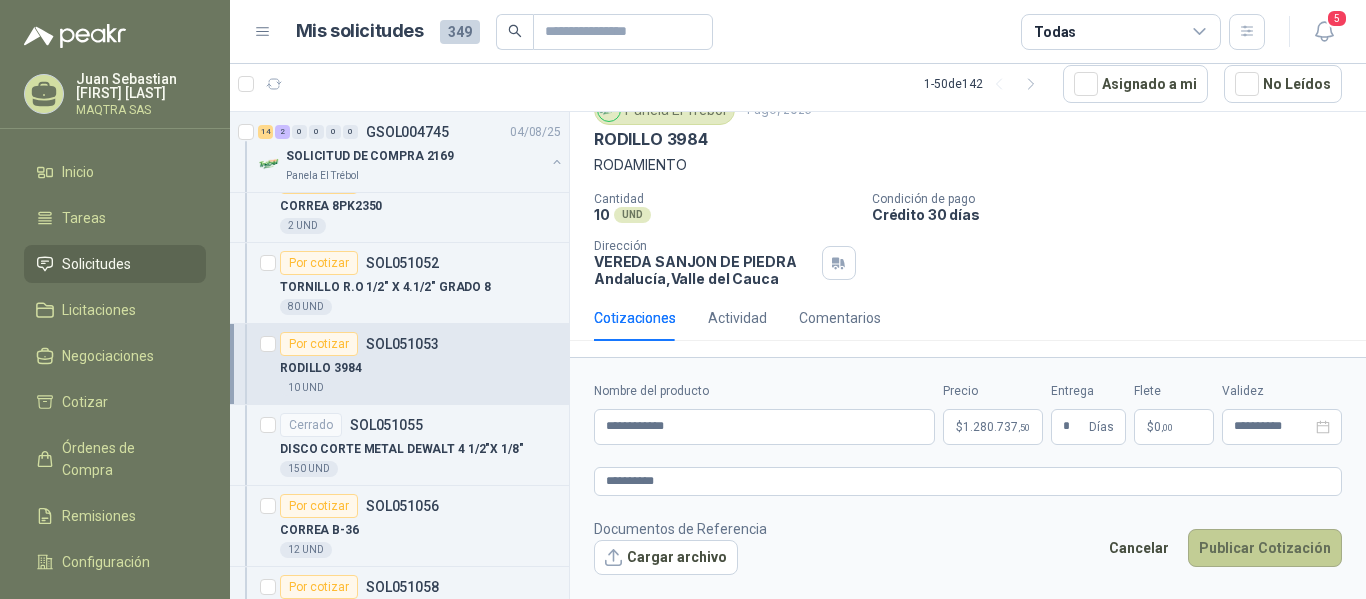 click on "Publicar Cotización" at bounding box center [1265, 548] 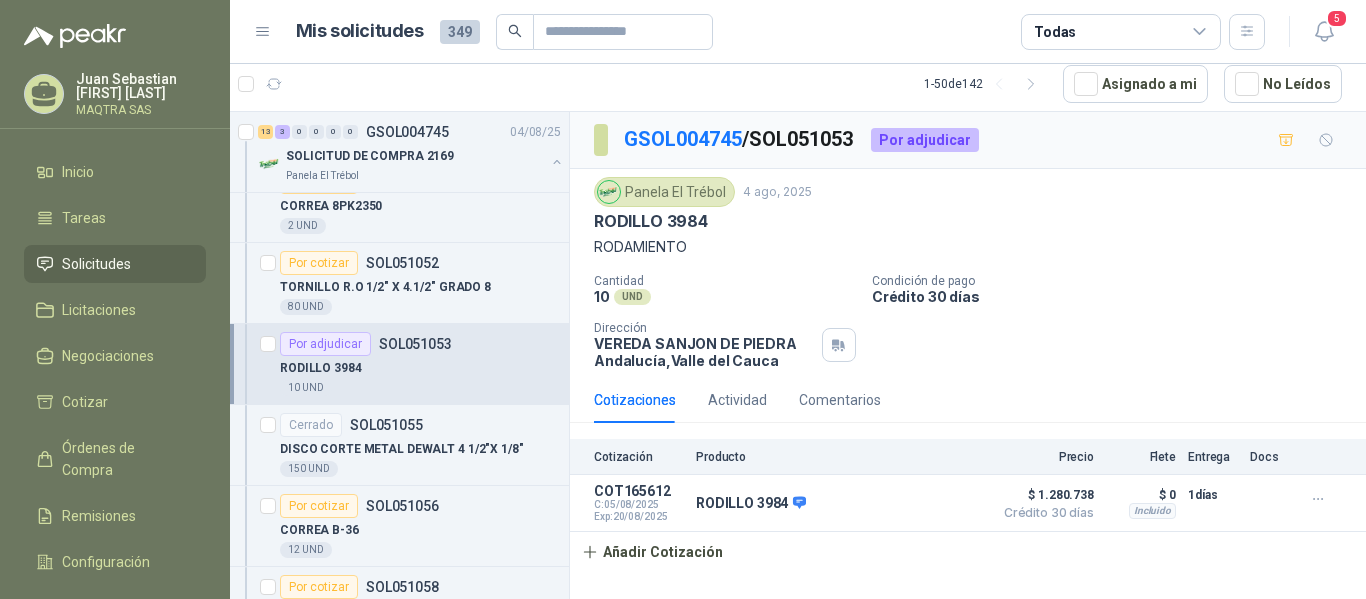 scroll, scrollTop: 0, scrollLeft: 0, axis: both 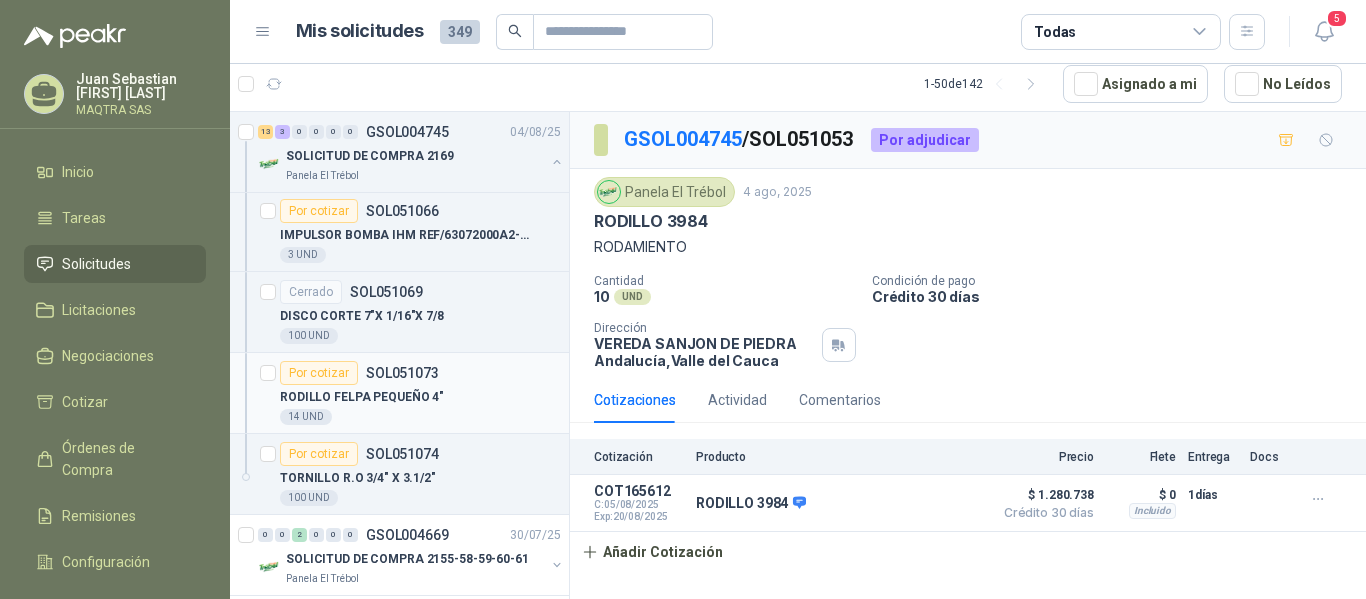 click on "RODILLO FELPA PEQUEÑO 4"" at bounding box center [362, 397] 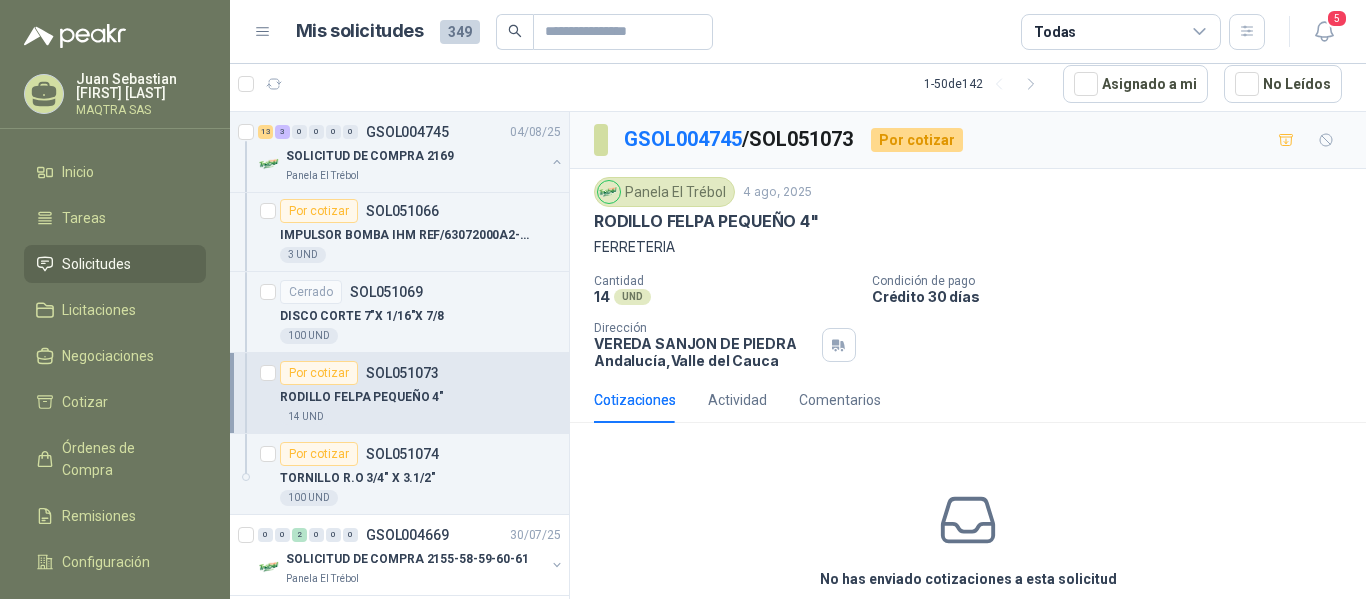 click on "RODILLO FELPA PEQUEÑO 4"" at bounding box center [706, 221] 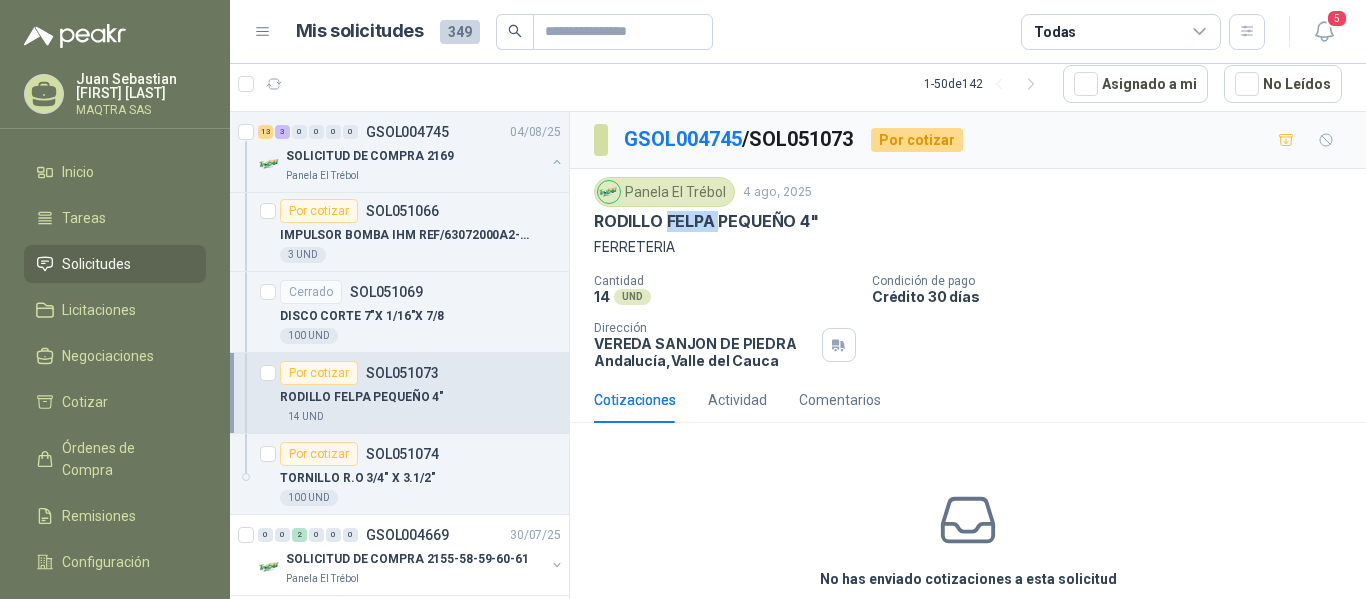 click on "RODILLO FELPA PEQUEÑO 4"" at bounding box center [706, 221] 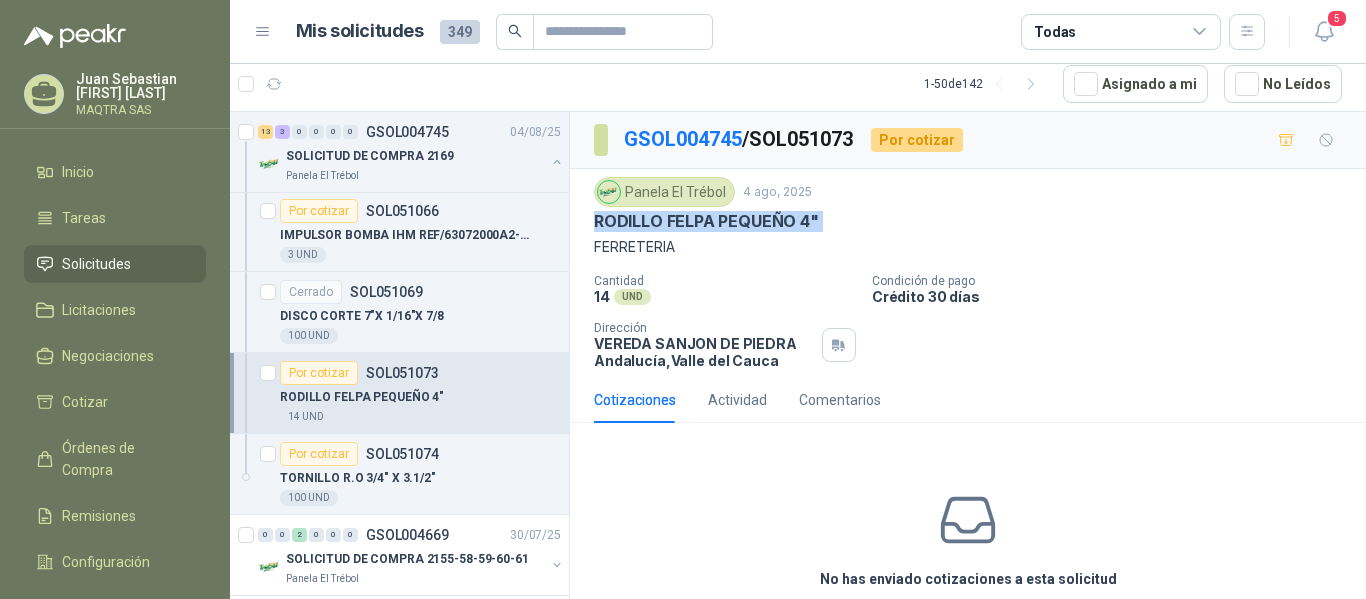 click on "RODILLO FELPA PEQUEÑO 4"" at bounding box center [706, 221] 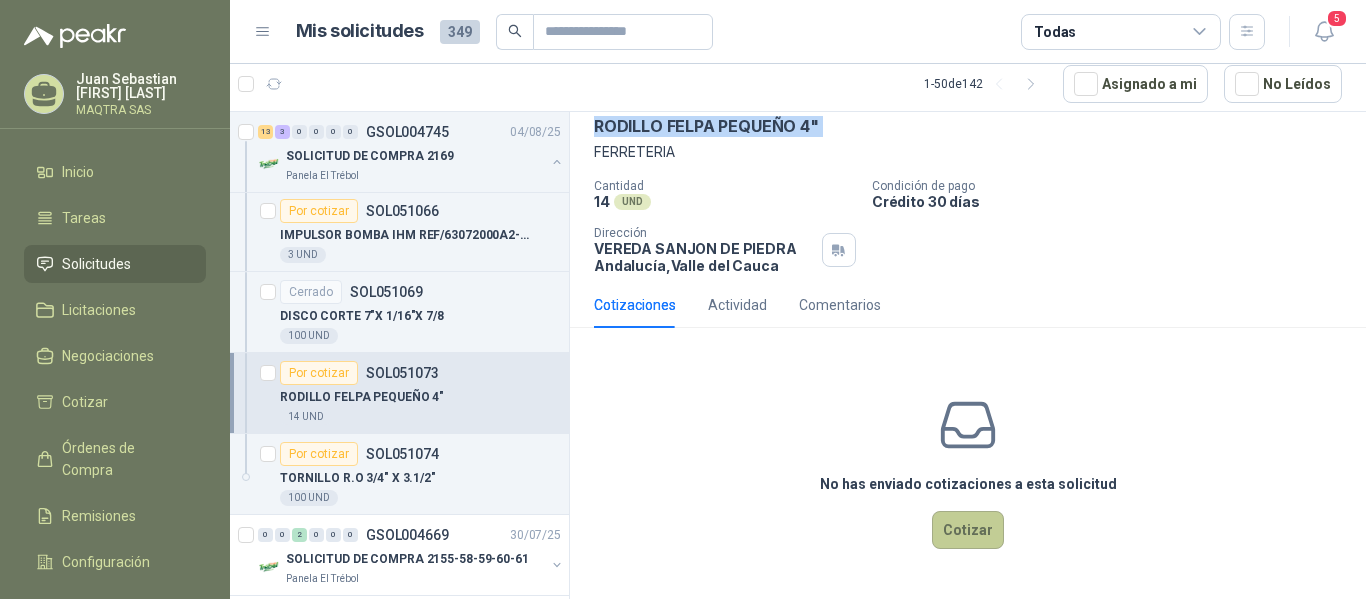 click on "Cotizar" at bounding box center [968, 530] 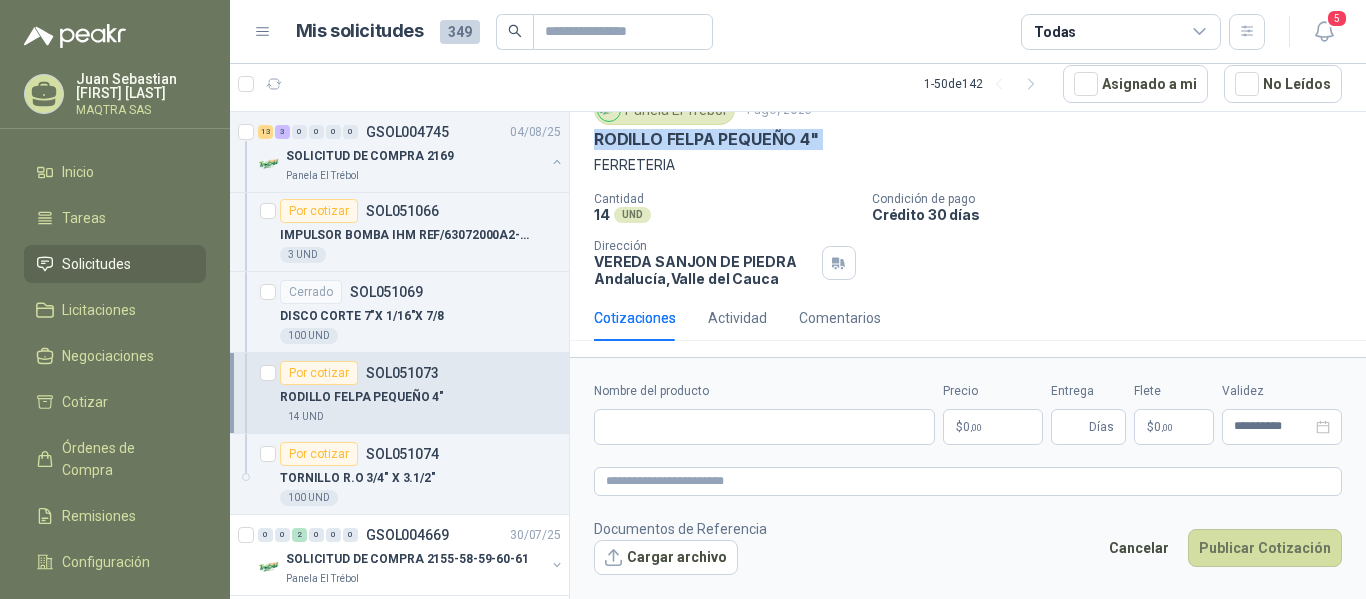 type 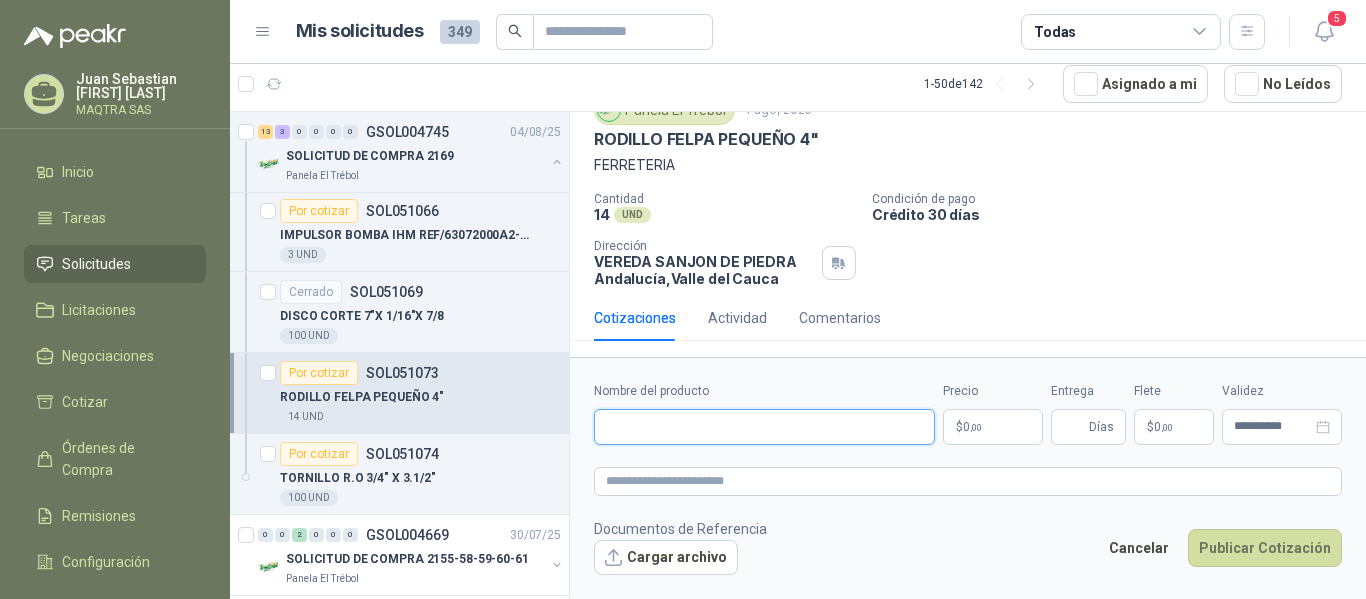 click on "Nombre del producto" at bounding box center [764, 427] 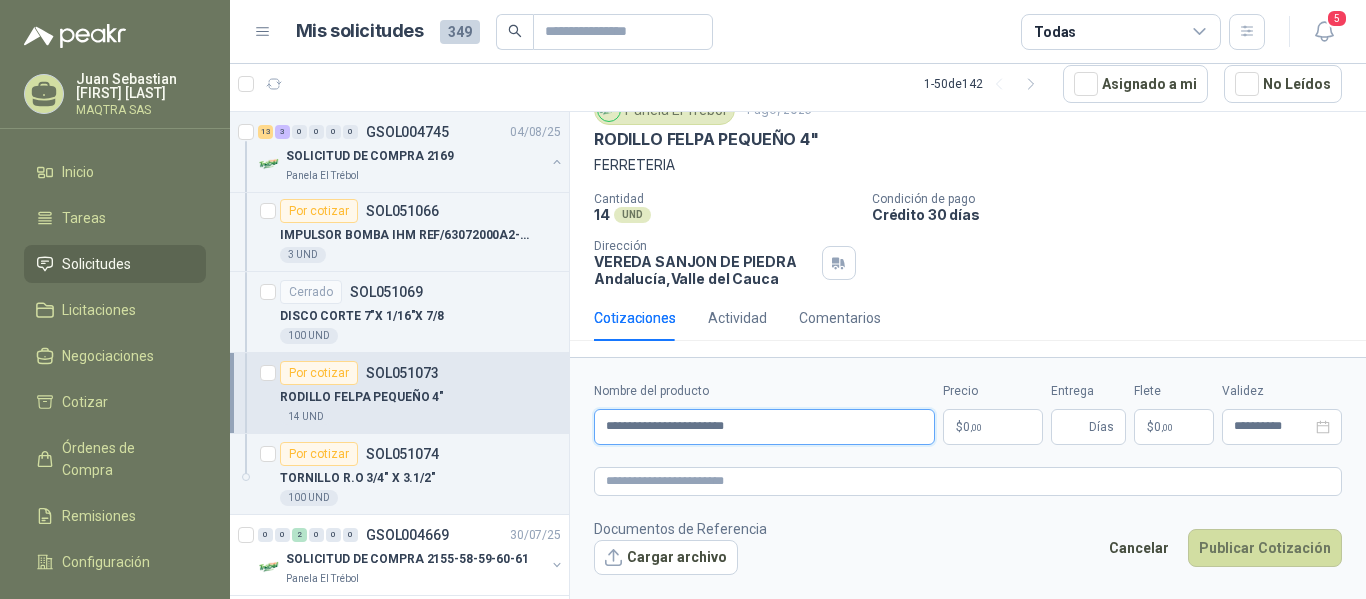 type on "**********" 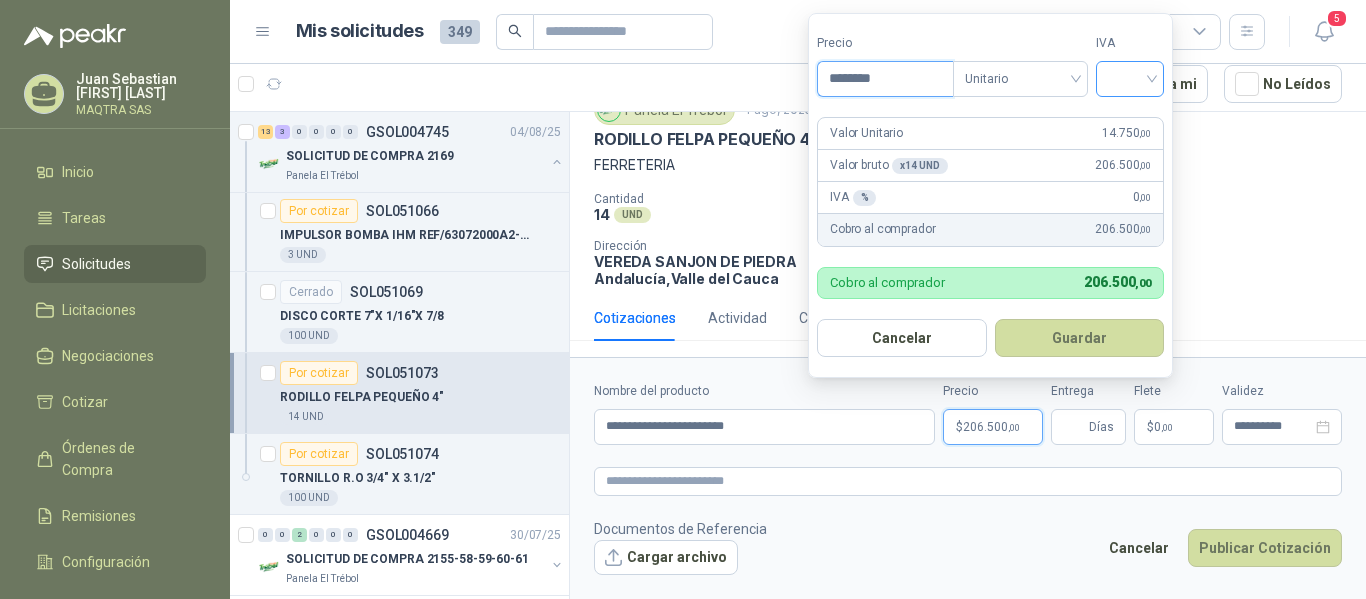type on "********" 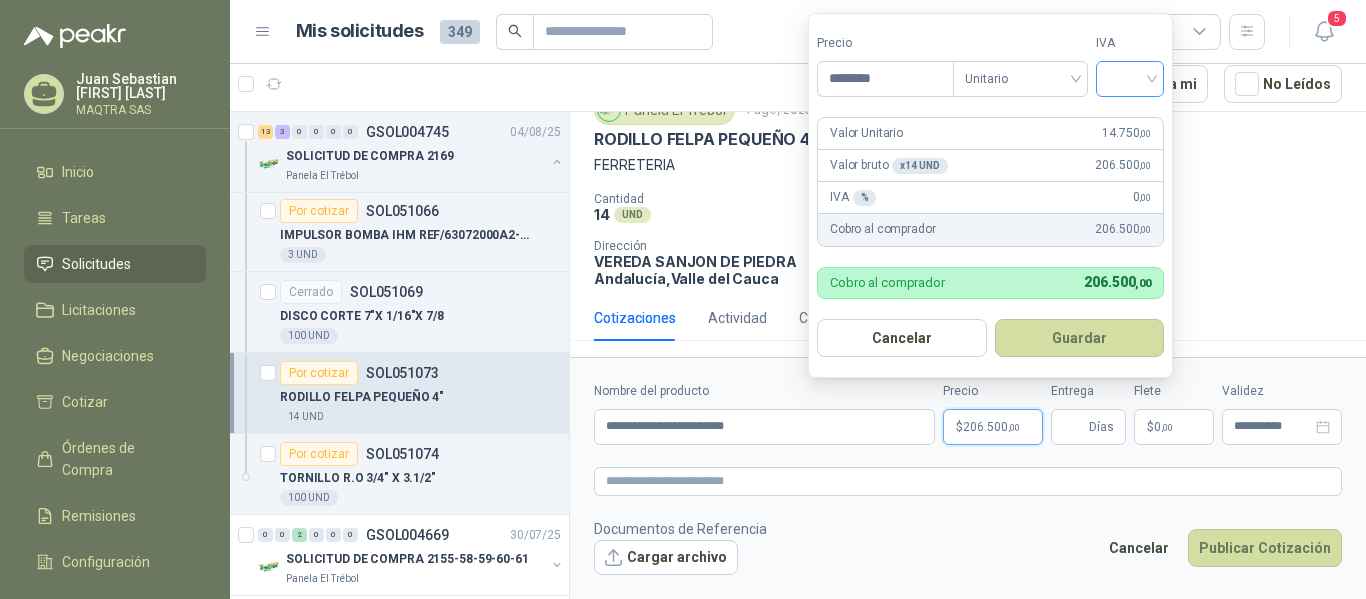 click at bounding box center [1130, 77] 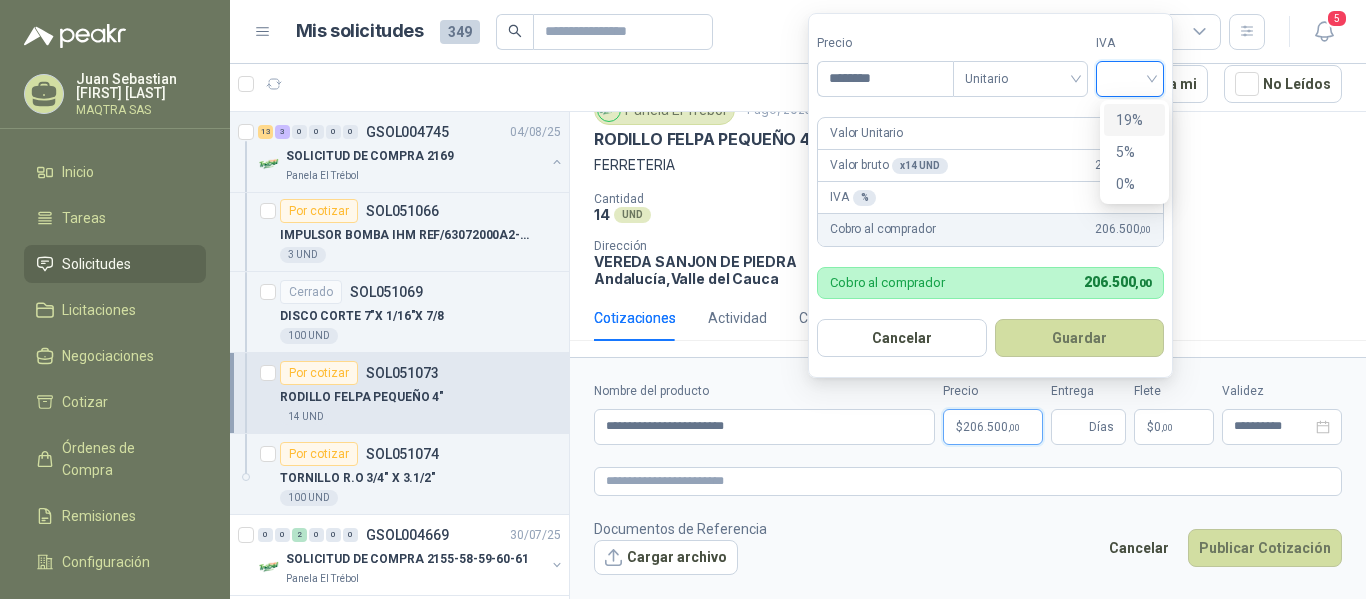 click on "19%" at bounding box center [1134, 120] 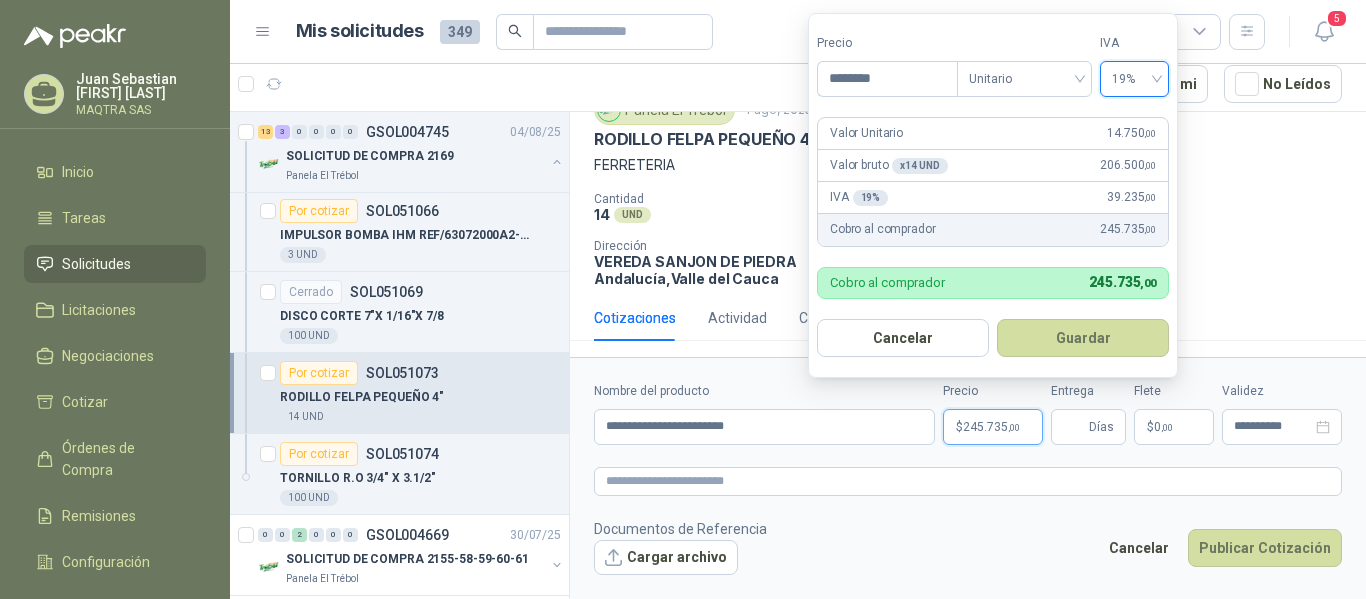 click on "Guardar" at bounding box center (1083, 338) 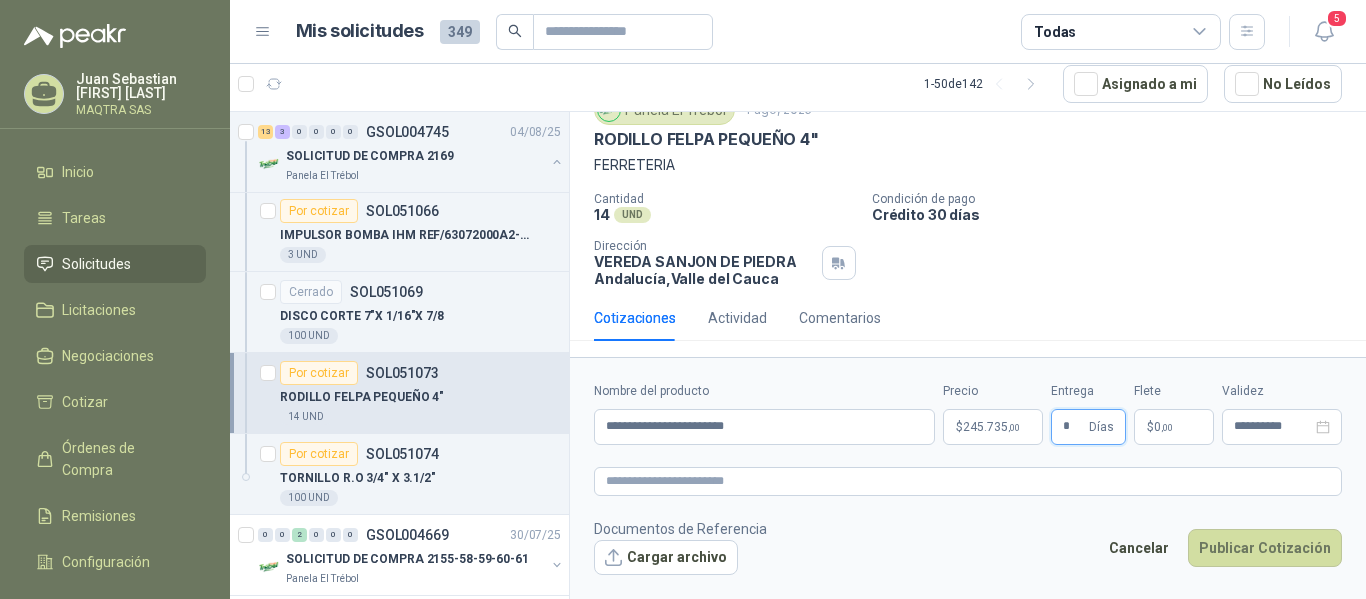type on "*" 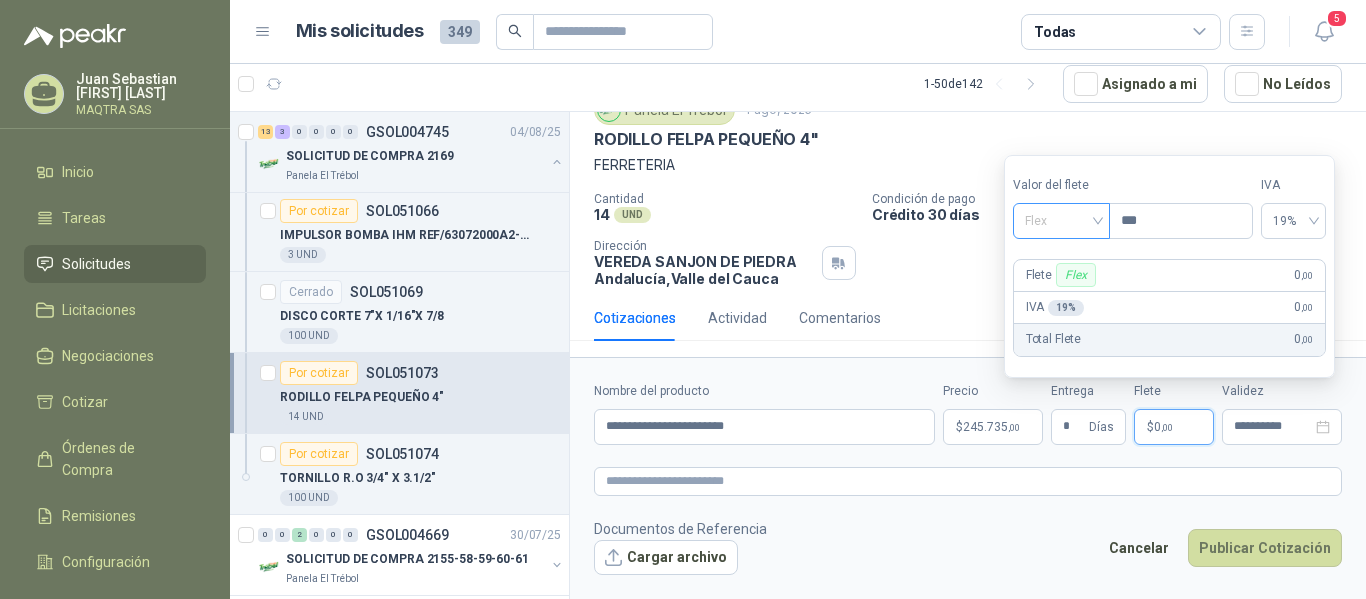 click on "Flex" at bounding box center (1061, 221) 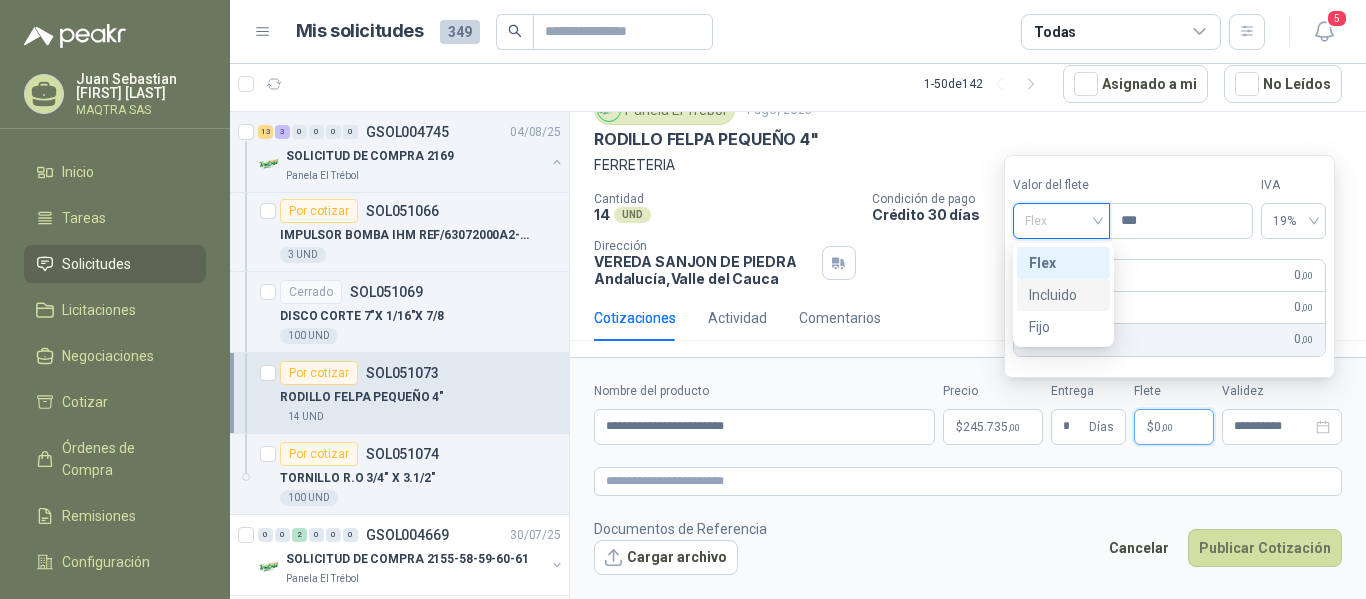 click on "Incluido" at bounding box center (1063, 295) 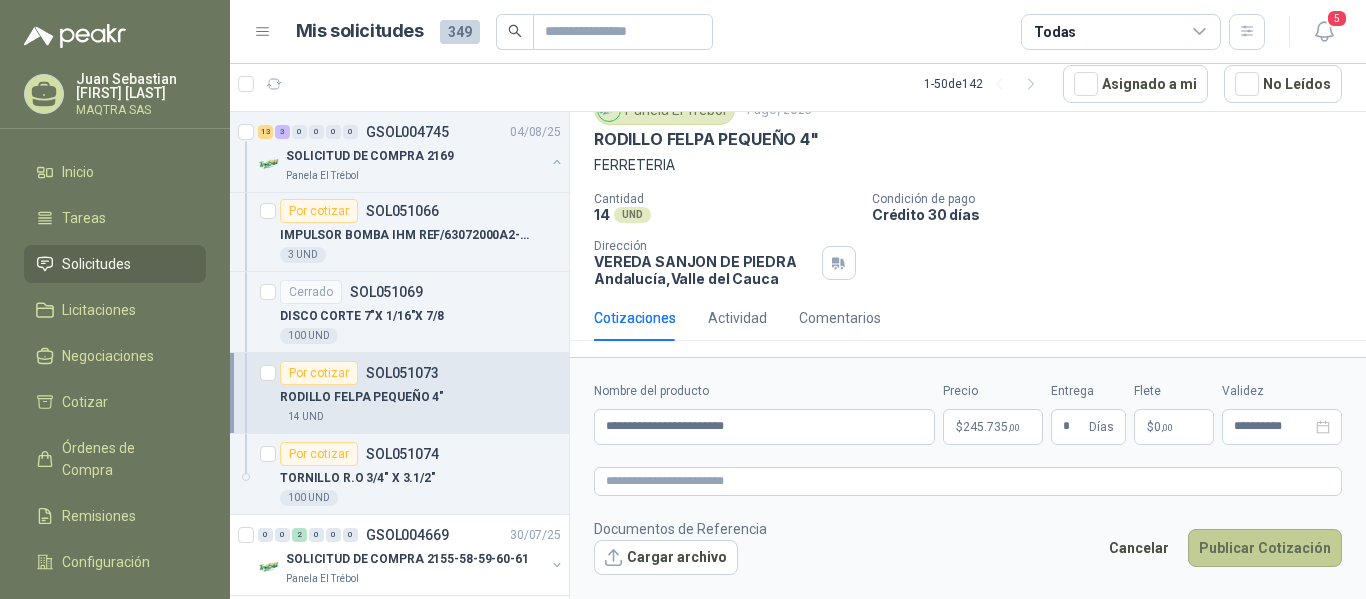 click on "Publicar Cotización" at bounding box center (1265, 548) 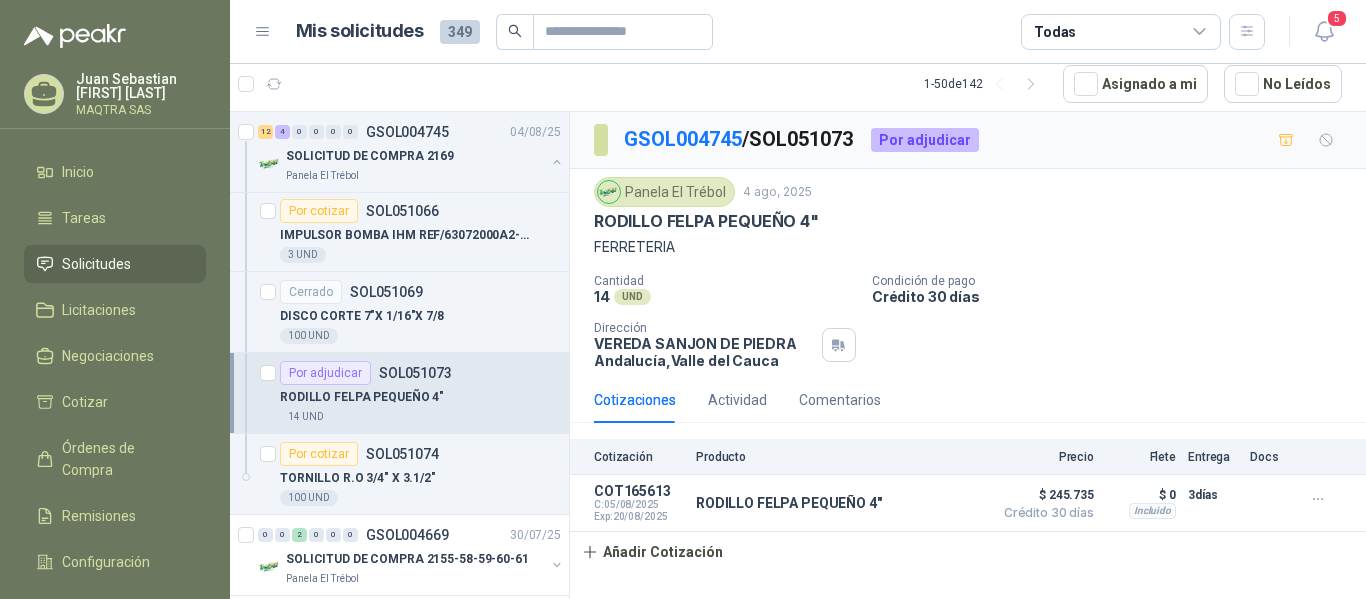 scroll, scrollTop: 0, scrollLeft: 0, axis: both 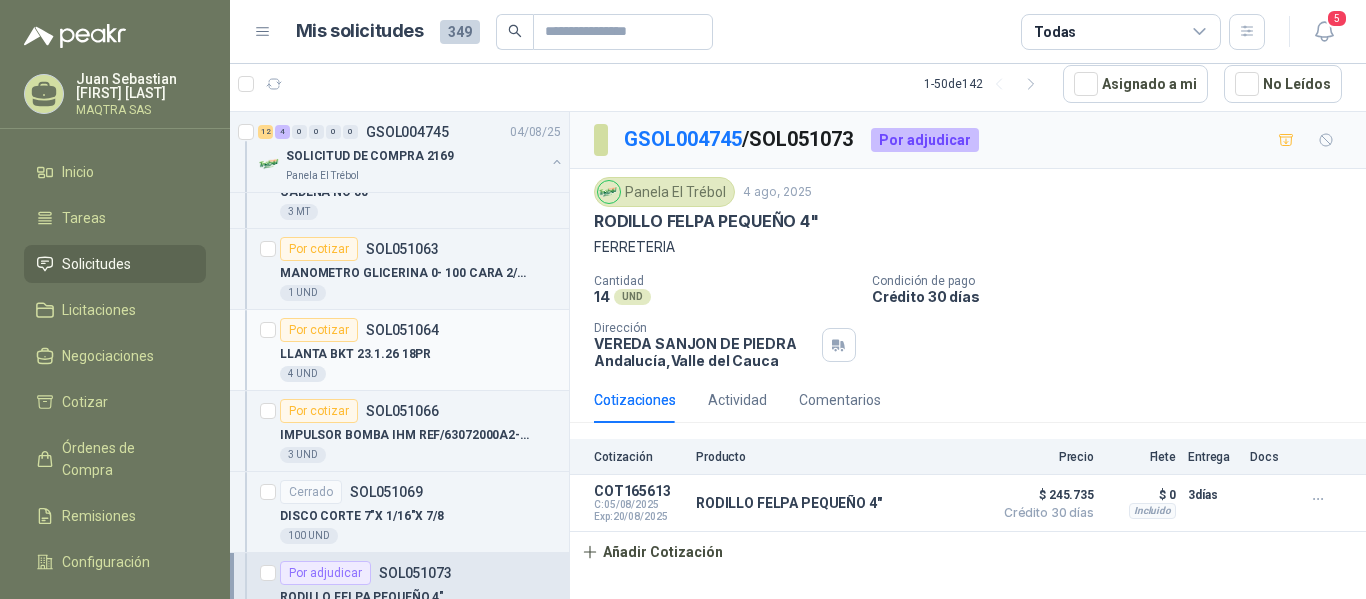 click on "LLANTA BKT 23.1.26 18PR" at bounding box center [420, 354] 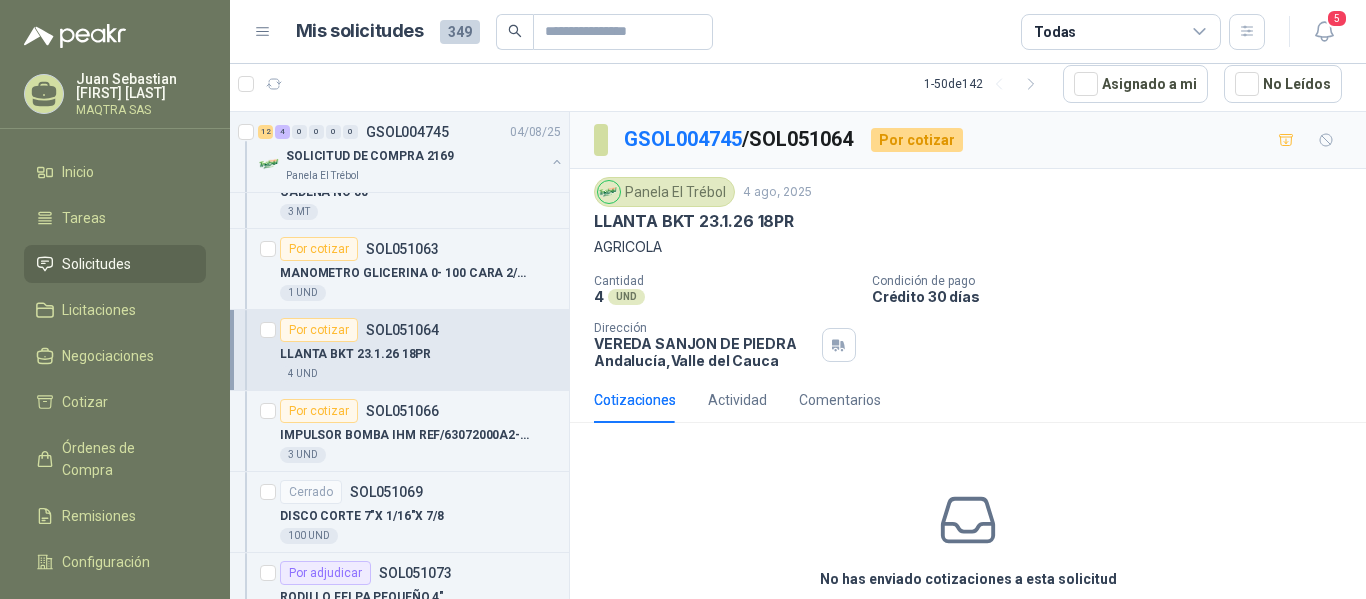 click on "LLANTA BKT 23.1.26 18PR" at bounding box center (694, 221) 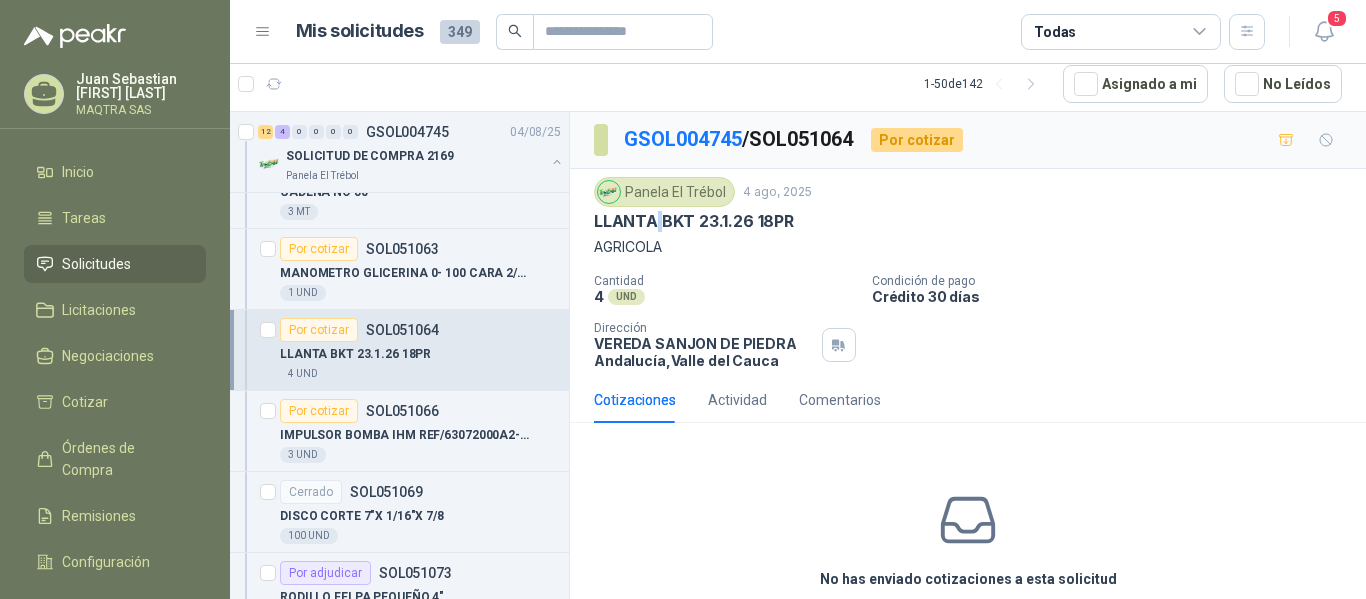 click on "LLANTA BKT 23.1.26 18PR" at bounding box center (694, 221) 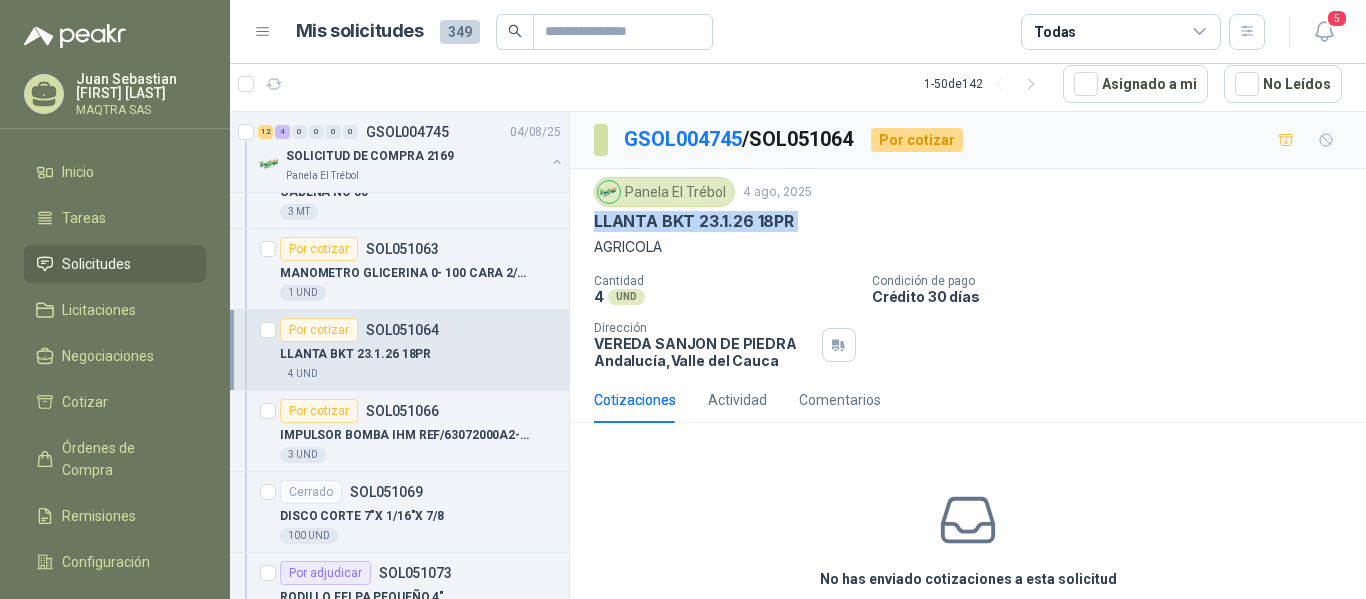 click on "LLANTA BKT 23.1.26 18PR" at bounding box center (694, 221) 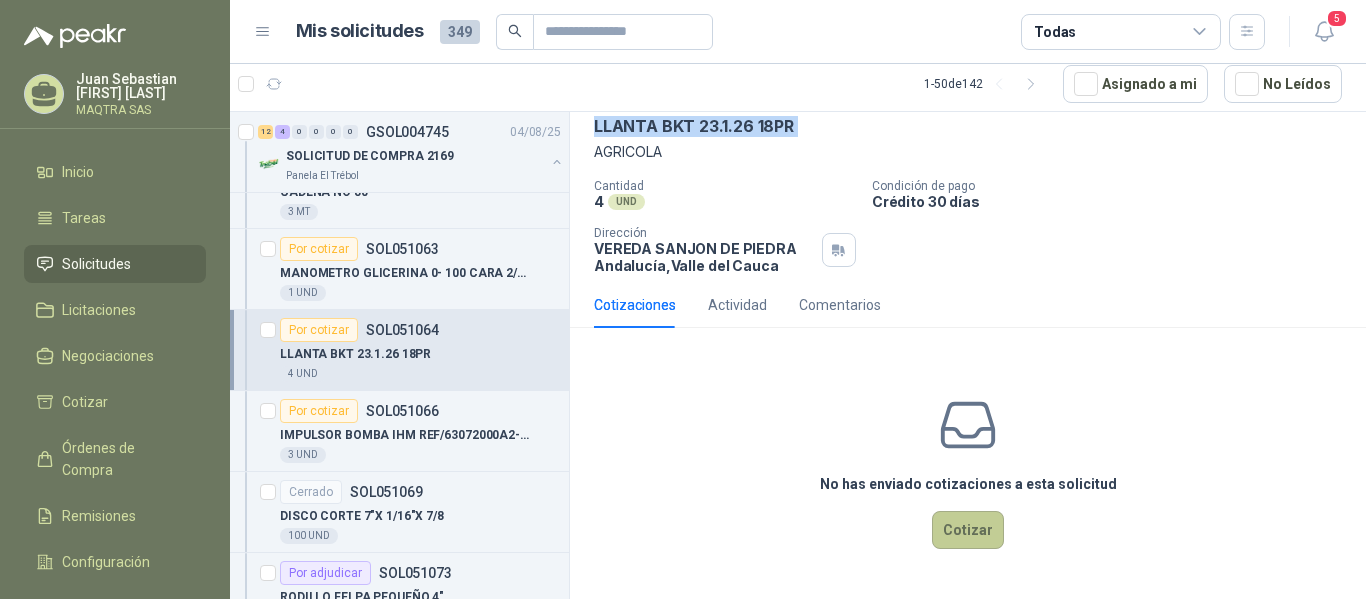 click on "Cotizar" at bounding box center (968, 530) 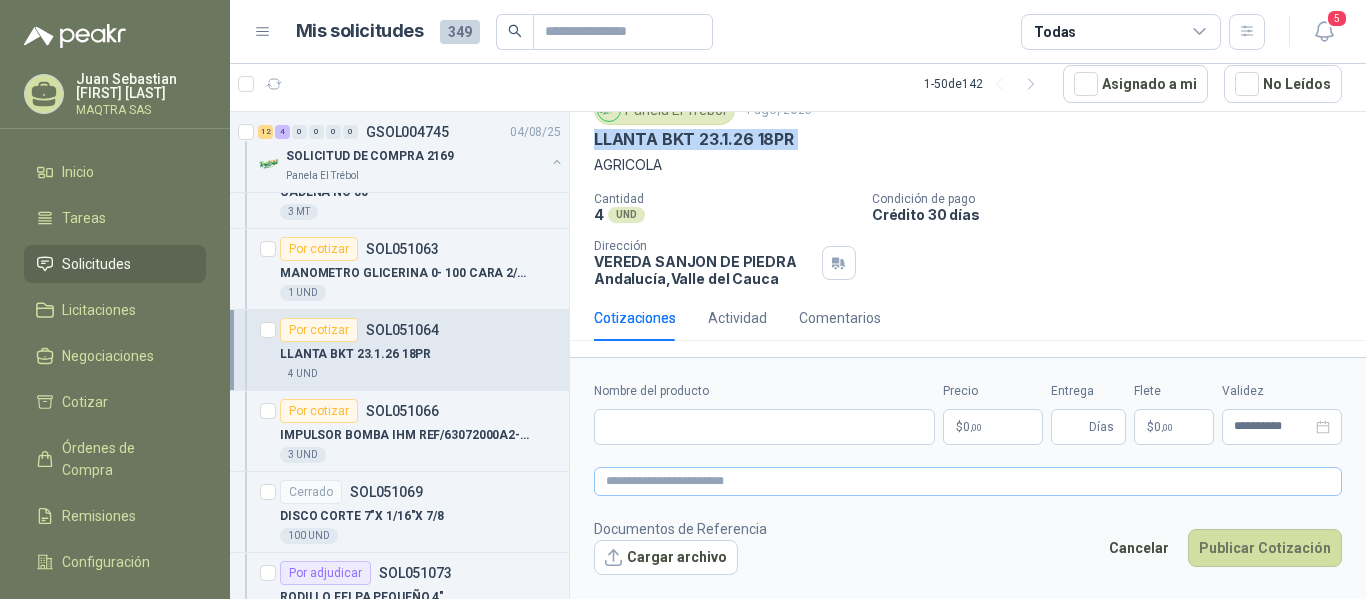 type 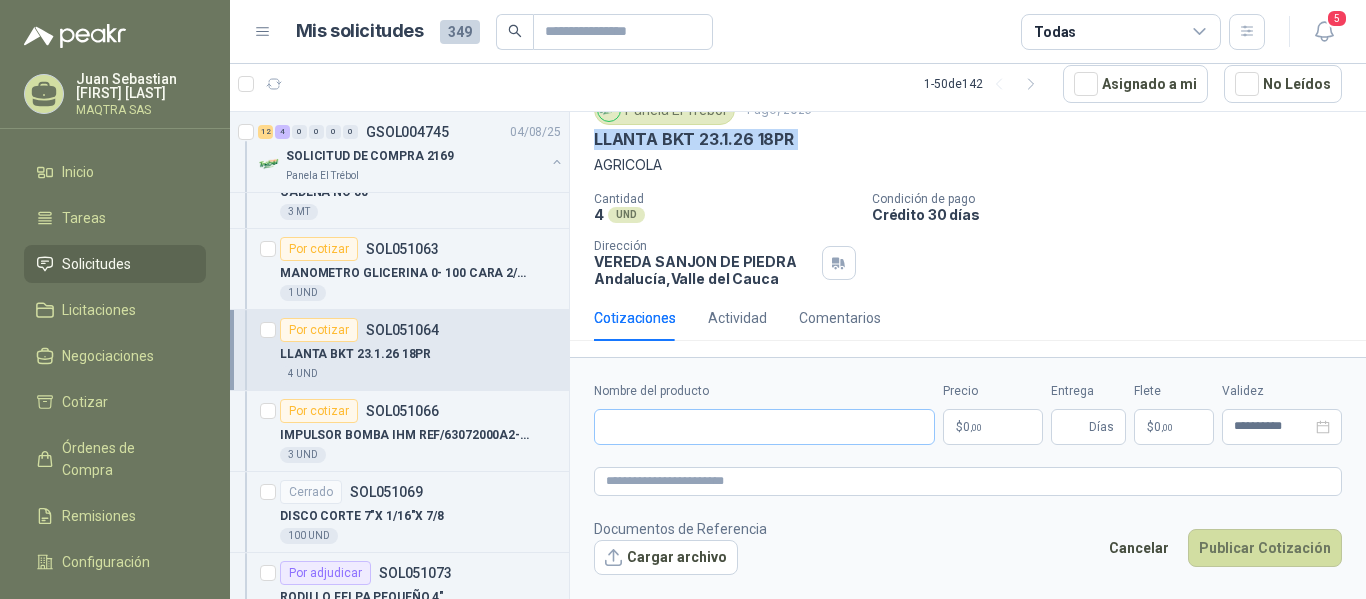 scroll, scrollTop: 82, scrollLeft: 0, axis: vertical 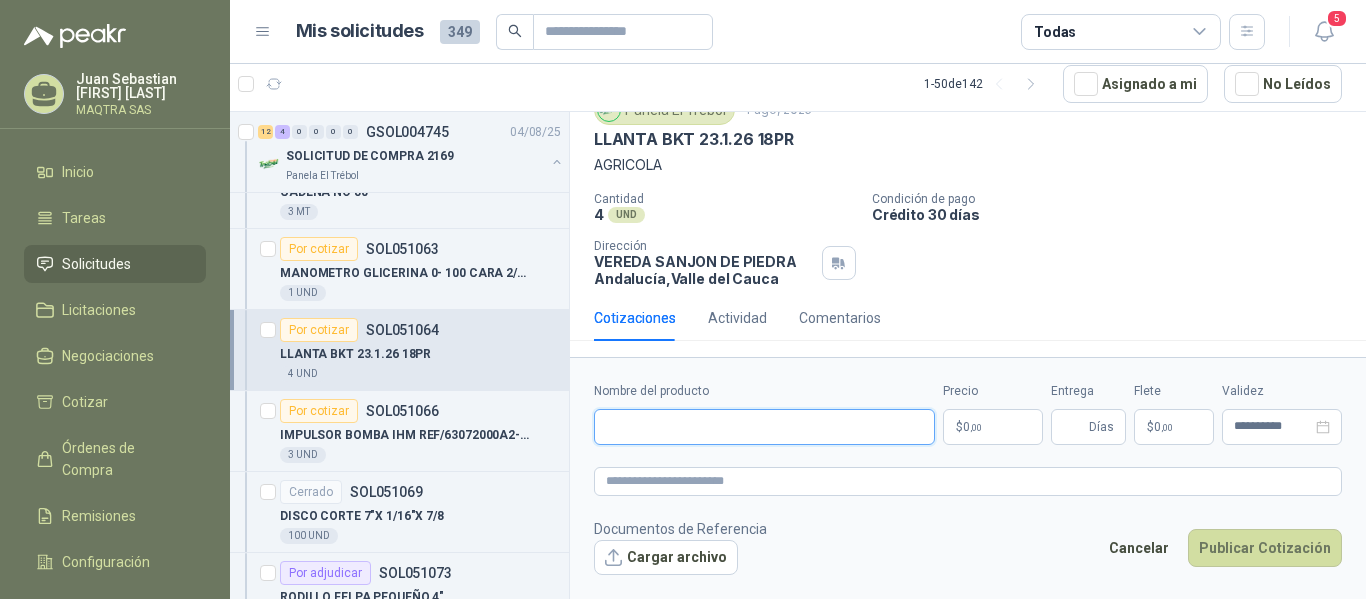 click on "Nombre del producto" at bounding box center [764, 427] 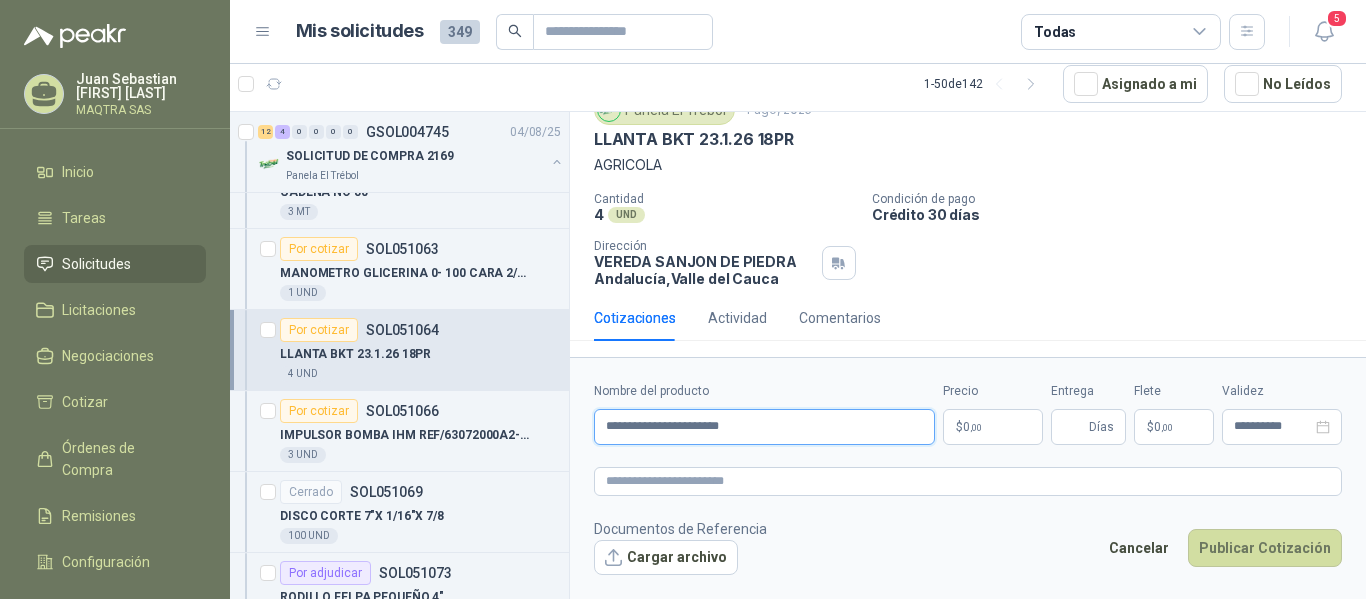 type on "**********" 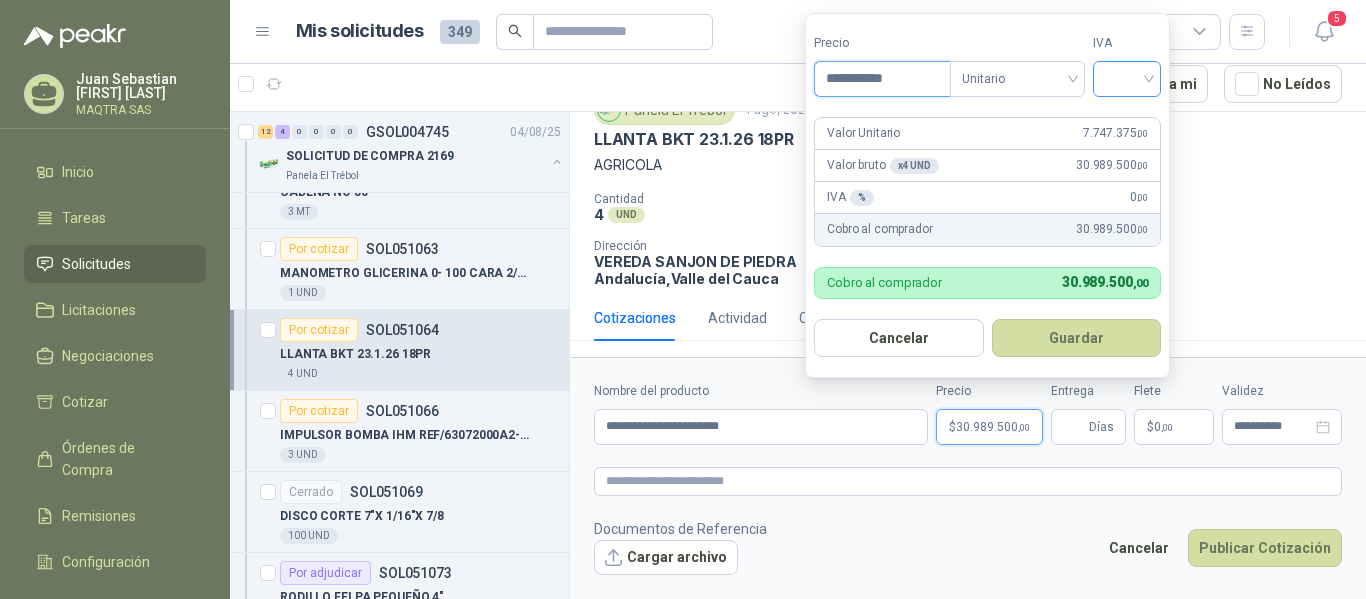 type on "**********" 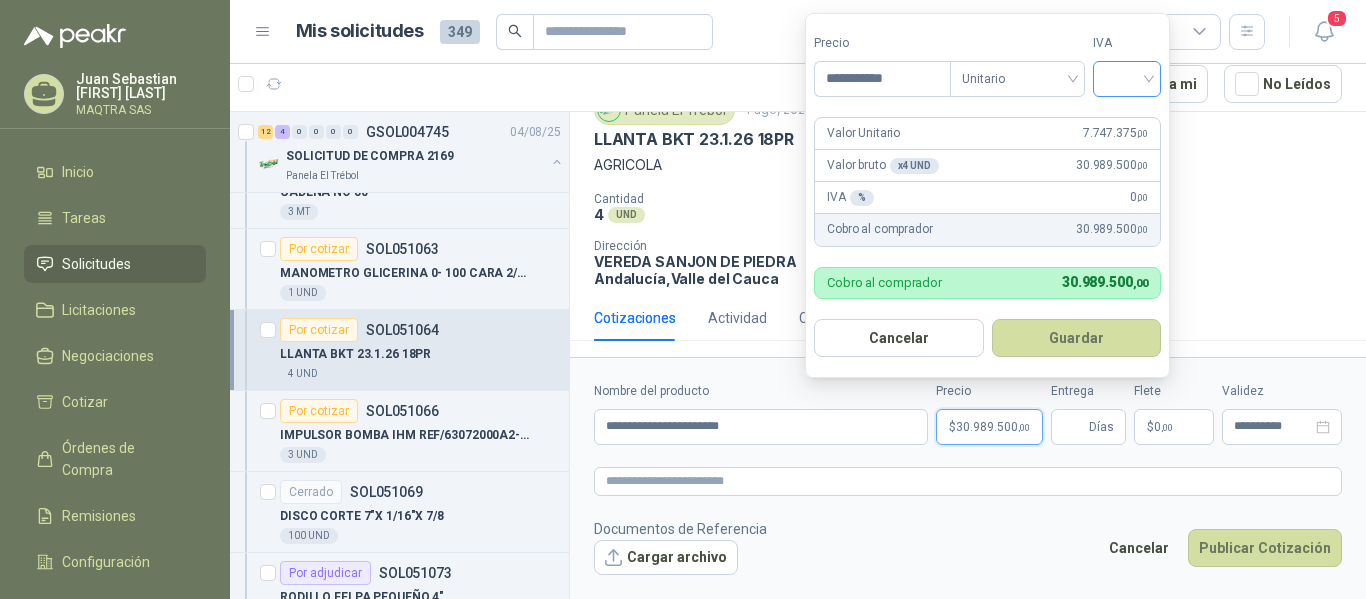 click at bounding box center (1127, 77) 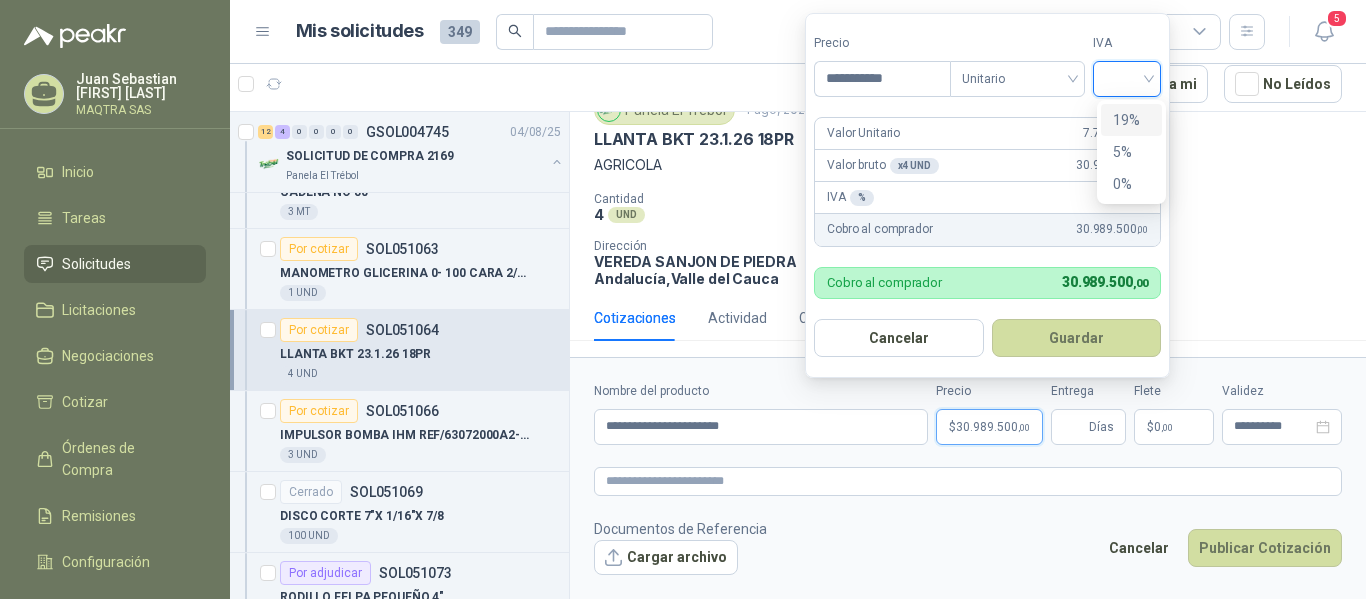 click on "19%" at bounding box center [1131, 120] 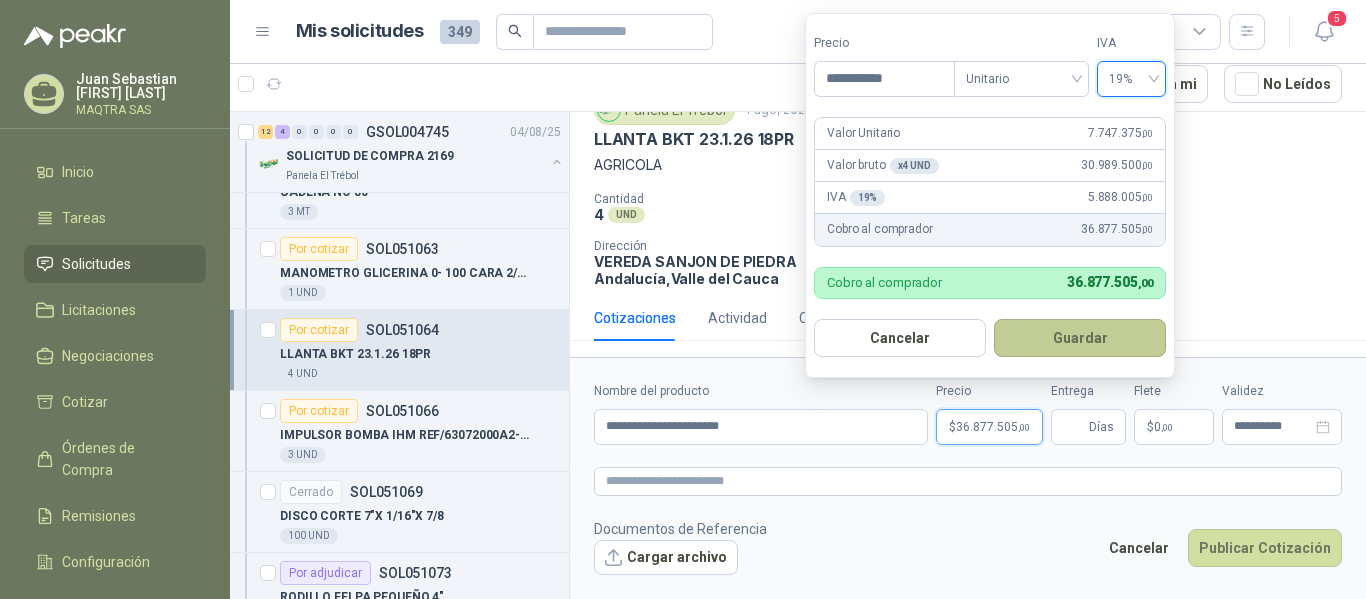 click on "Guardar" at bounding box center (1080, 338) 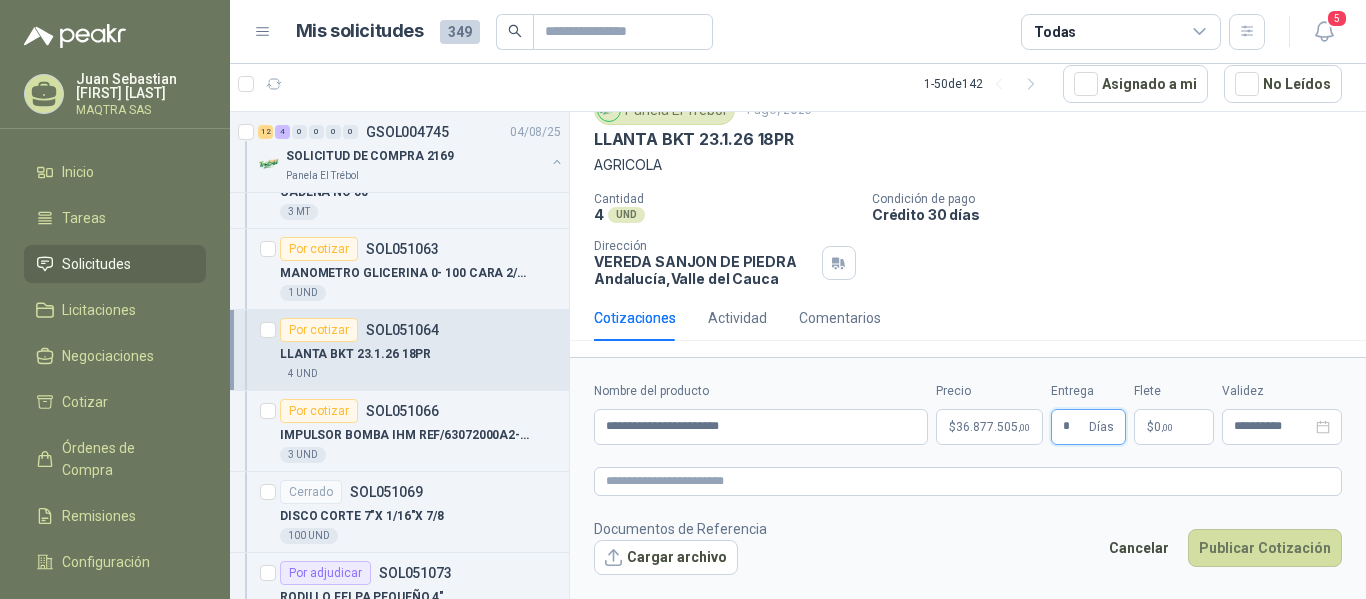 type on "*" 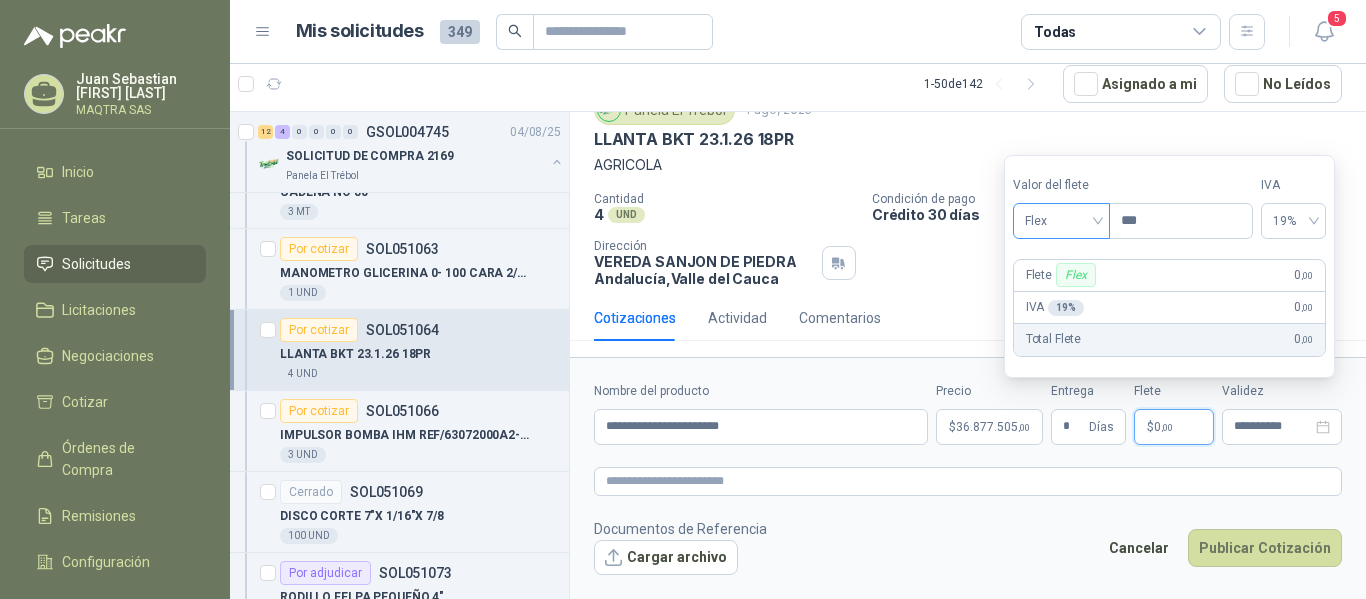click on "Flex" at bounding box center [1061, 221] 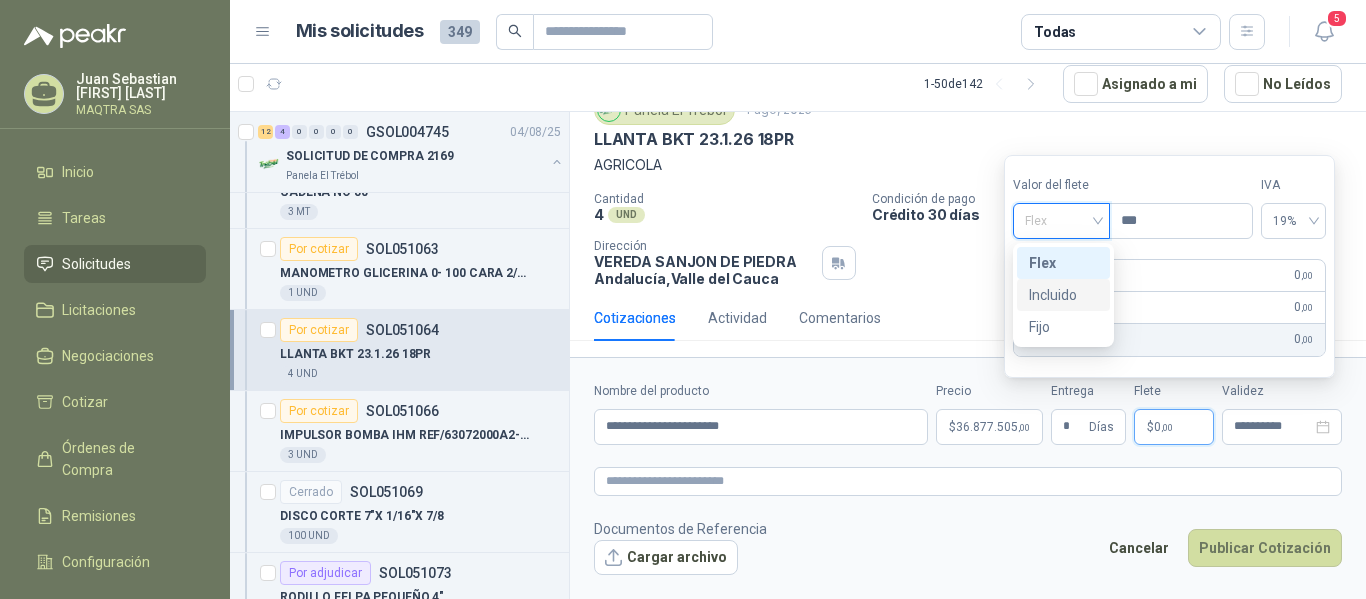 click on "Incluido" at bounding box center (1063, 295) 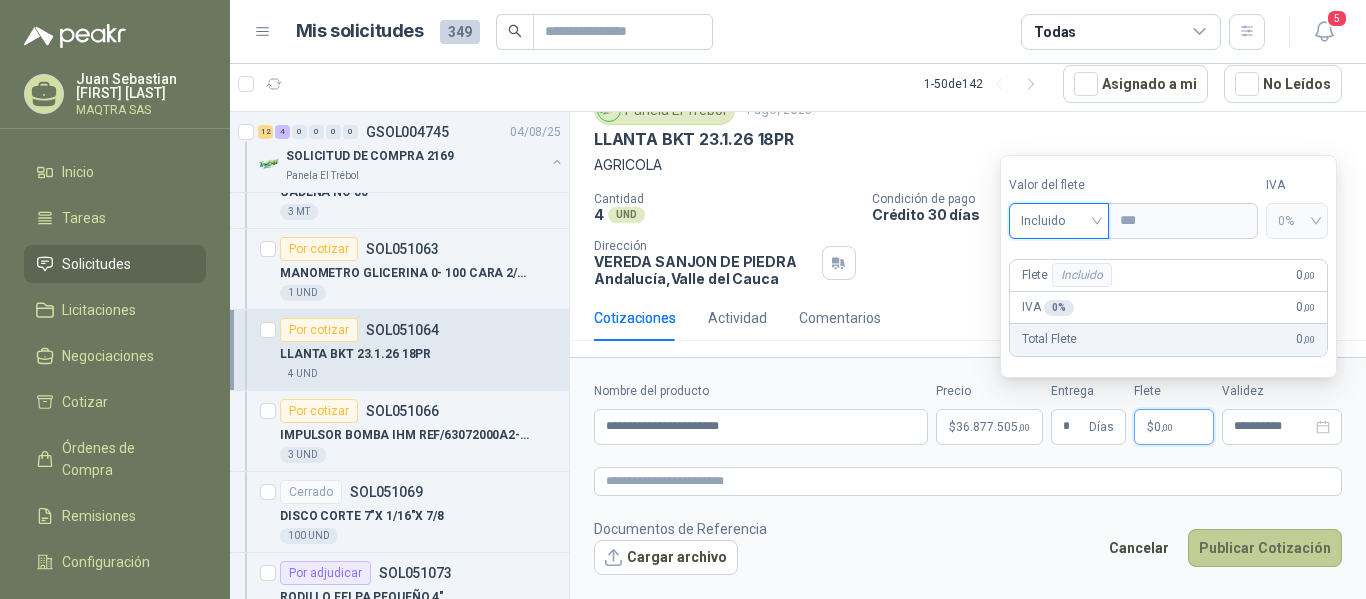 click on "Publicar Cotización" at bounding box center [1265, 548] 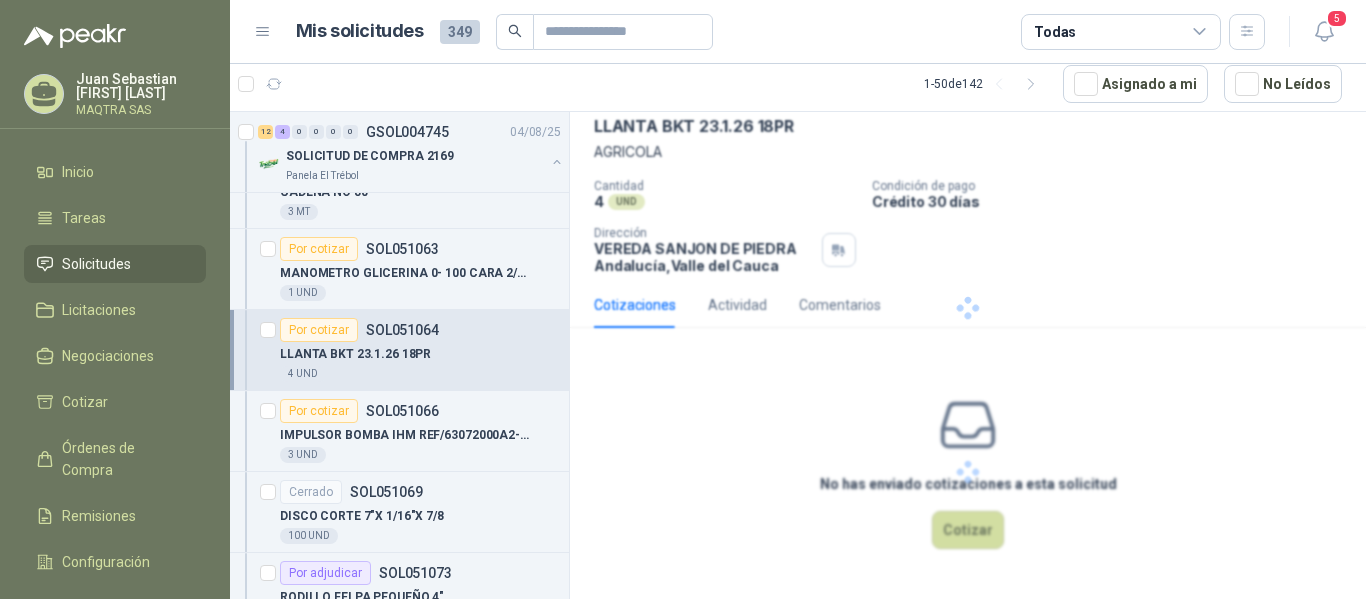 scroll, scrollTop: 0, scrollLeft: 0, axis: both 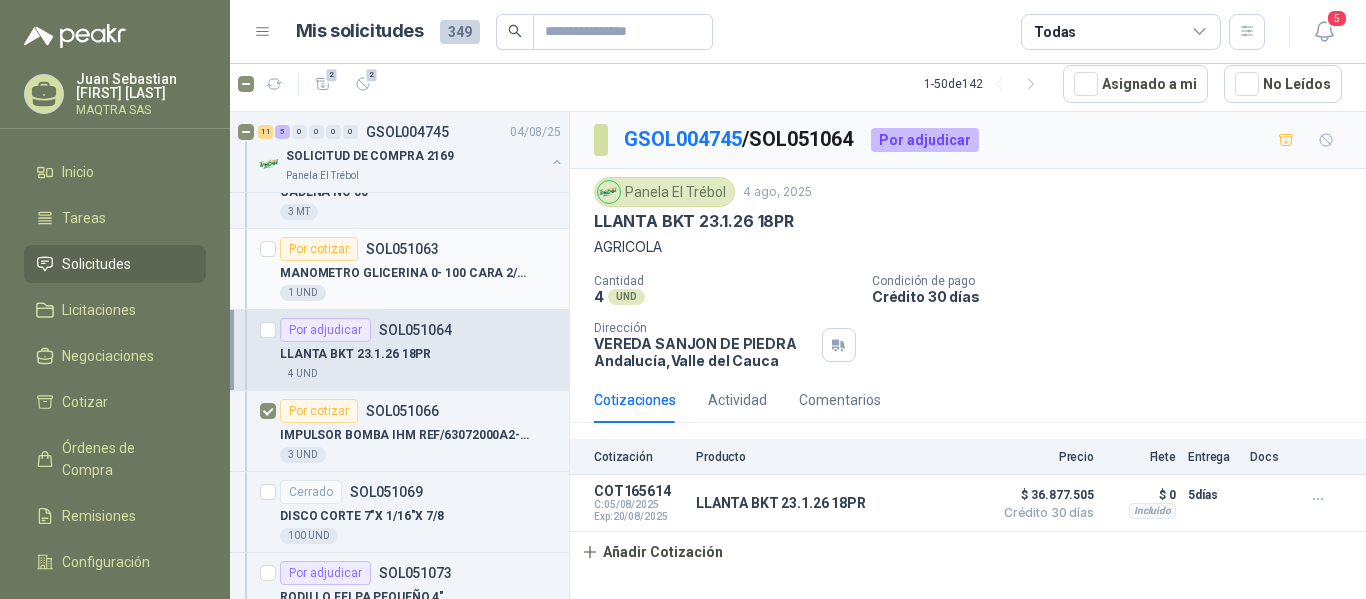 click on "Por cotizar SOL051063 MANOMETRO GLICERINA 0- 100 CARA 2/12"    1   UND" at bounding box center [399, 269] 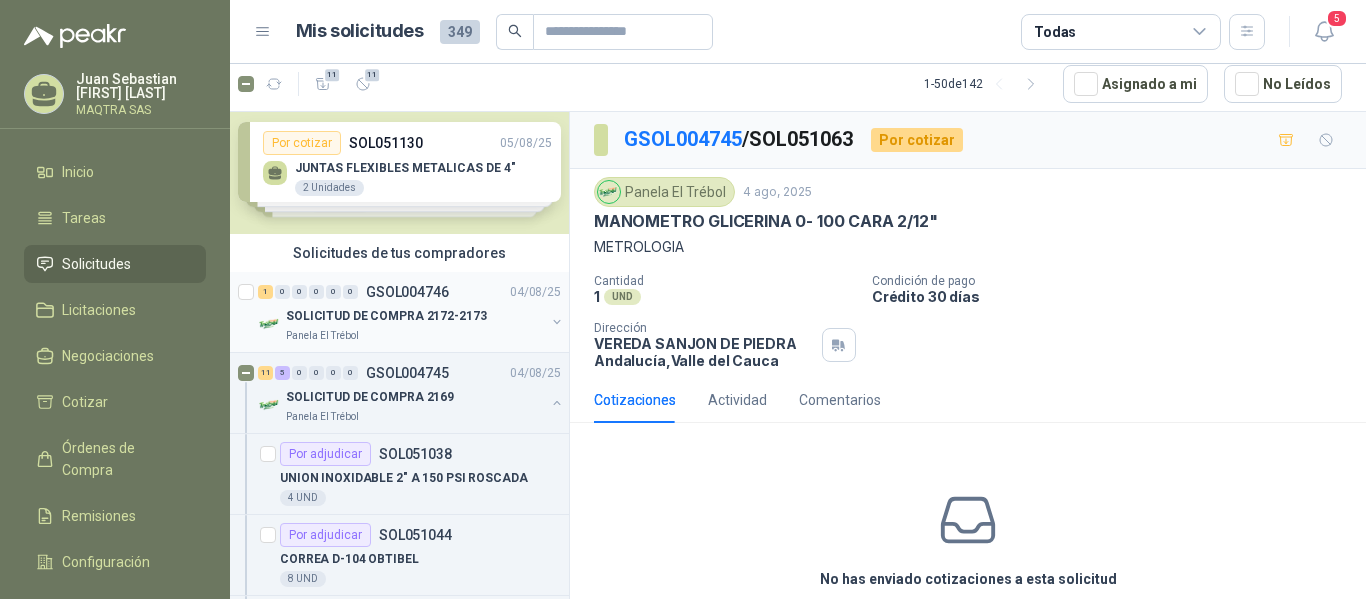 scroll, scrollTop: 0, scrollLeft: 0, axis: both 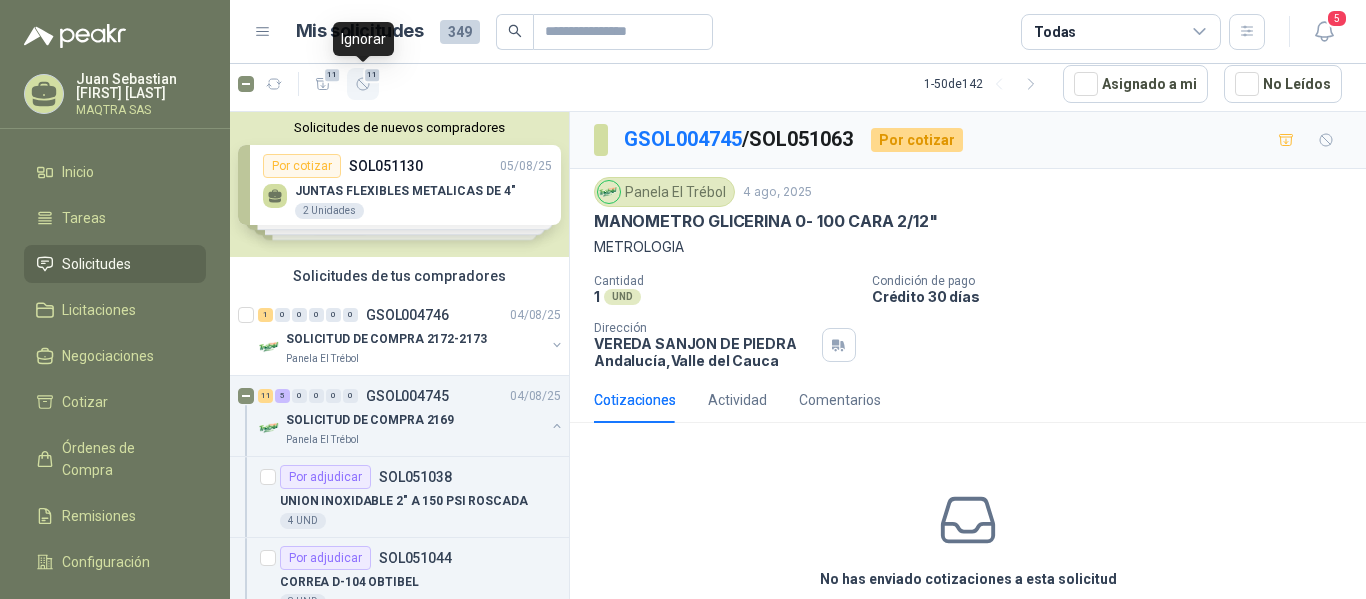 click 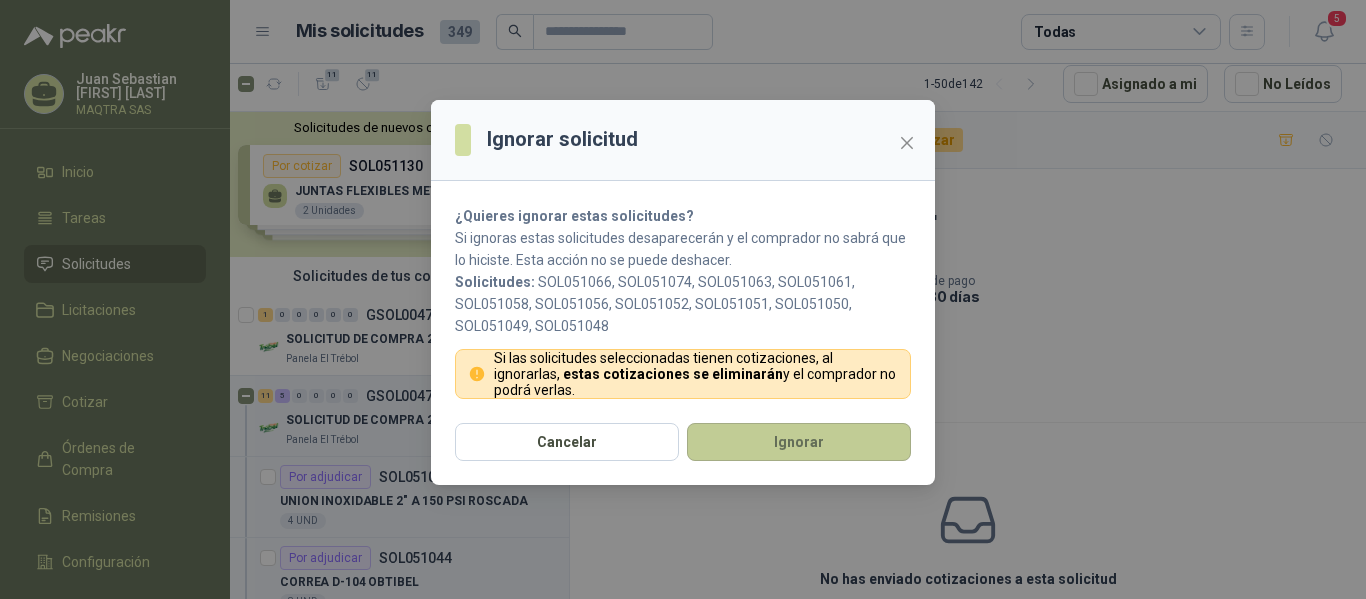 click on "Ignorar" at bounding box center (799, 442) 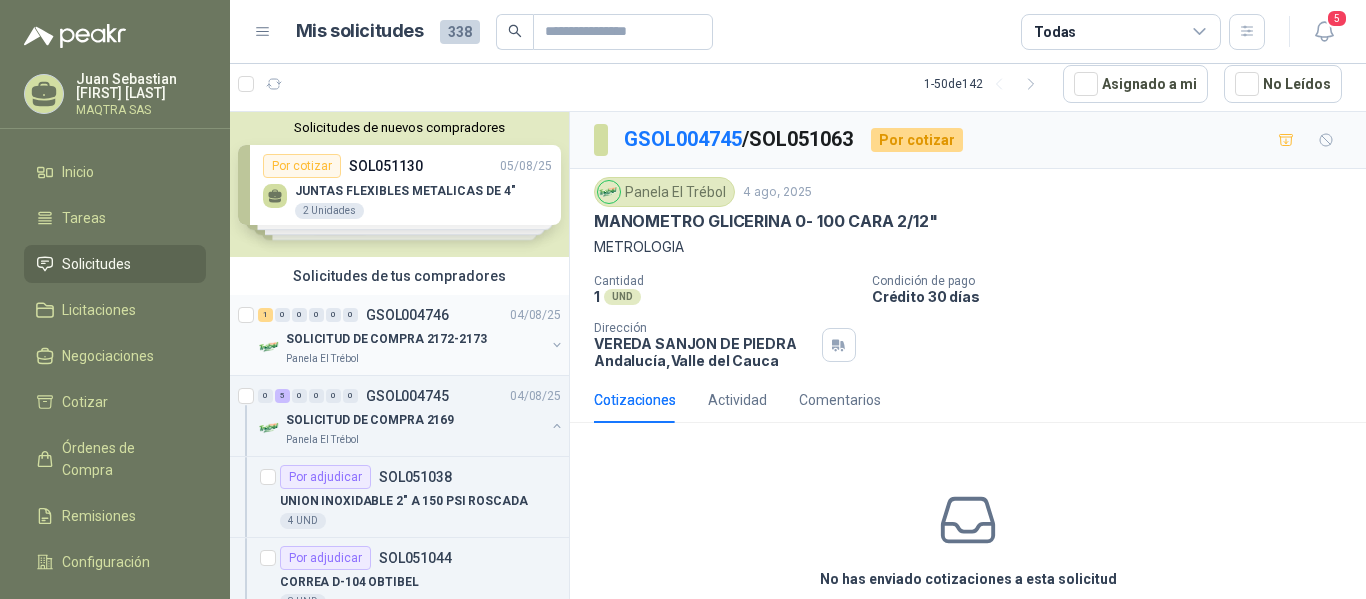 click on "SOLICITUD DE COMPRA 2172-2173" at bounding box center [386, 339] 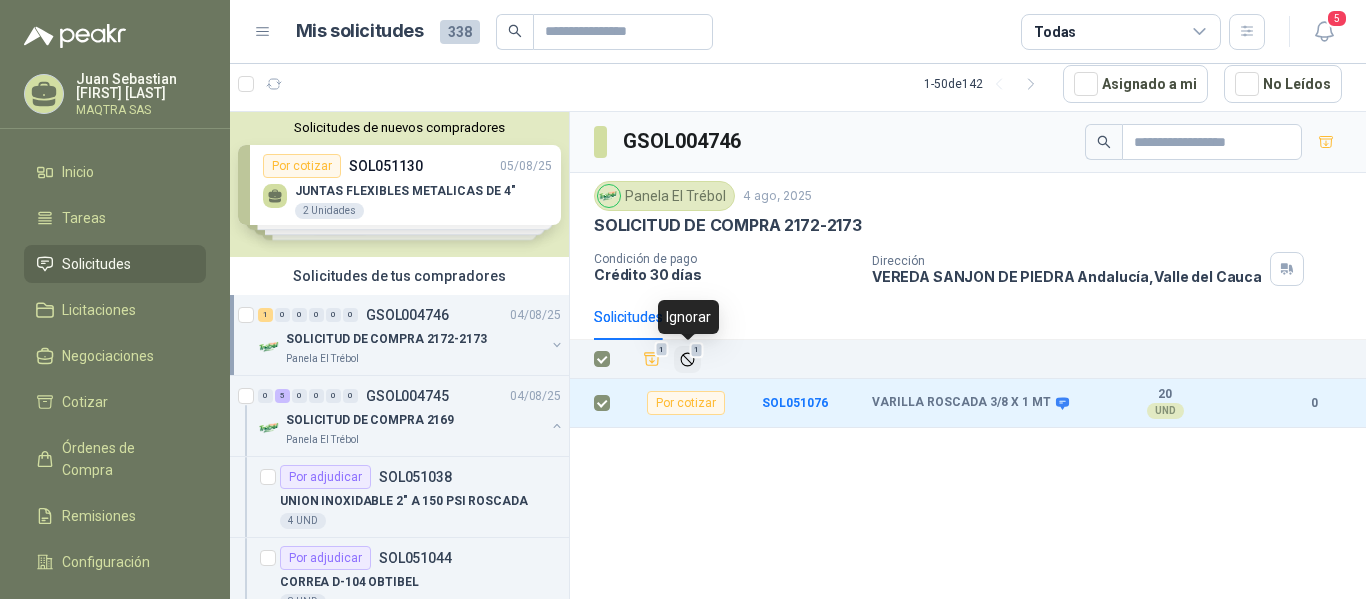 click 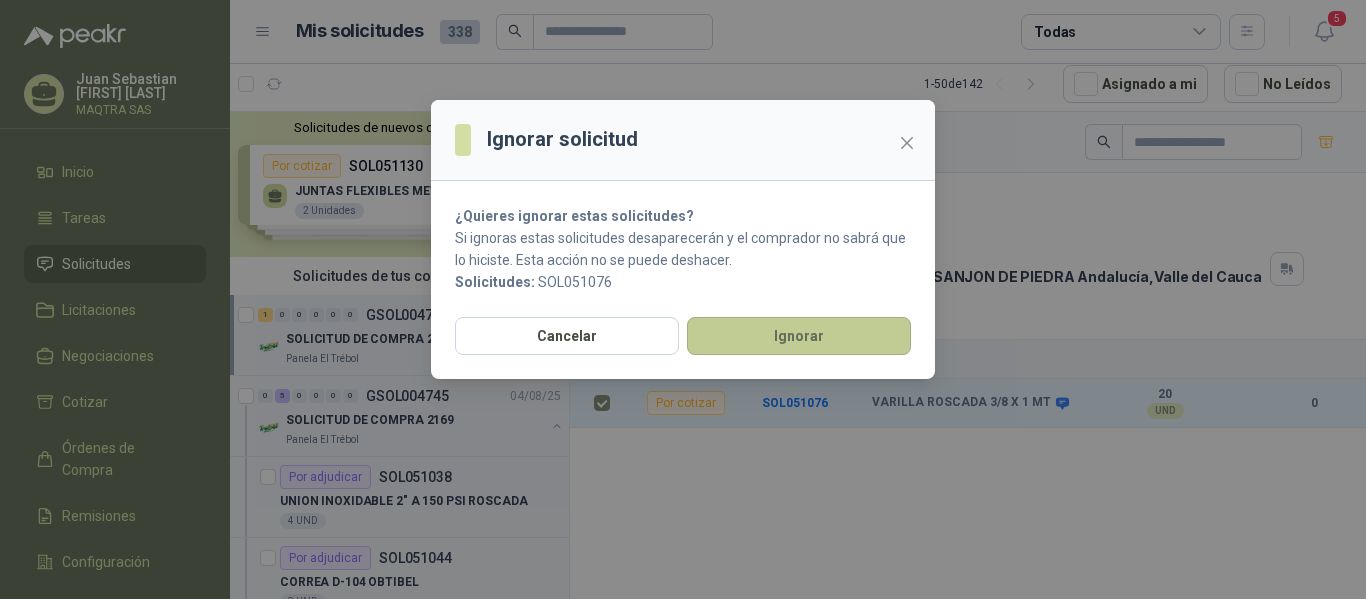 click on "Ignorar" at bounding box center [799, 336] 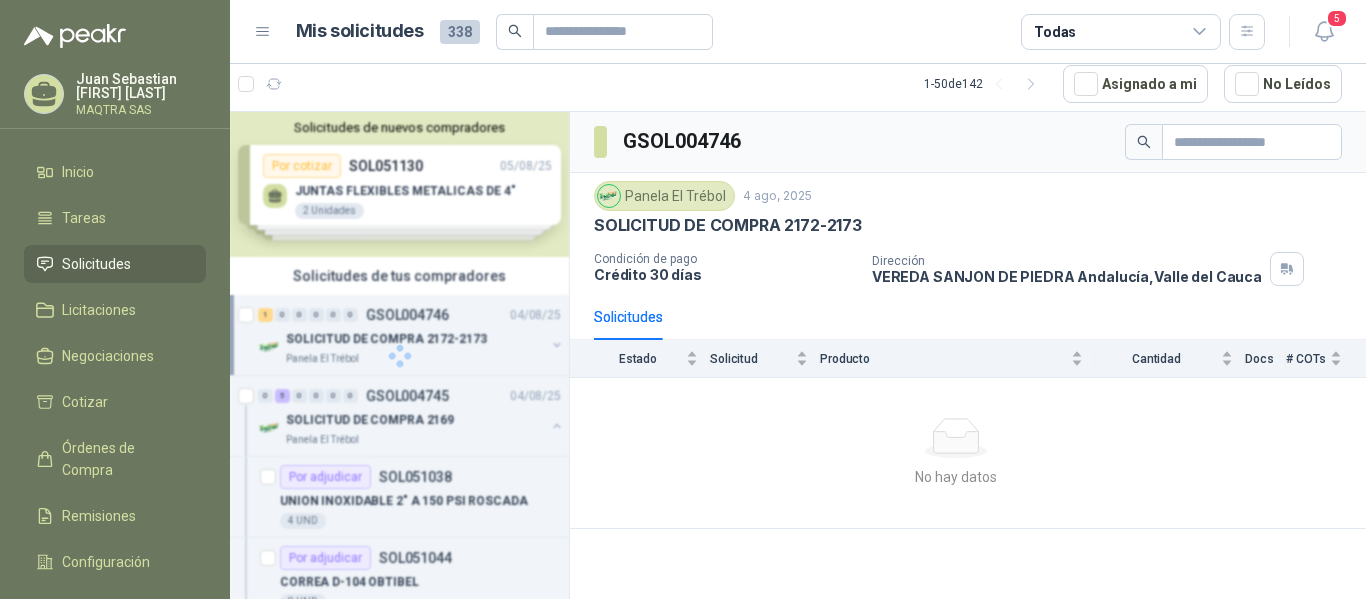 click 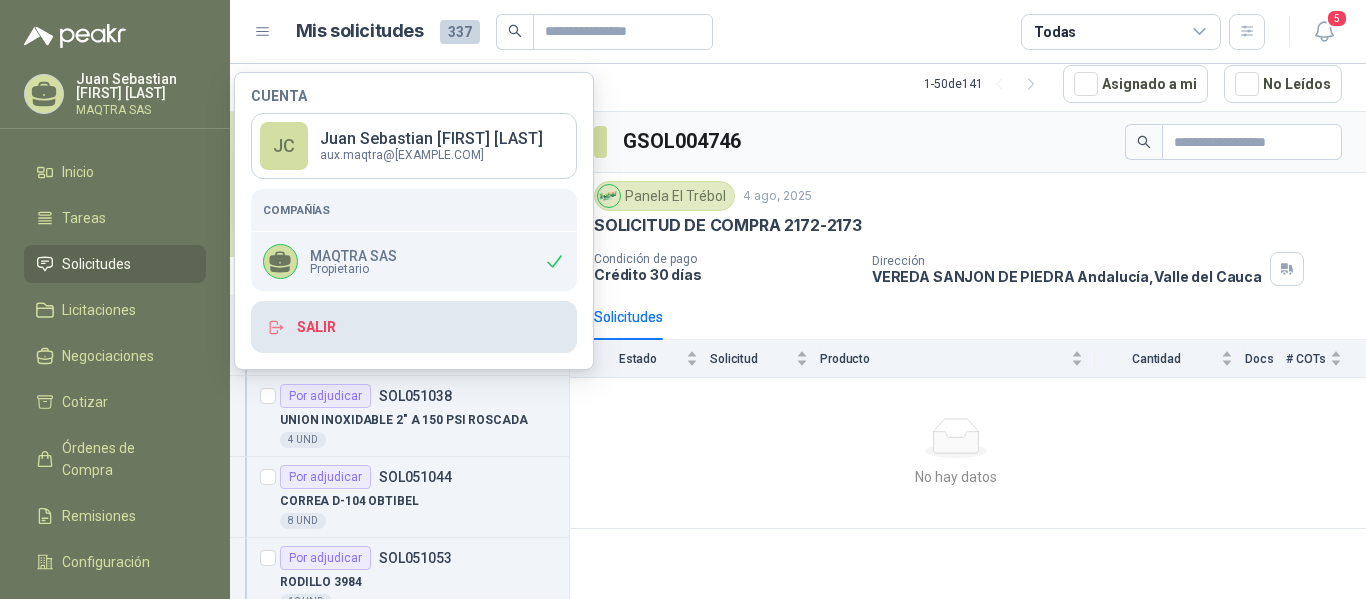click on "Salir" at bounding box center [414, 327] 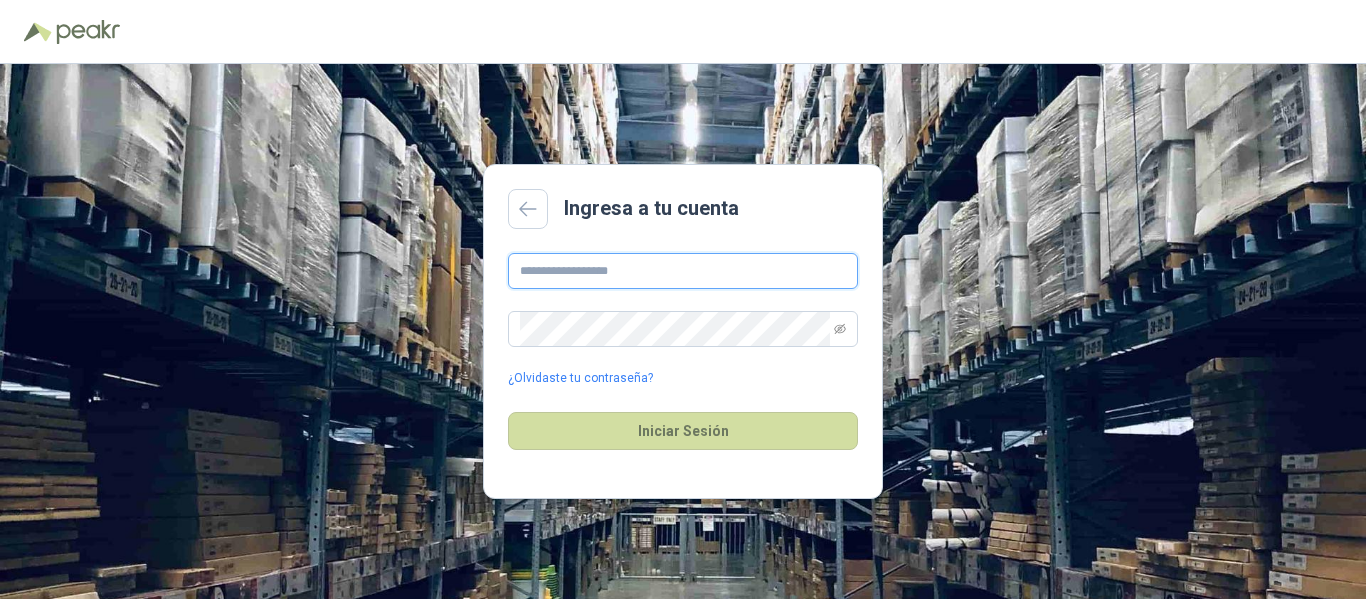 type on "**********" 